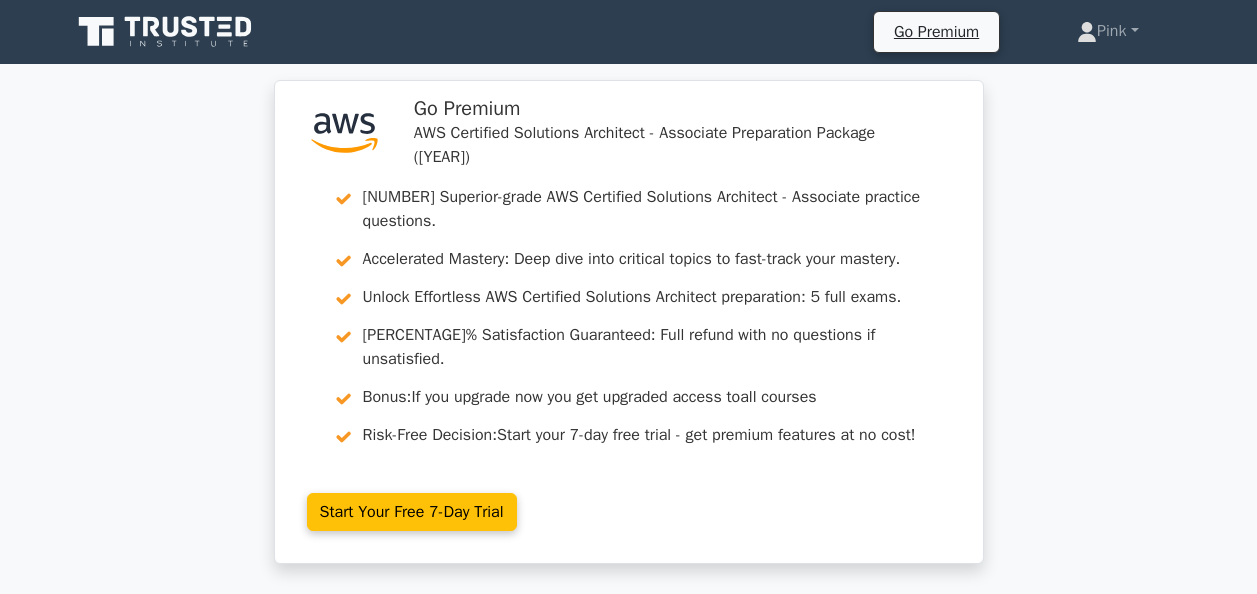 scroll, scrollTop: 8982, scrollLeft: 0, axis: vertical 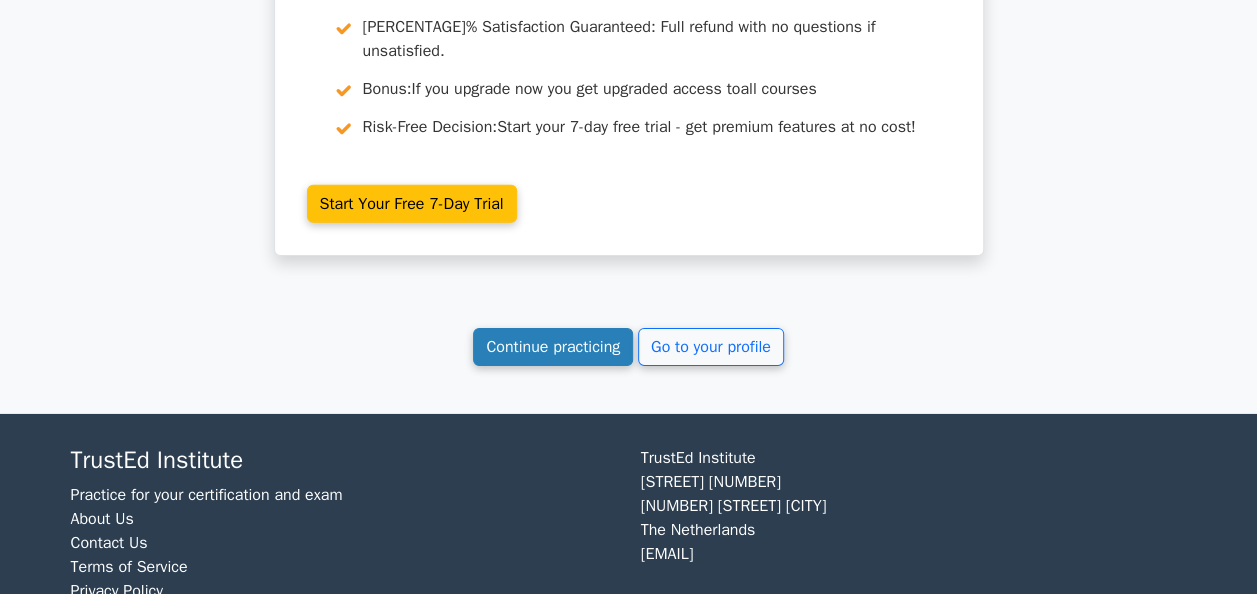 click on "Continue practicing" at bounding box center (553, 347) 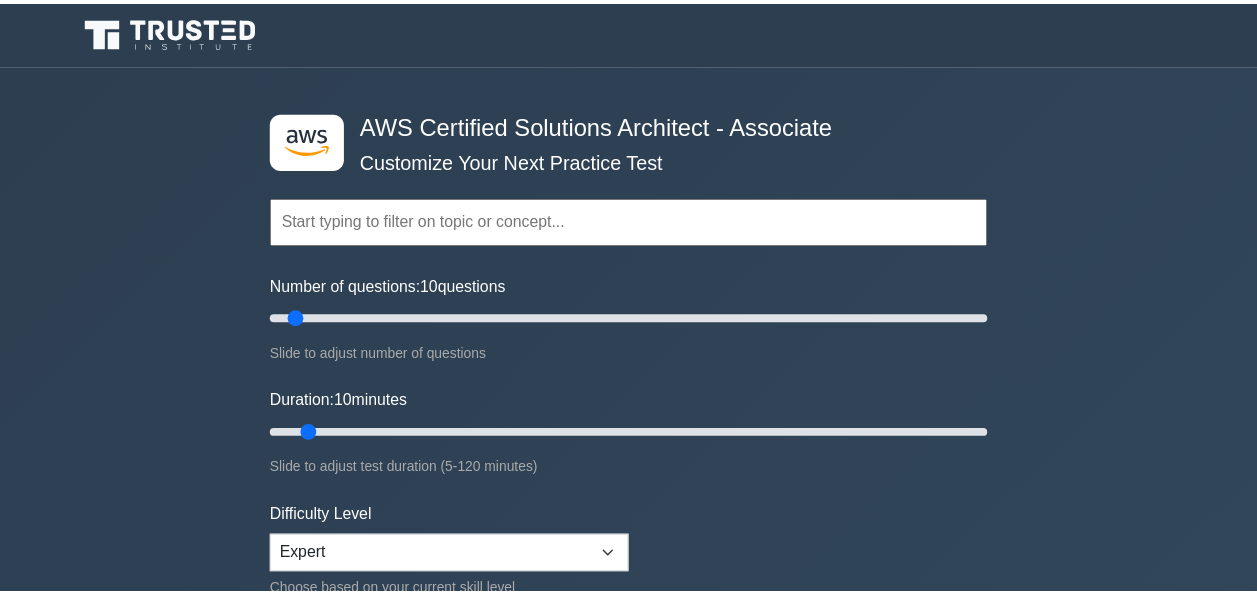 scroll, scrollTop: 0, scrollLeft: 0, axis: both 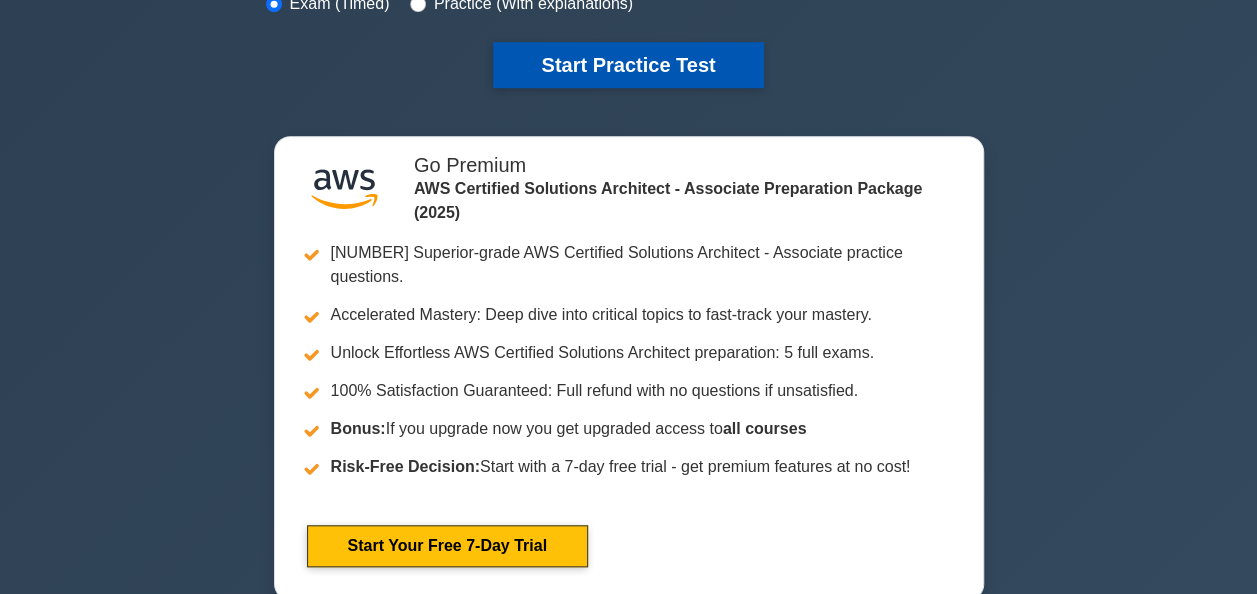 click on "Start Practice Test" at bounding box center (628, 65) 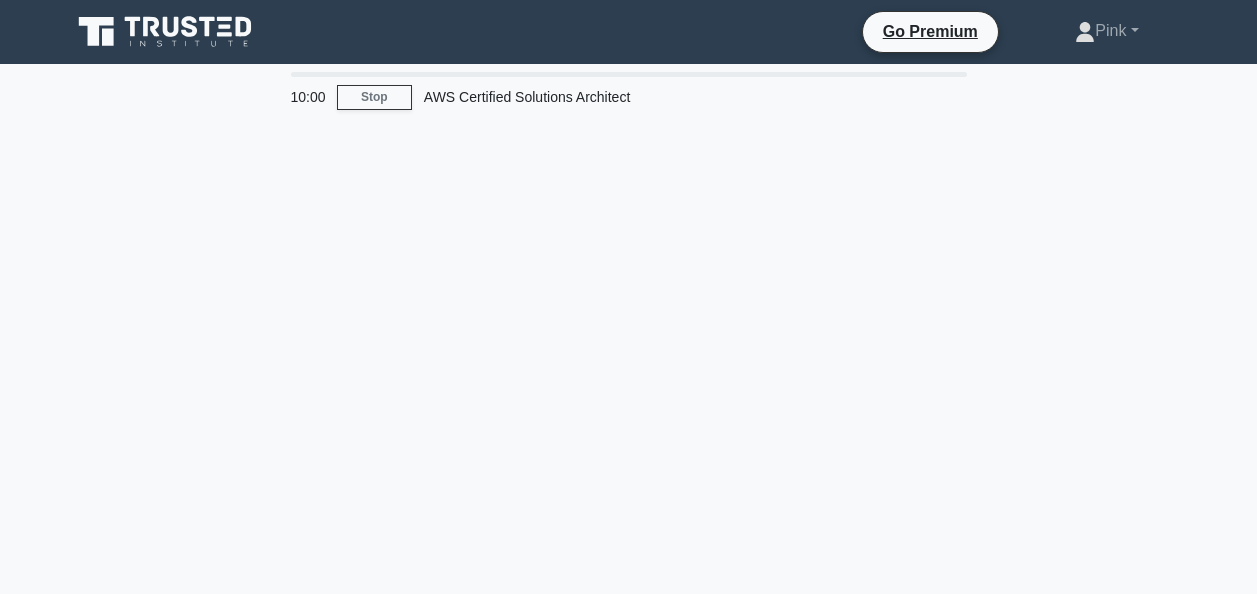 scroll, scrollTop: 0, scrollLeft: 0, axis: both 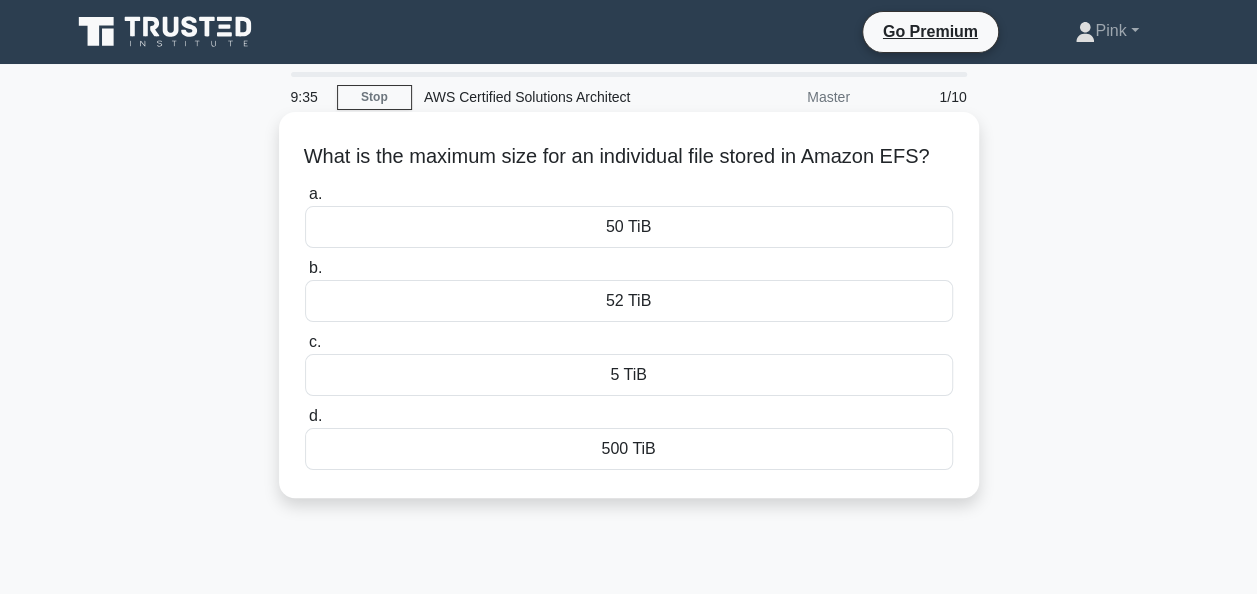 click on "5 TiB" at bounding box center [629, 375] 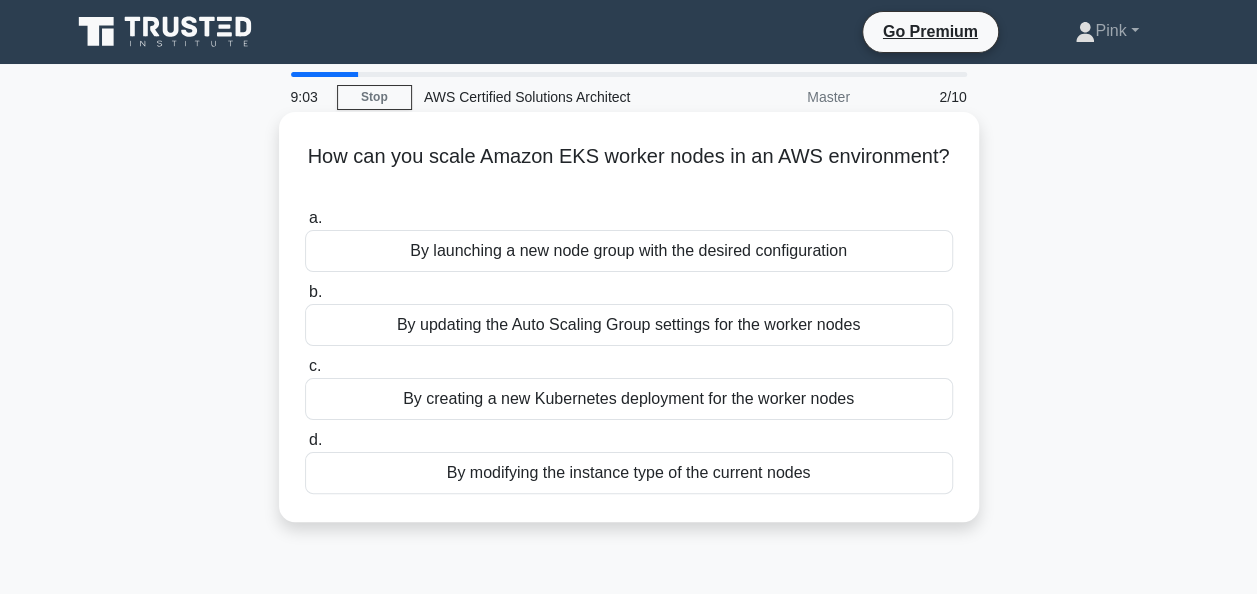 click on "By updating the Auto Scaling Group settings for the worker nodes" at bounding box center (629, 325) 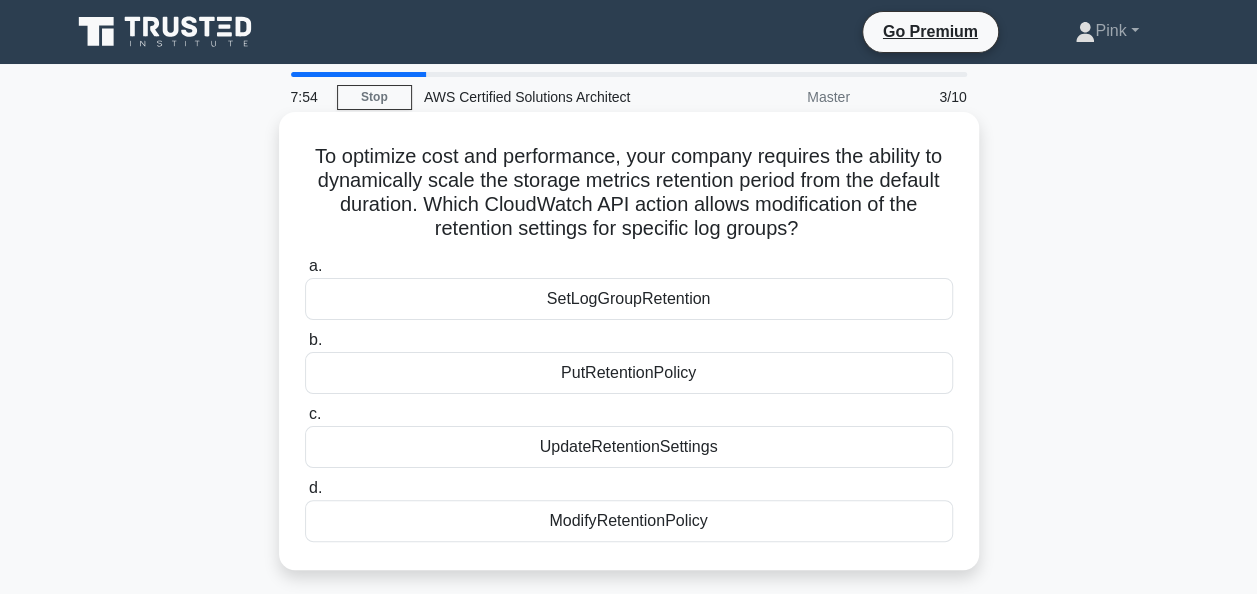 click on "ModifyRetentionPolicy" at bounding box center [629, 521] 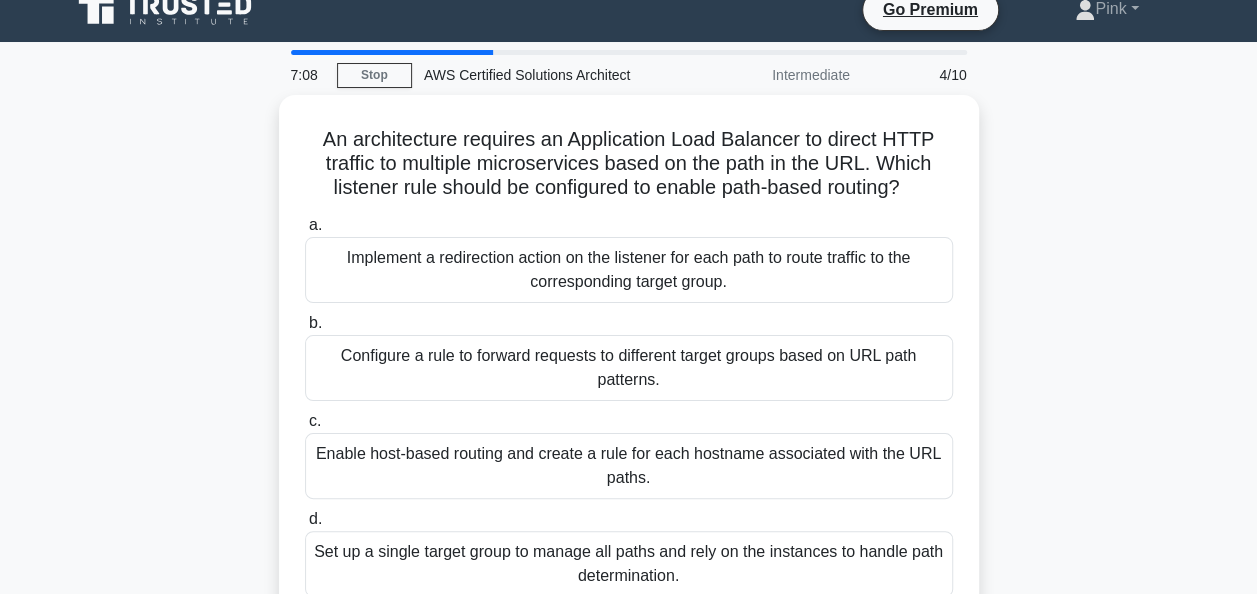scroll, scrollTop: 40, scrollLeft: 0, axis: vertical 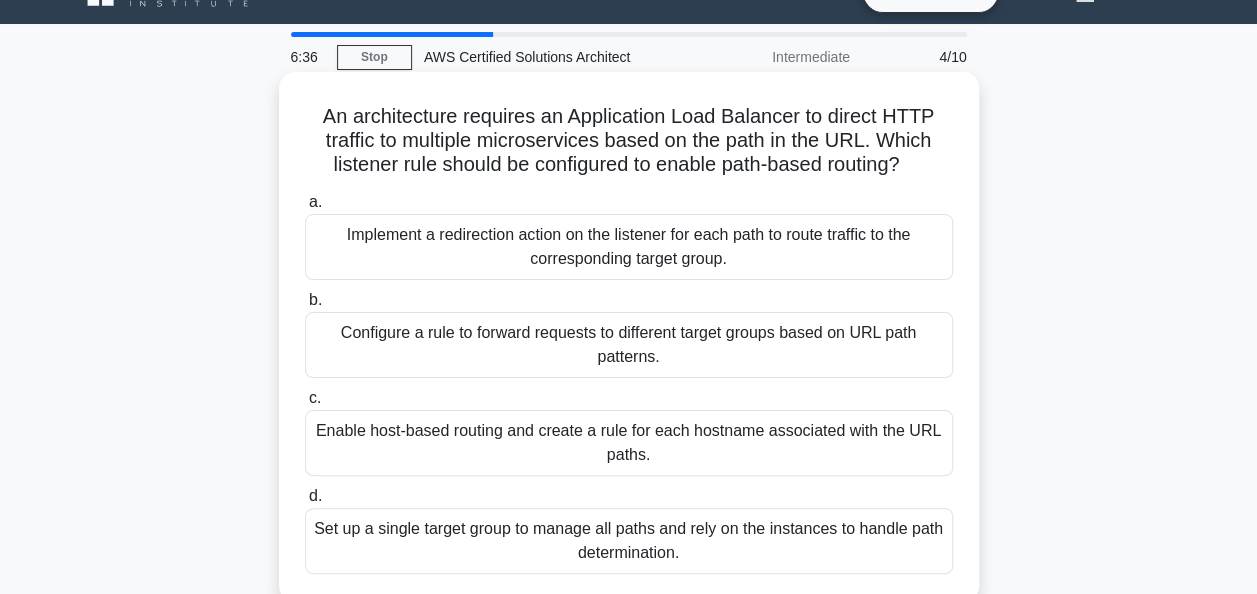 click on "Configure a rule to forward requests to different target groups based on URL path patterns." at bounding box center [629, 345] 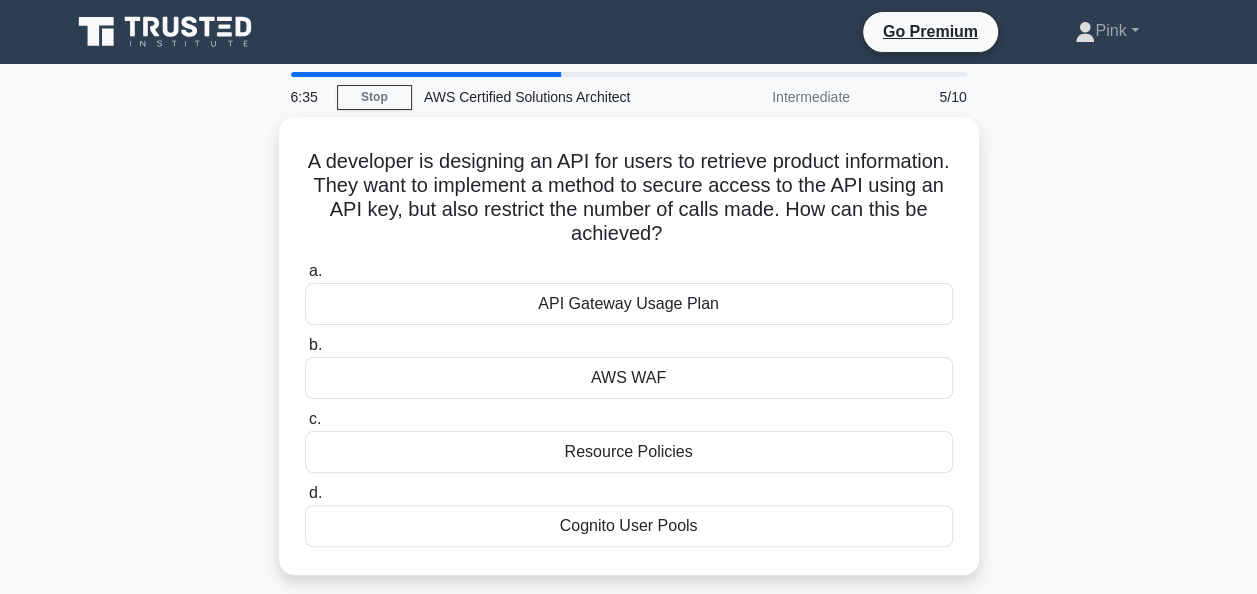 scroll, scrollTop: 0, scrollLeft: 0, axis: both 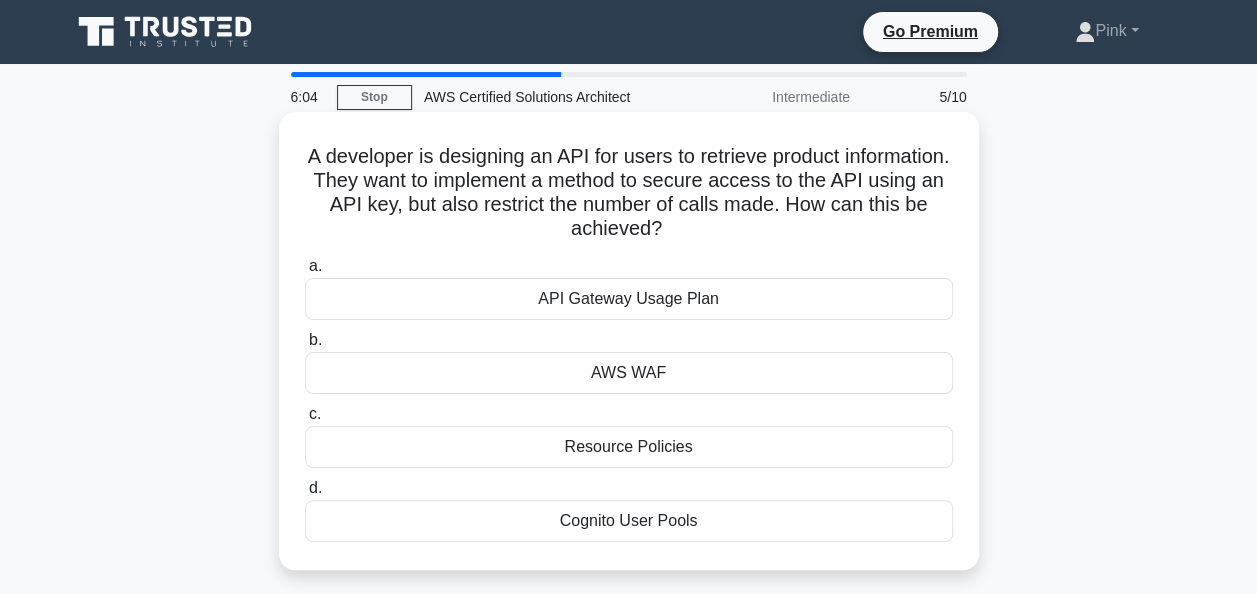 click on "API Gateway Usage Plan" at bounding box center [629, 299] 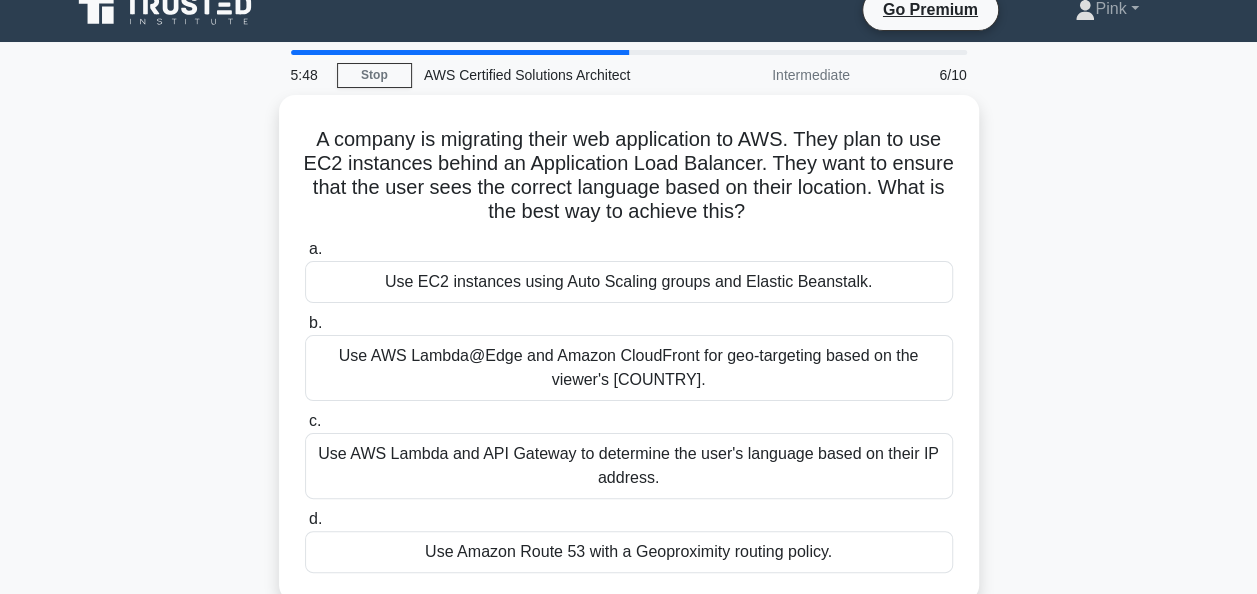 scroll, scrollTop: 40, scrollLeft: 0, axis: vertical 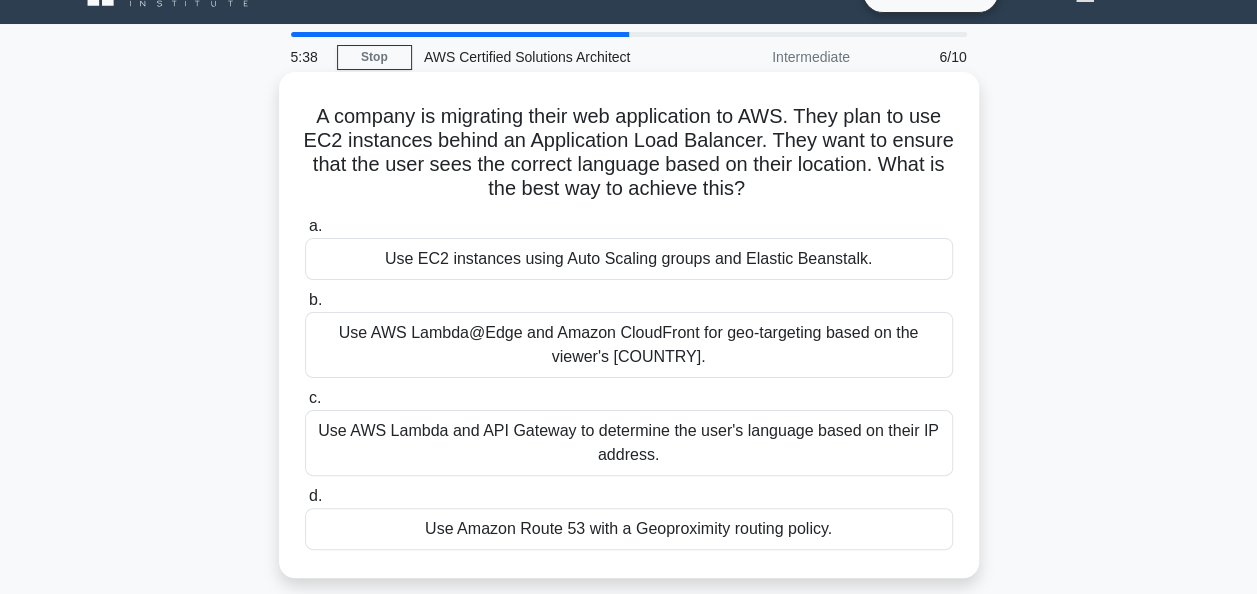 click on "Use AWS Lambda@Edge and Amazon CloudFront for geo-targeting based on the viewer's country." at bounding box center [629, 345] 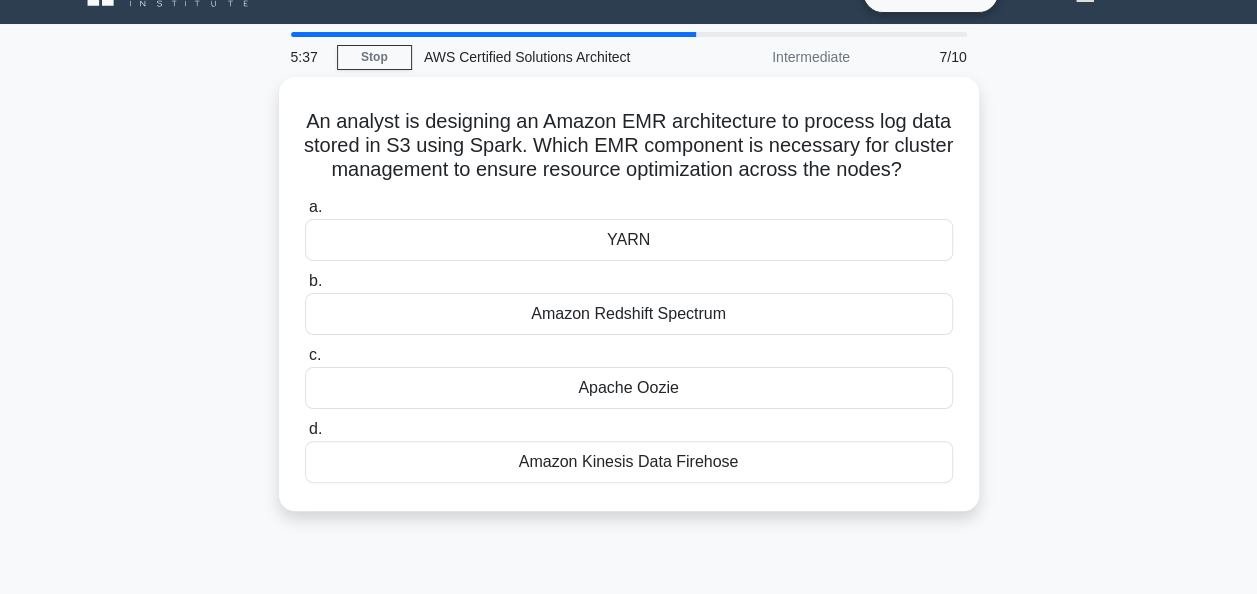 scroll, scrollTop: 0, scrollLeft: 0, axis: both 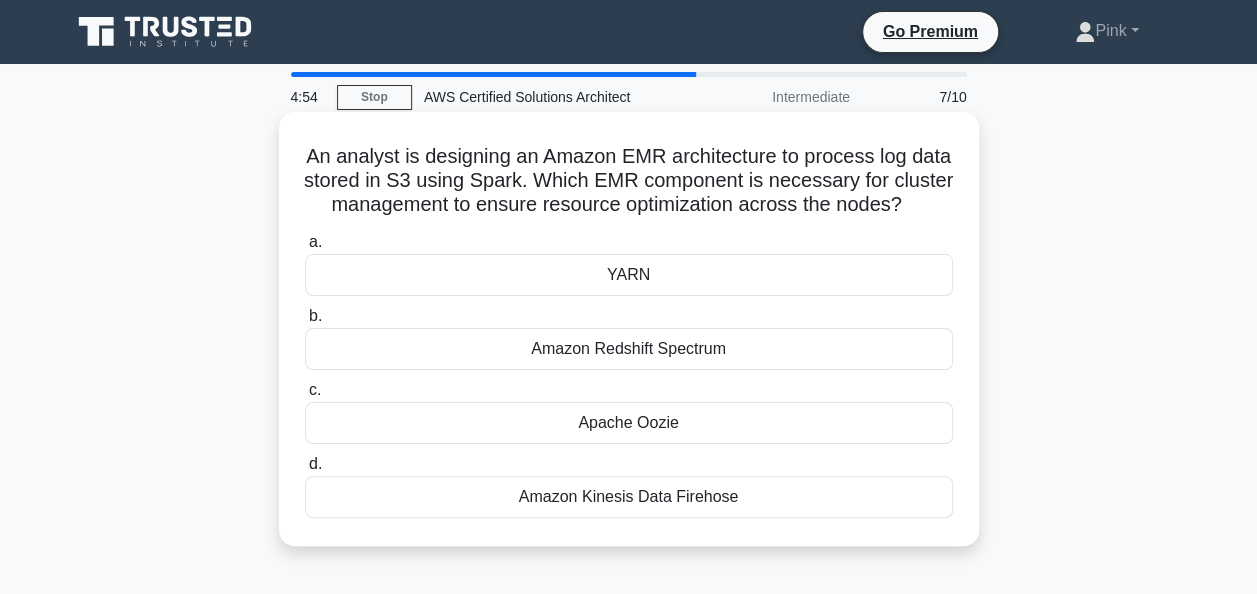 click on "YARN" at bounding box center (629, 275) 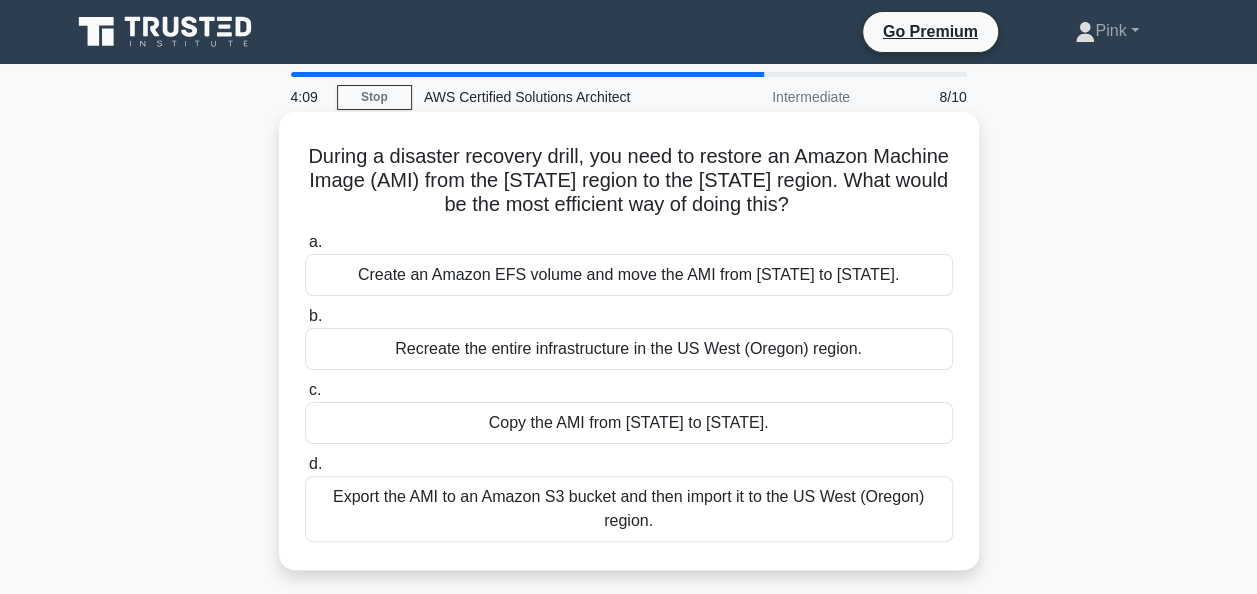 click on "Export the AMI to an Amazon S3 bucket and then import it to the US West (Oregon) region." at bounding box center (629, 509) 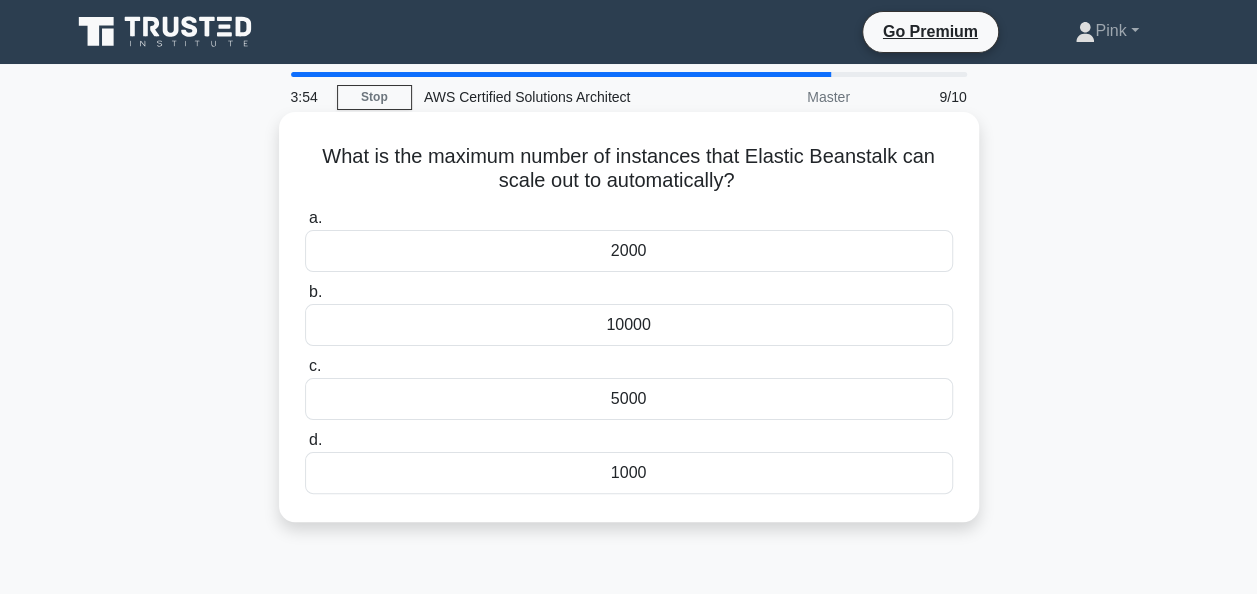 click on "1000" at bounding box center [629, 473] 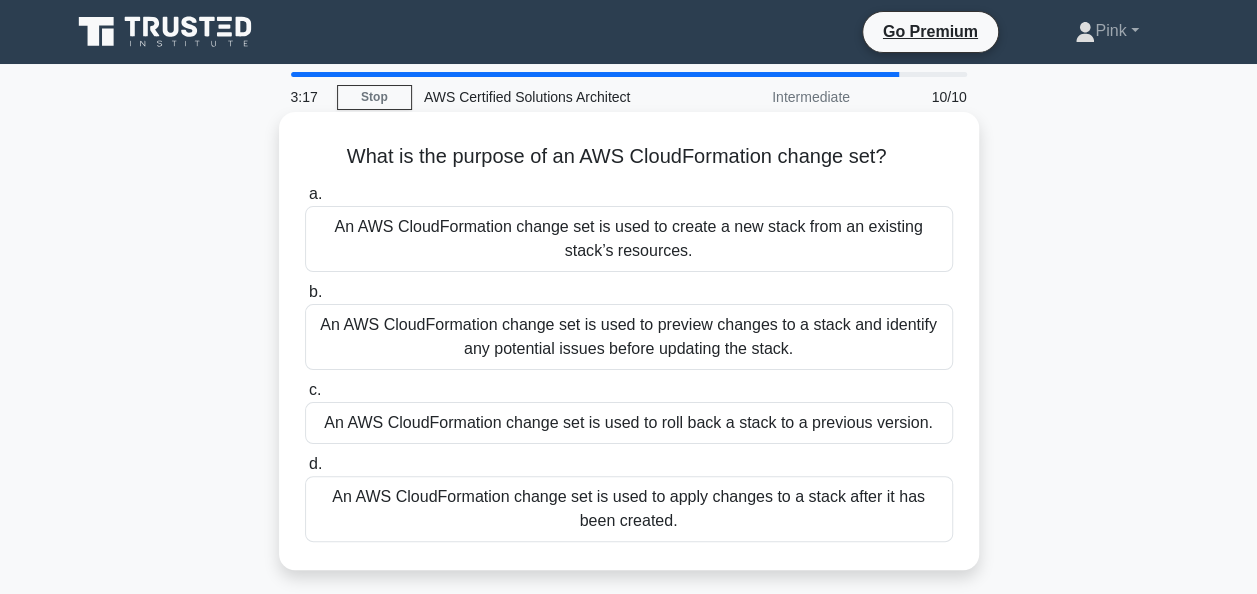 click on "An AWS CloudFormation change set is used to preview changes to a stack and identify any potential issues before updating the stack." at bounding box center [629, 337] 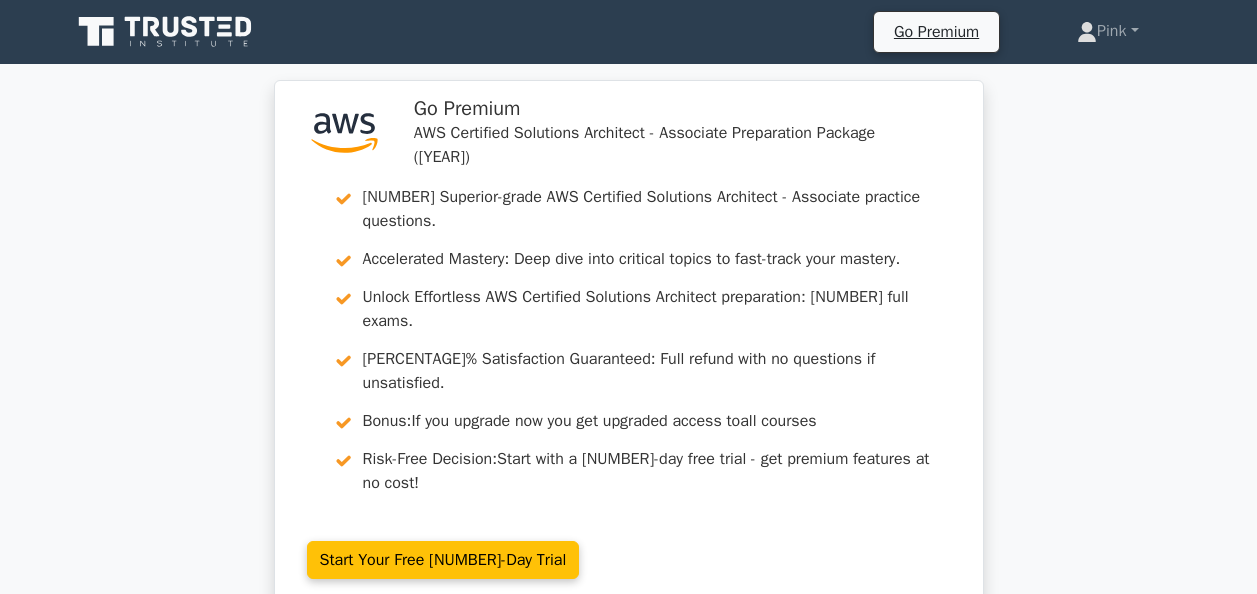 scroll, scrollTop: 0, scrollLeft: 0, axis: both 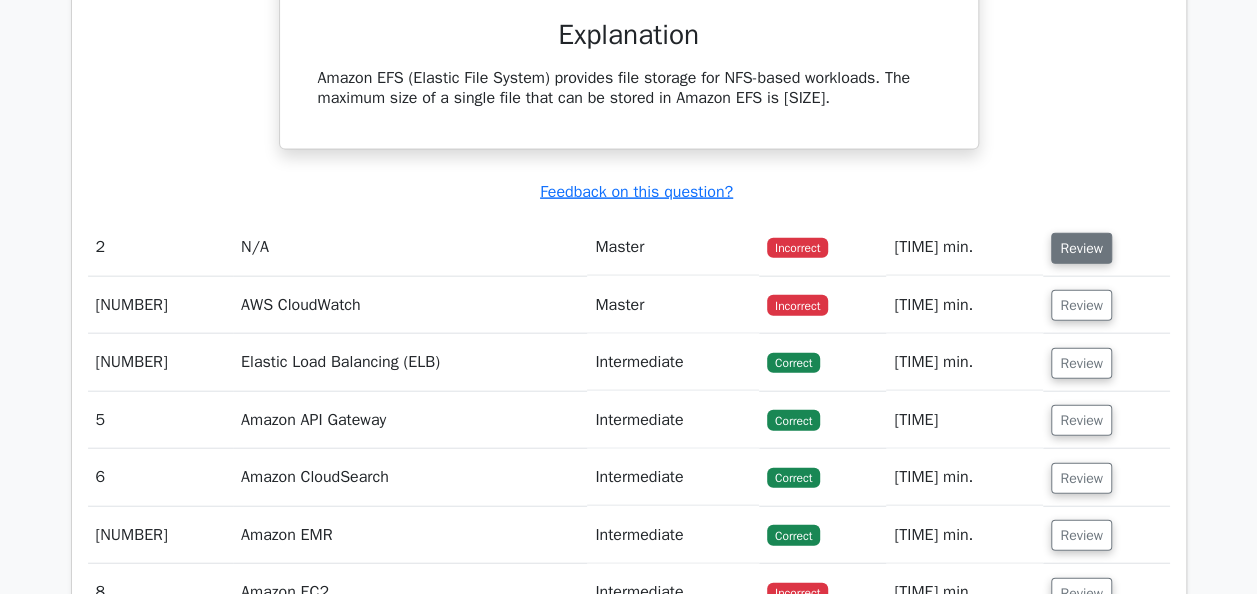 click on "Review" at bounding box center (1081, 248) 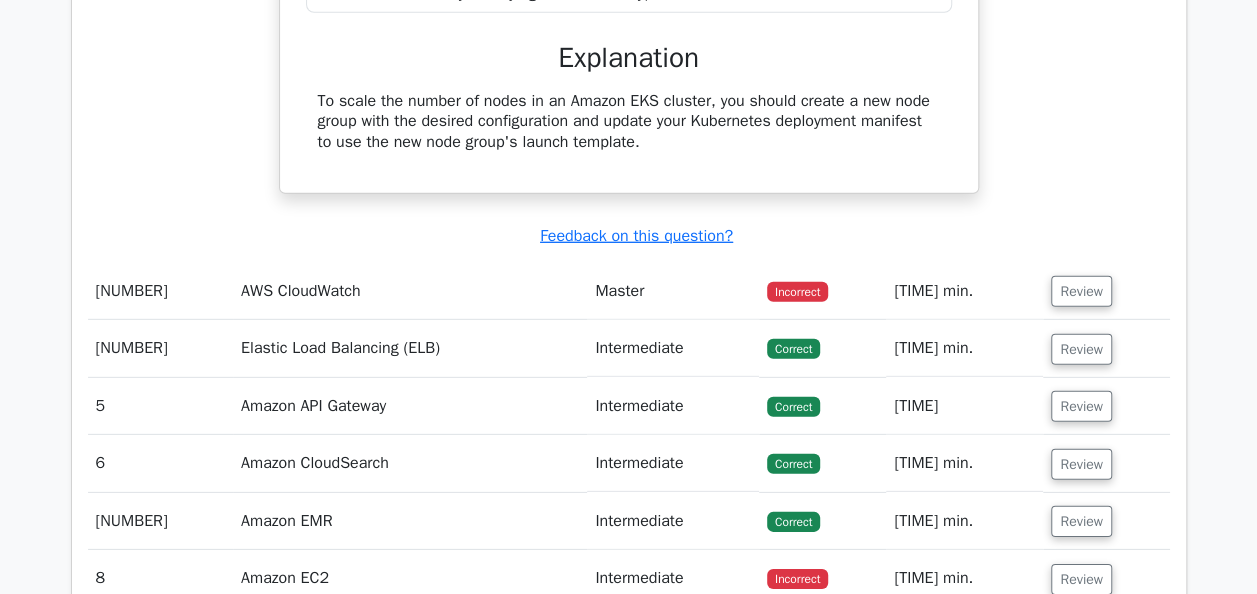 scroll, scrollTop: 2838, scrollLeft: 0, axis: vertical 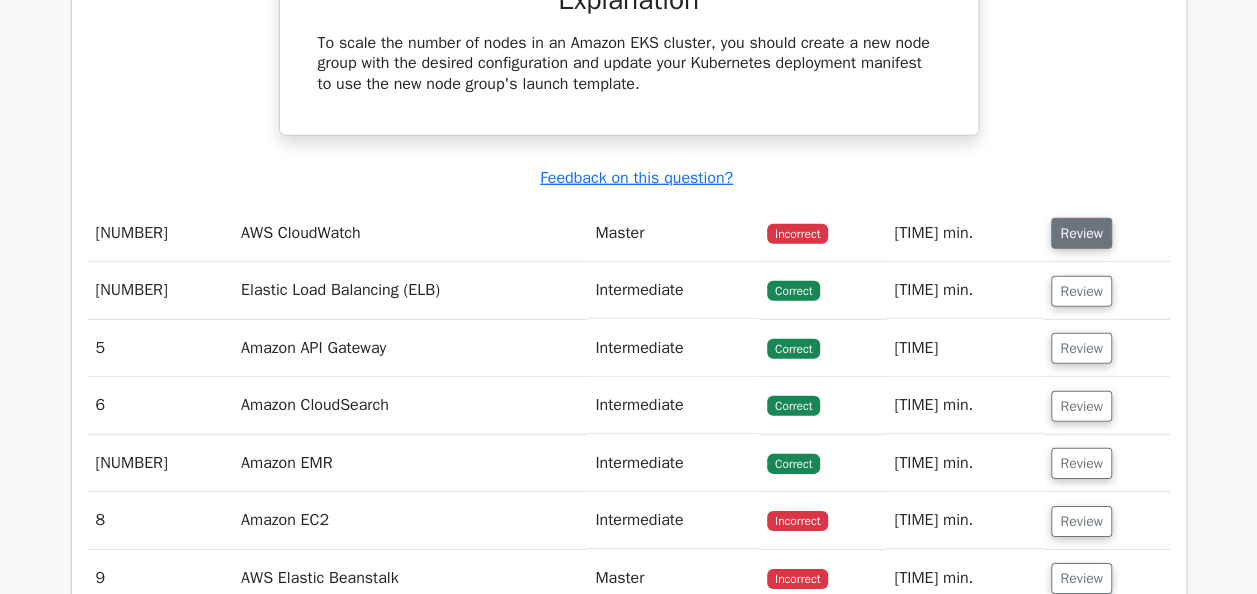 click on "Review" at bounding box center [1081, 233] 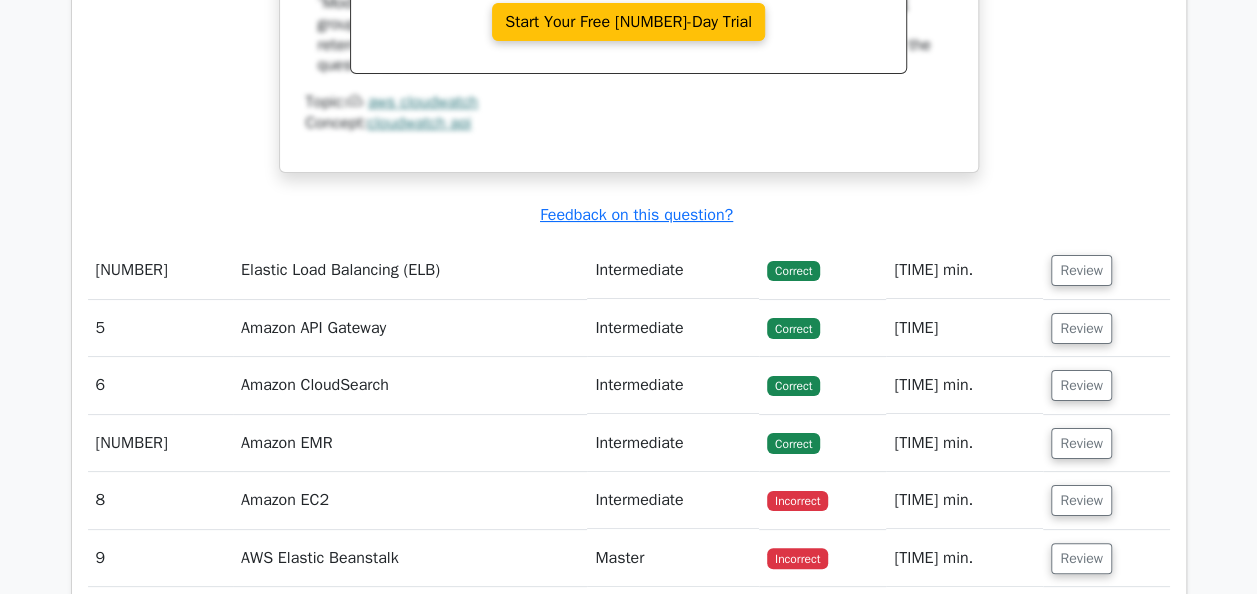 scroll, scrollTop: 3798, scrollLeft: 0, axis: vertical 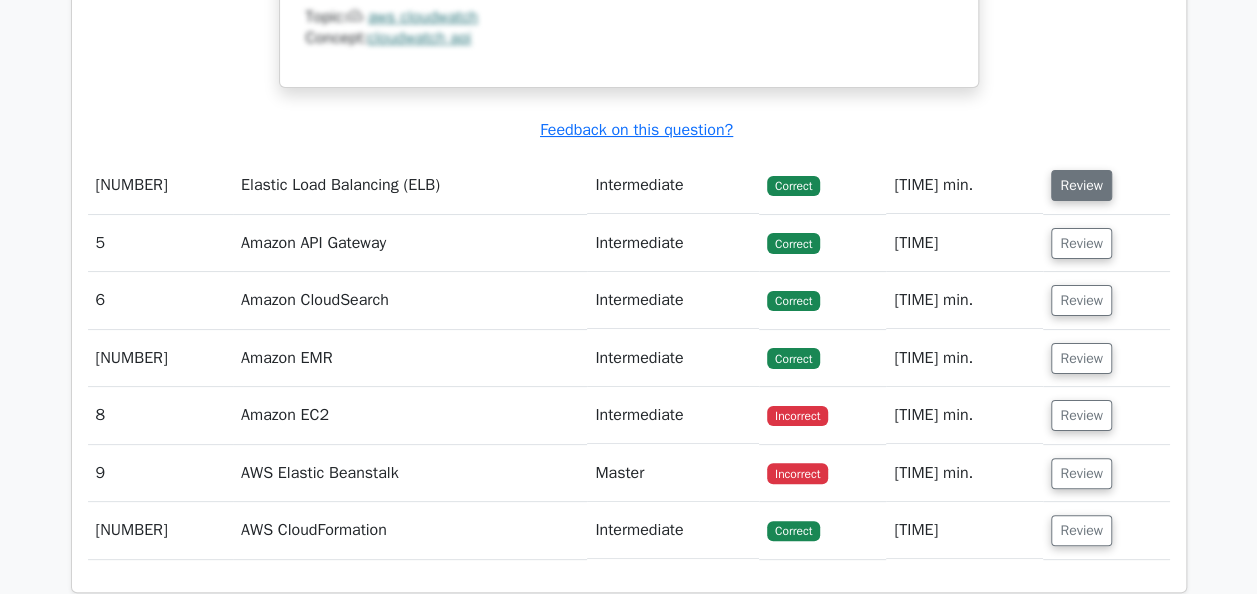 click on "Review" at bounding box center [1081, 185] 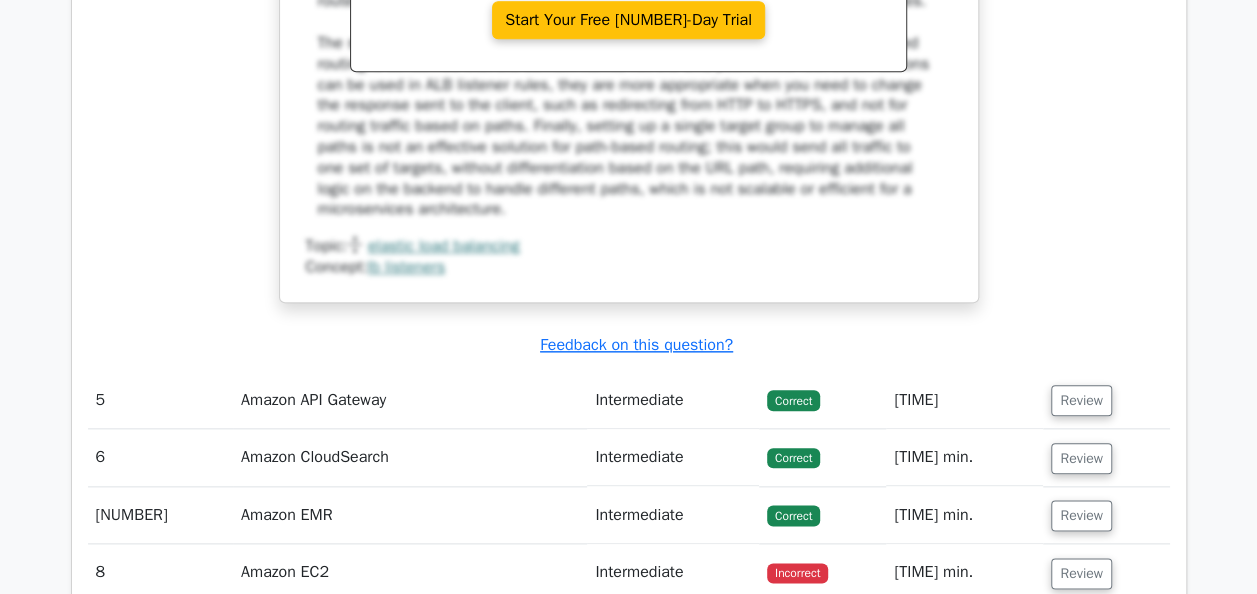 scroll, scrollTop: 4784, scrollLeft: 0, axis: vertical 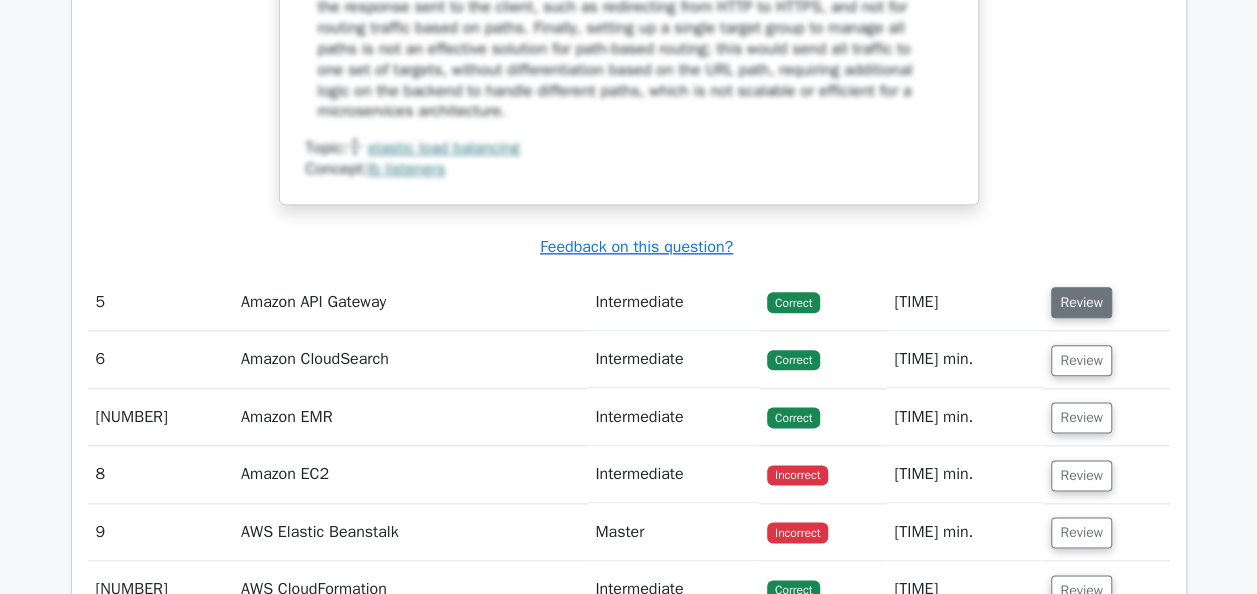click on "Review" at bounding box center (1081, 302) 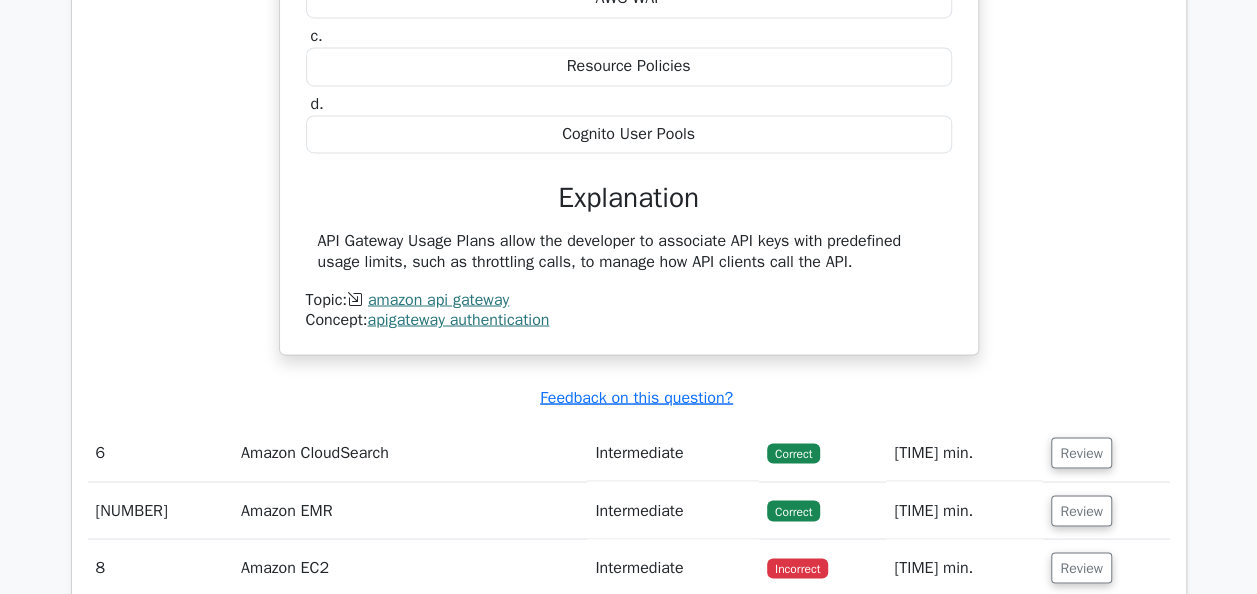 scroll, scrollTop: 5424, scrollLeft: 0, axis: vertical 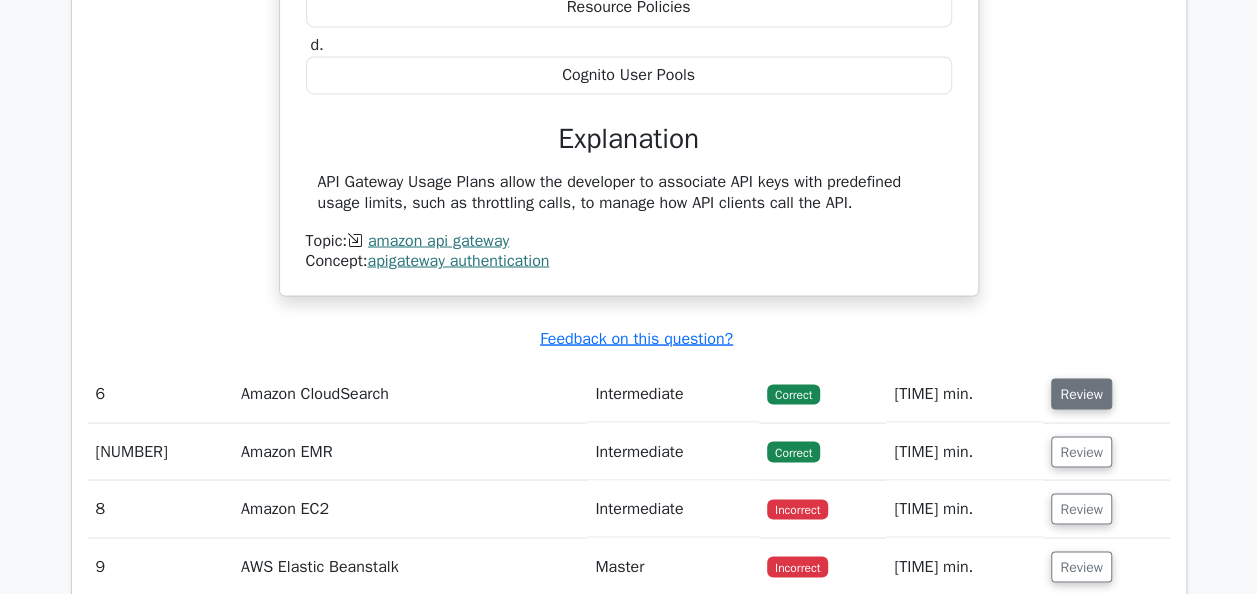 click on "Review" at bounding box center (1081, 393) 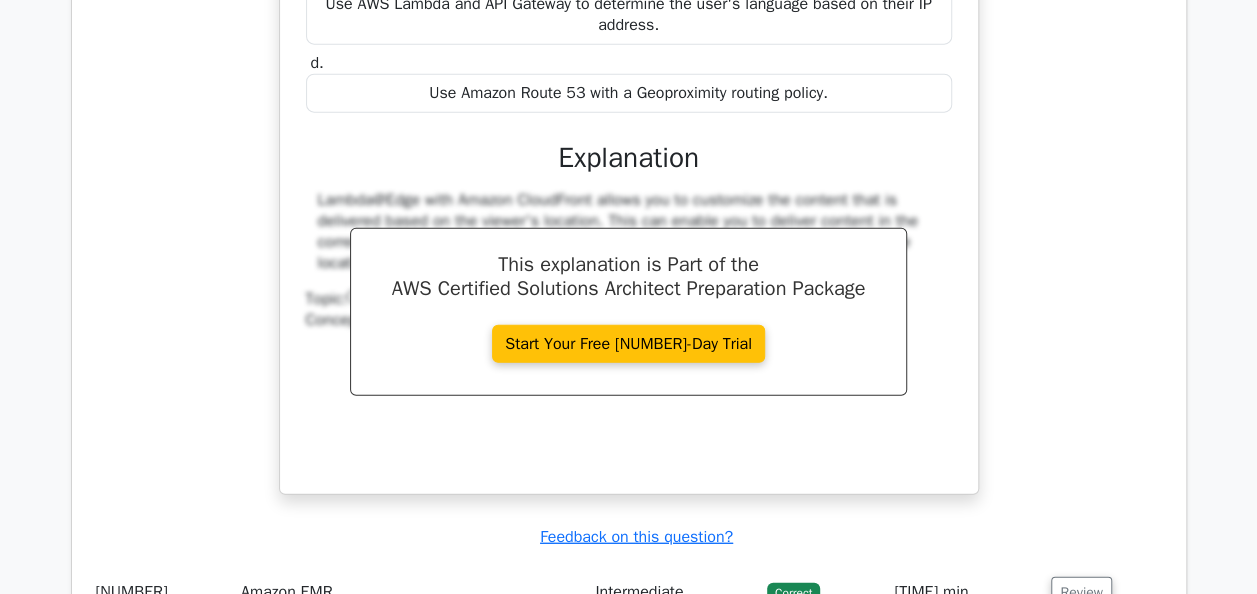 scroll, scrollTop: 6250, scrollLeft: 0, axis: vertical 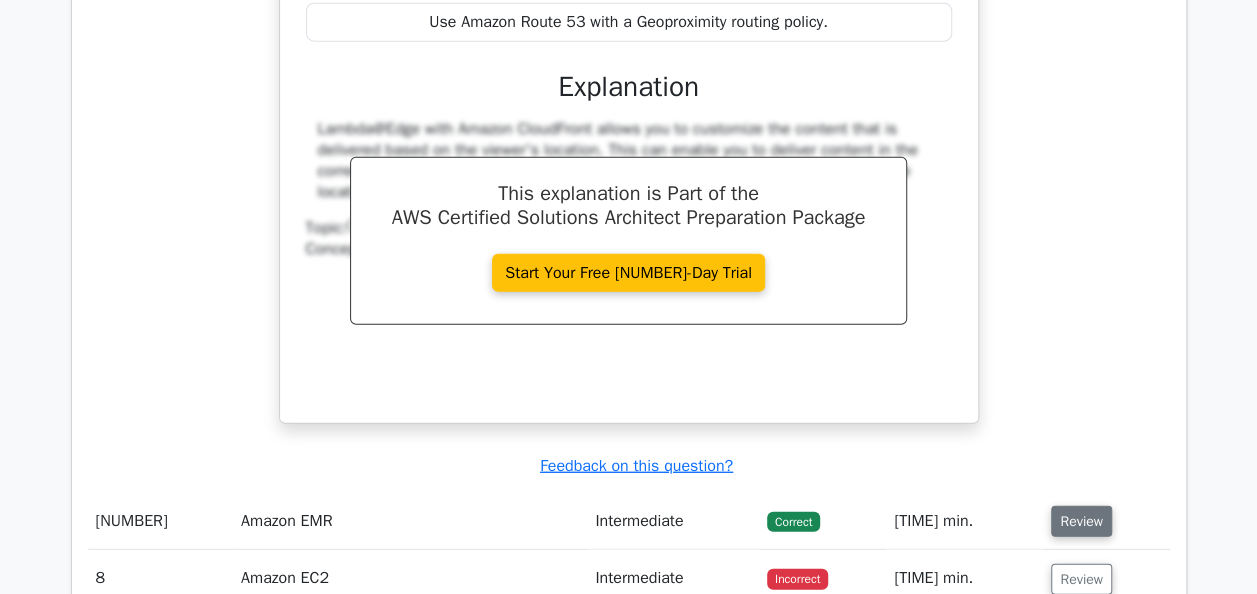 click on "Review" at bounding box center [1081, 521] 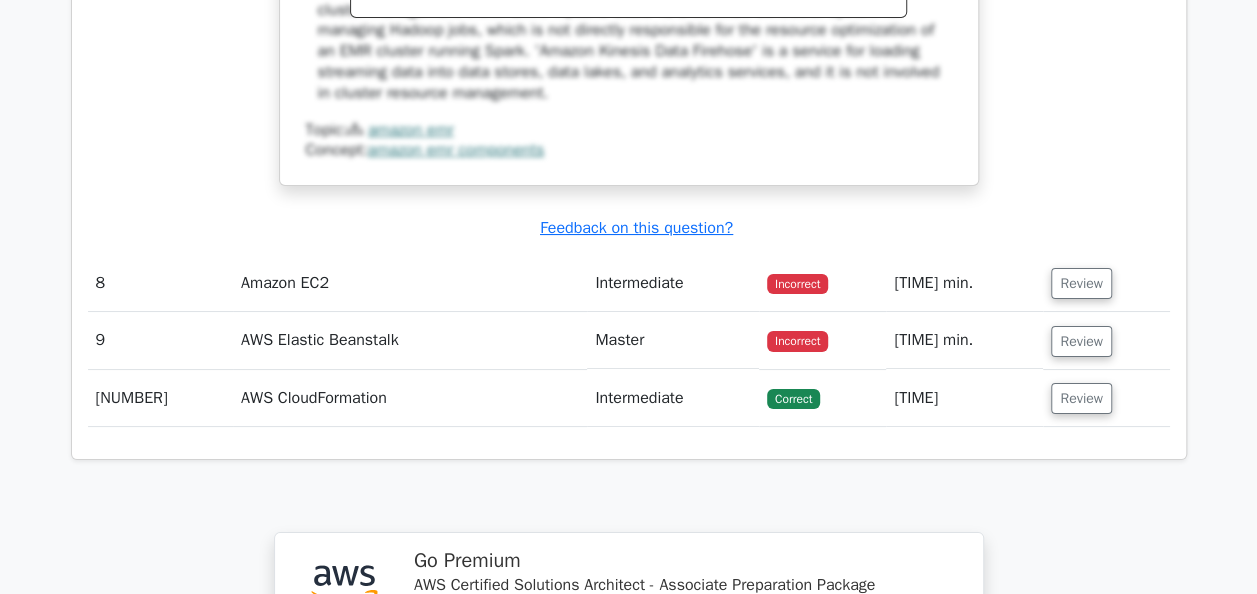 scroll, scrollTop: 7463, scrollLeft: 0, axis: vertical 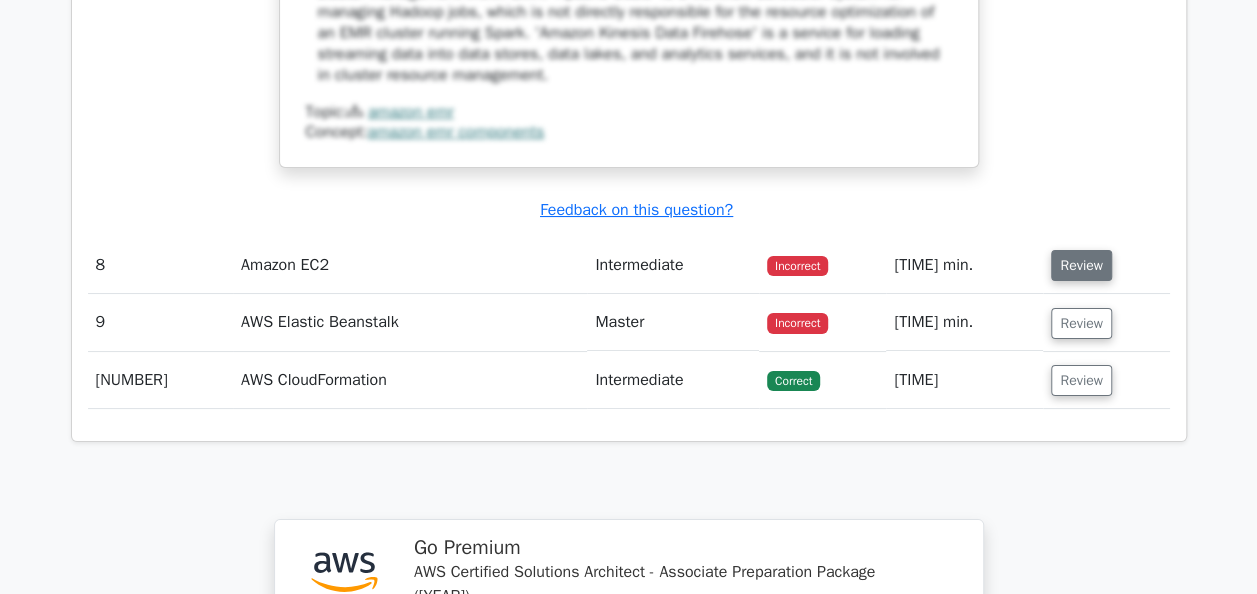 click on "Review" at bounding box center (1081, 265) 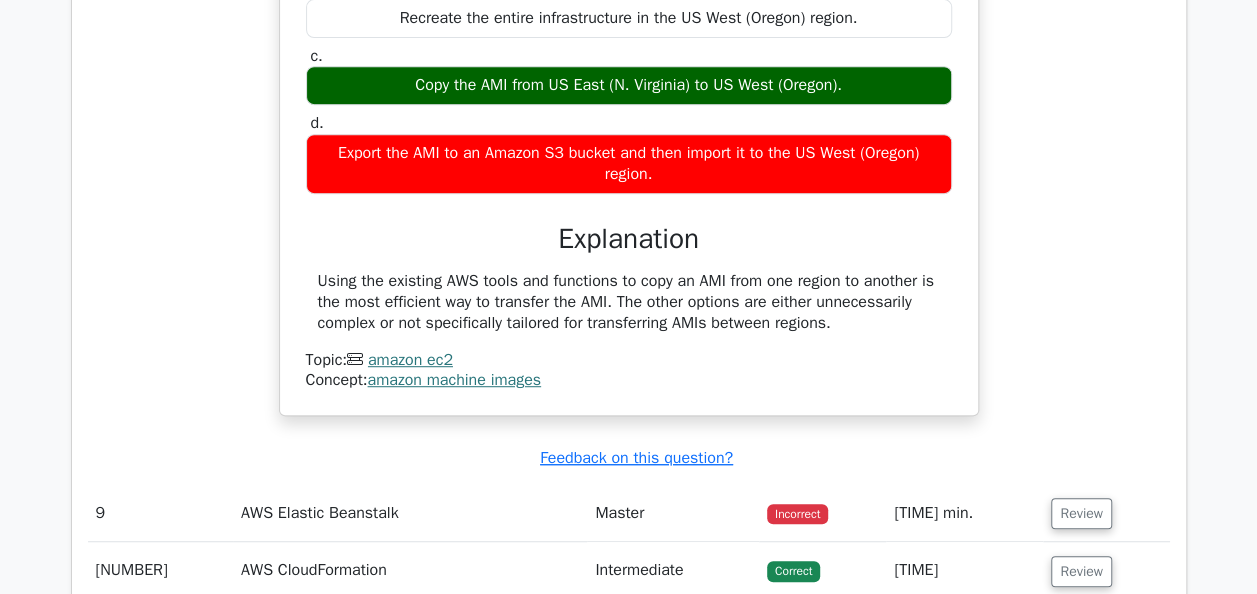 scroll, scrollTop: 8022, scrollLeft: 0, axis: vertical 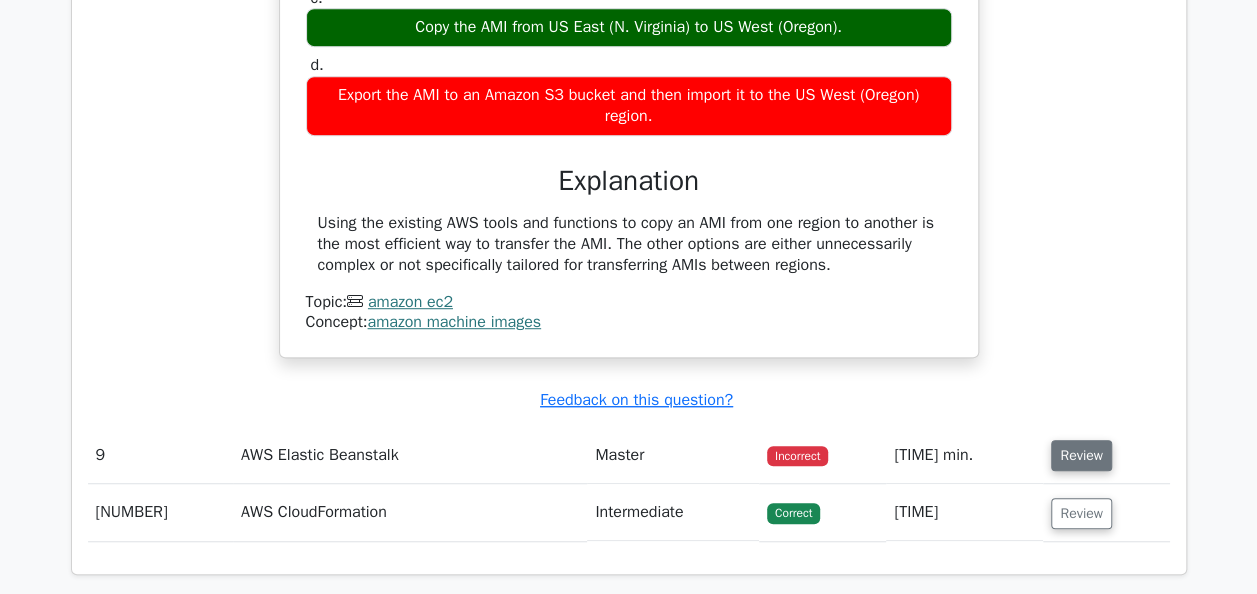 click on "Review" at bounding box center (1081, 455) 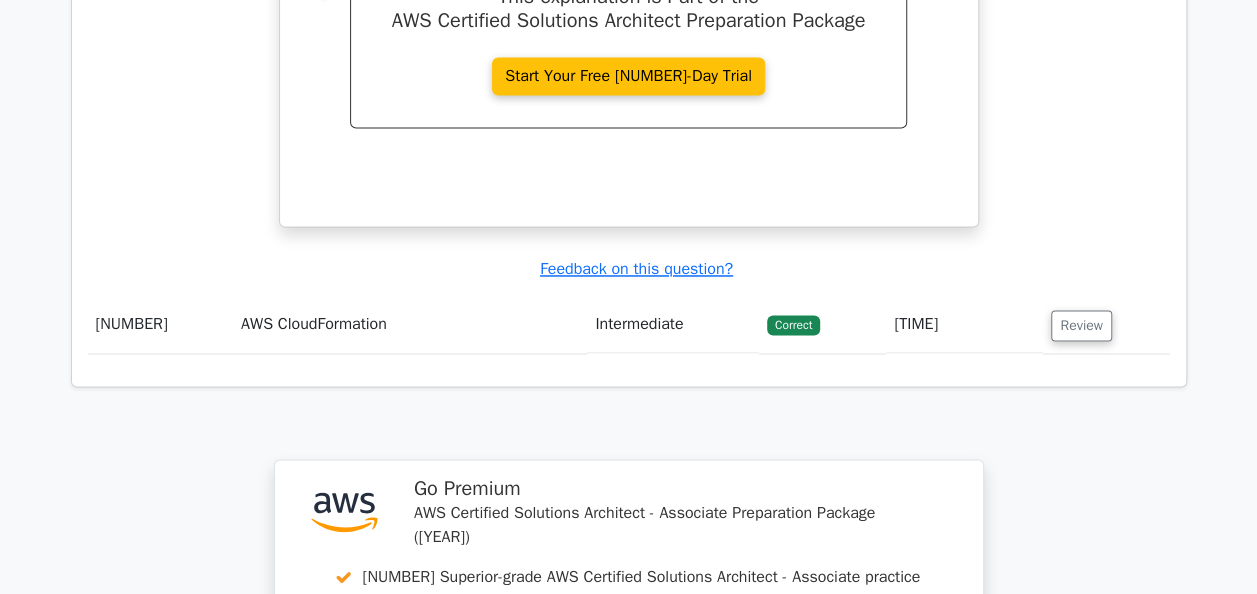 scroll, scrollTop: 9062, scrollLeft: 0, axis: vertical 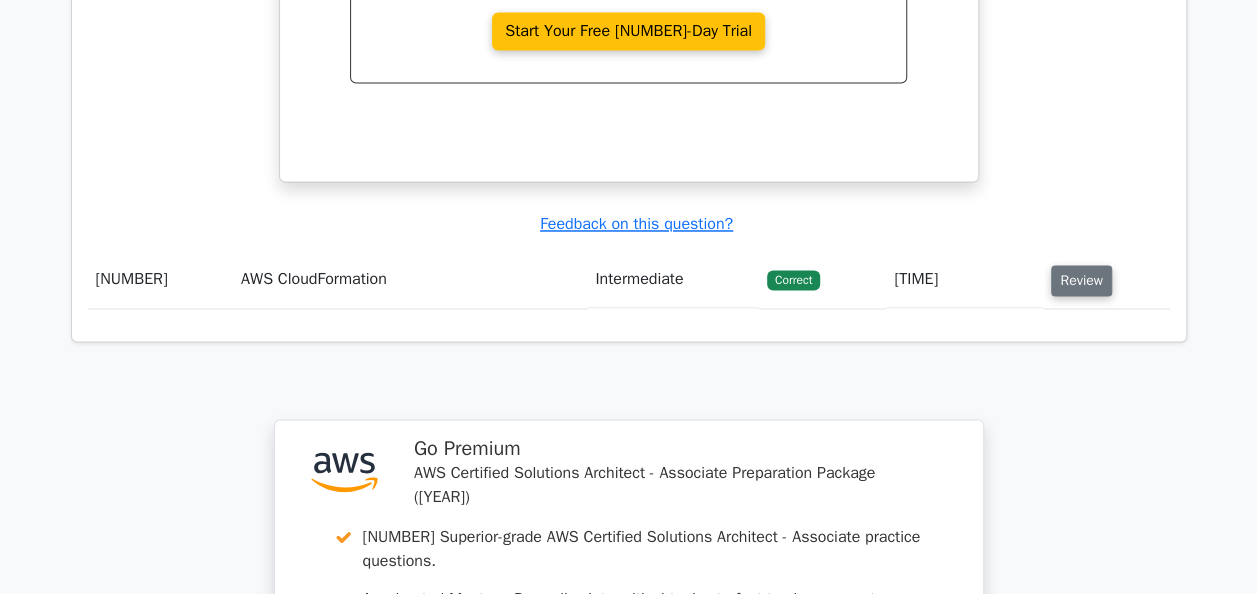 click on "Review" at bounding box center [1081, 280] 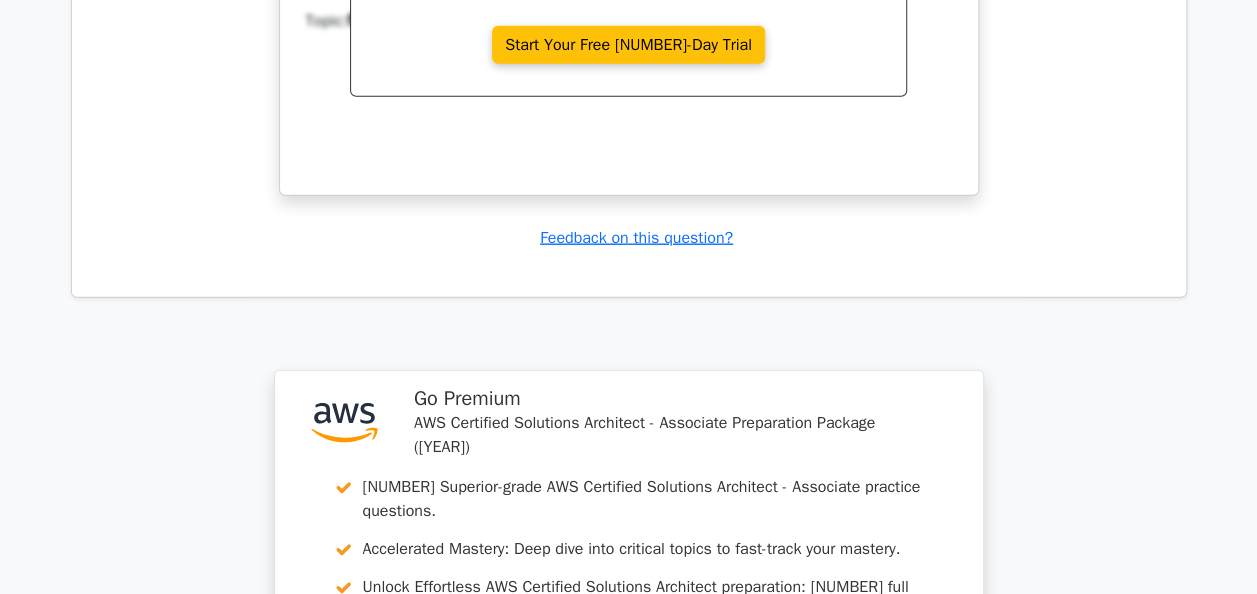 scroll, scrollTop: 10336, scrollLeft: 0, axis: vertical 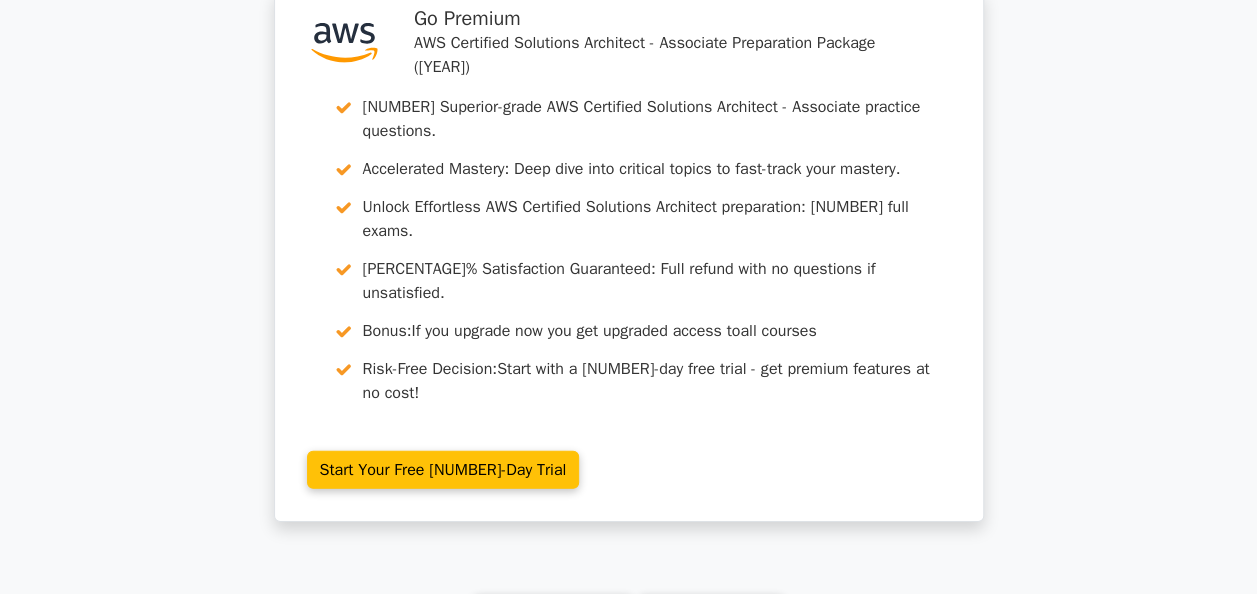 click on "Continue practicing" at bounding box center [553, 613] 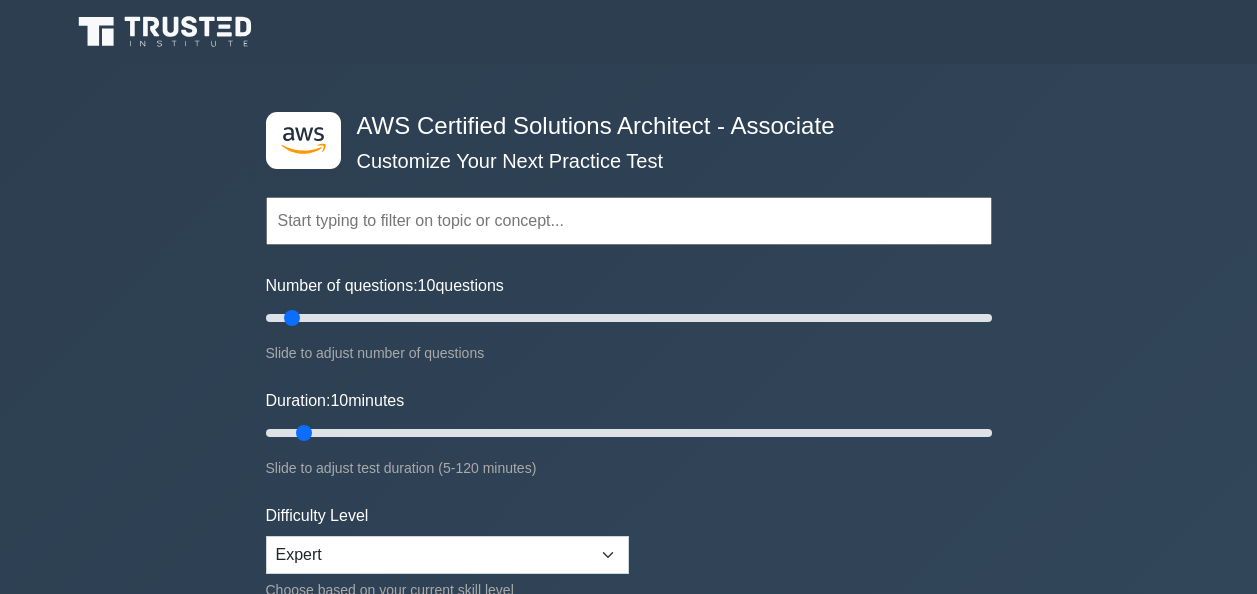 scroll, scrollTop: 0, scrollLeft: 0, axis: both 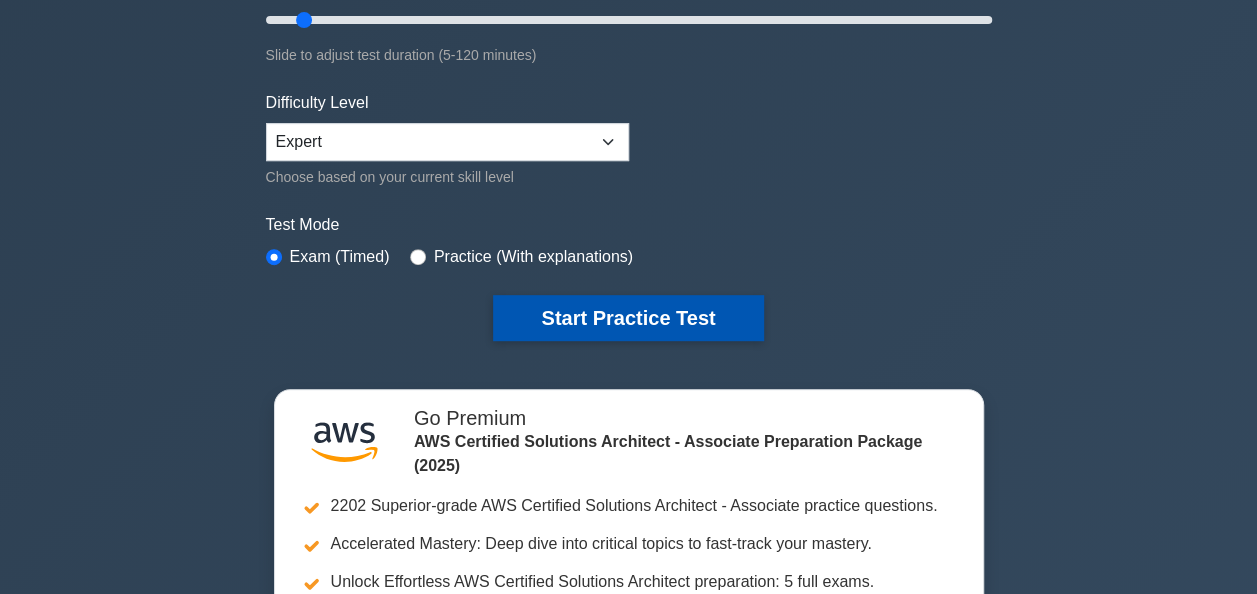 click on "Start Practice Test" at bounding box center [628, 318] 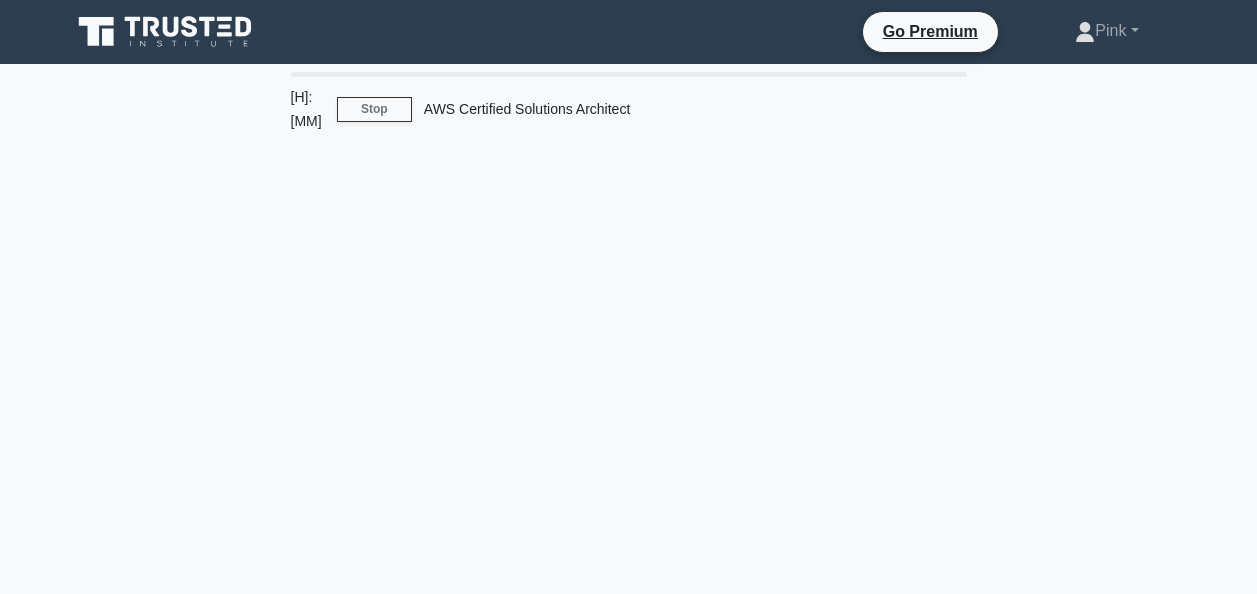 scroll, scrollTop: 0, scrollLeft: 0, axis: both 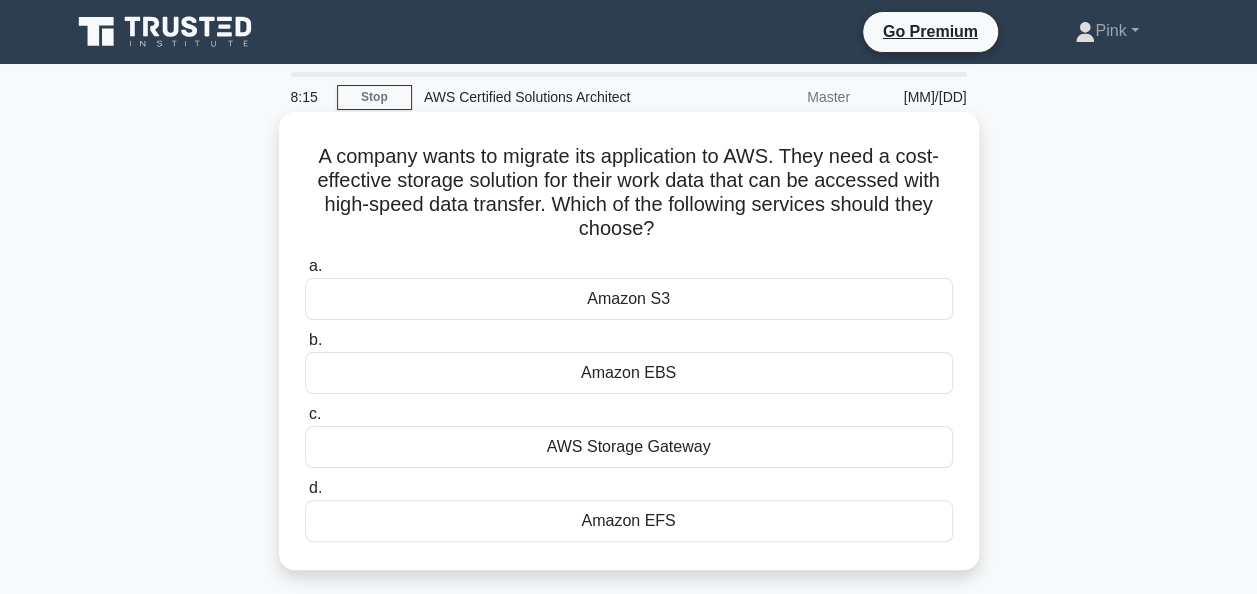 click on "Amazon EFS" at bounding box center [629, 521] 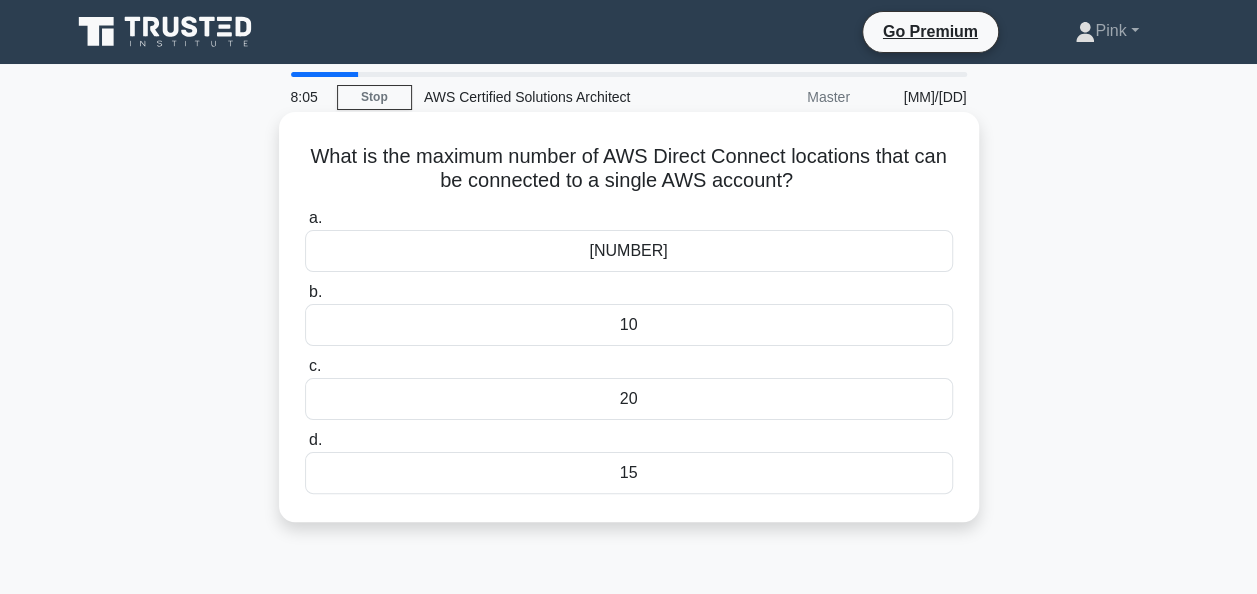 click on "10" at bounding box center (629, 325) 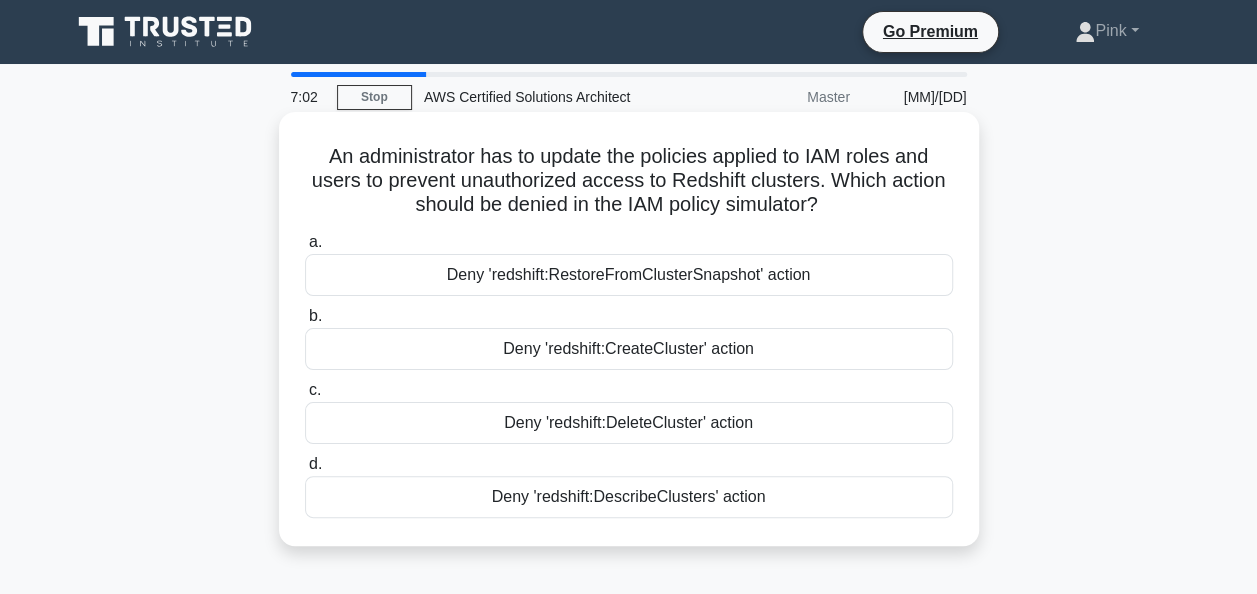 click on "Deny 'redshift:DeleteCluster' action" at bounding box center [629, 423] 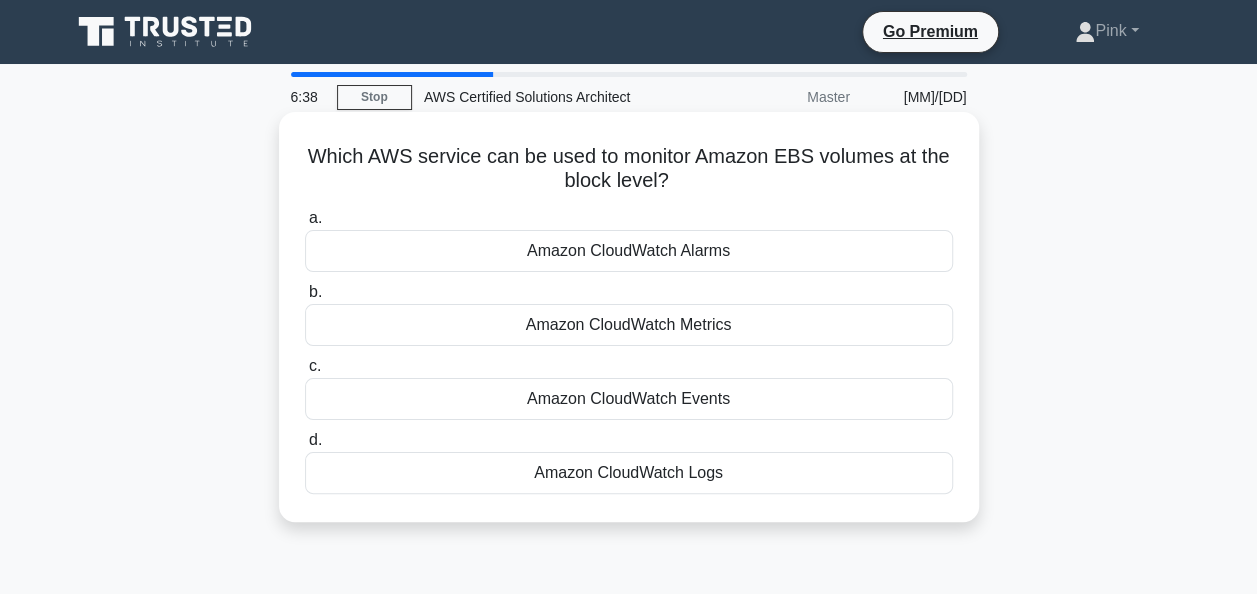 click on "Amazon CloudWatch Metrics" at bounding box center (629, 325) 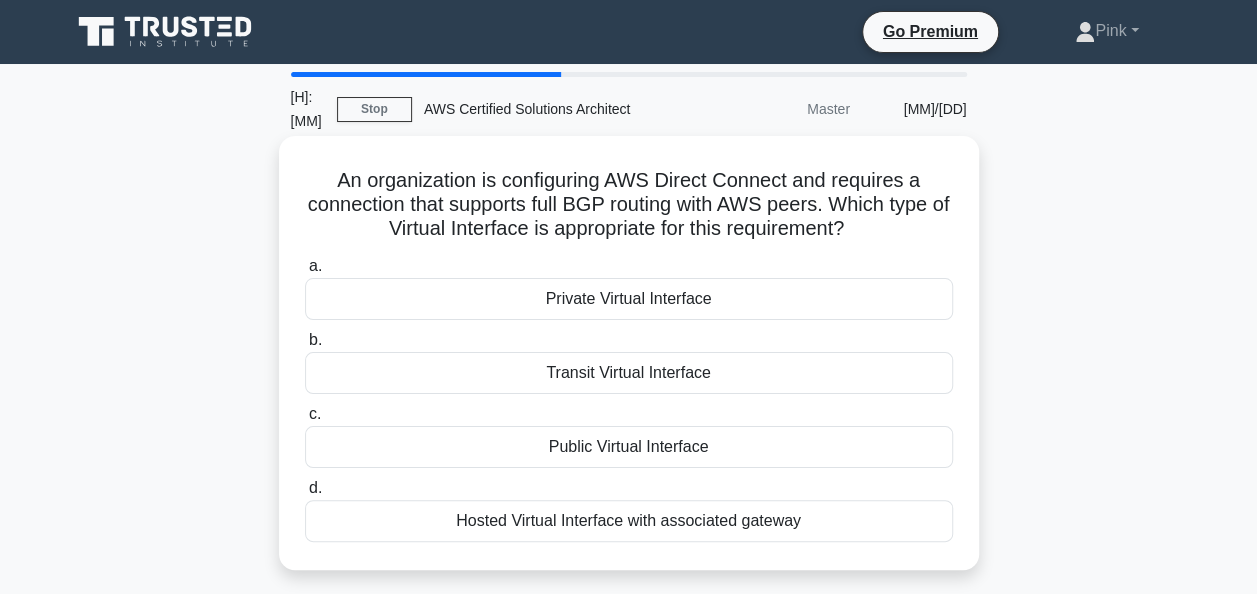 click on "Private Virtual Interface" at bounding box center [629, 299] 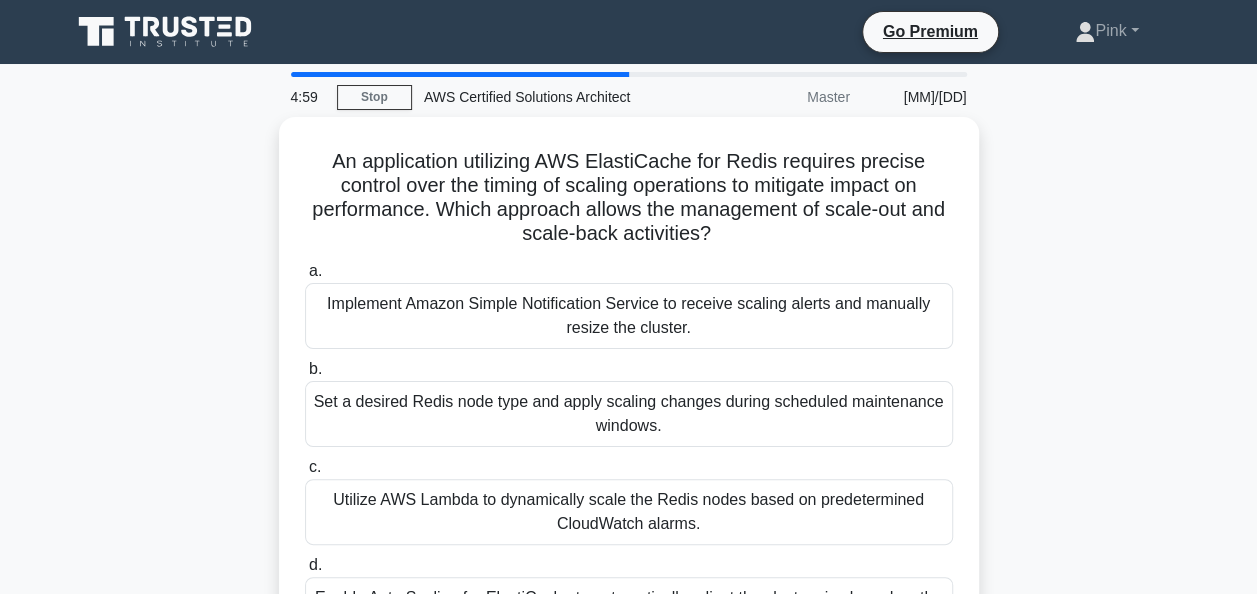 scroll, scrollTop: 40, scrollLeft: 0, axis: vertical 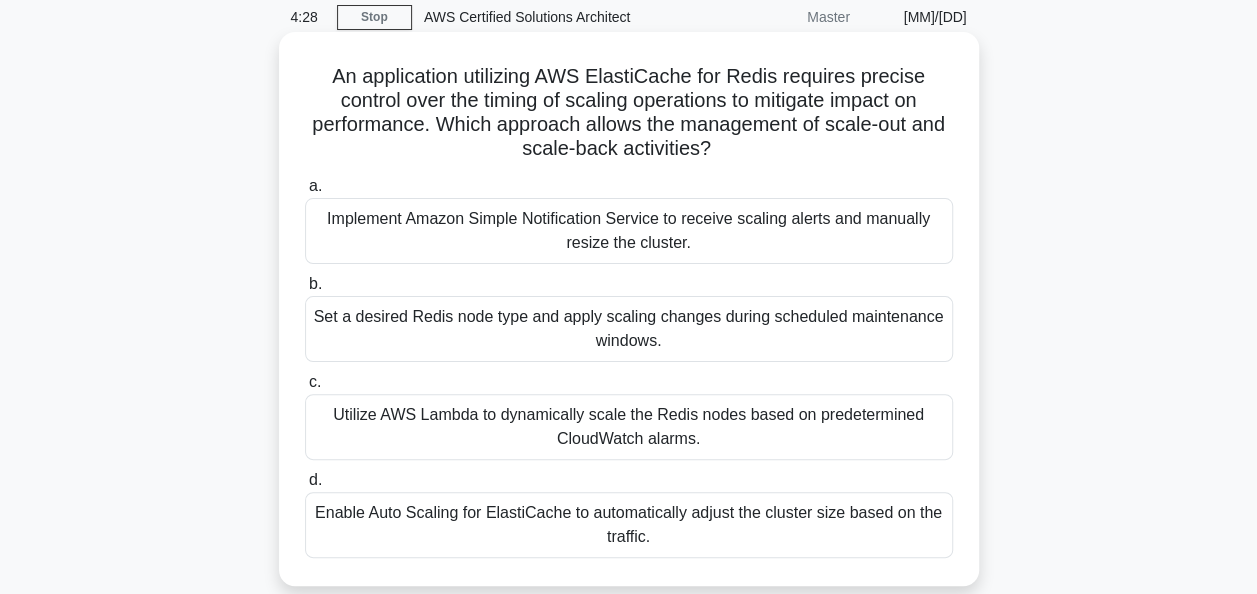 click on "Enable Auto Scaling for ElastiCache to automatically adjust the cluster size based on the traffic." at bounding box center (629, 525) 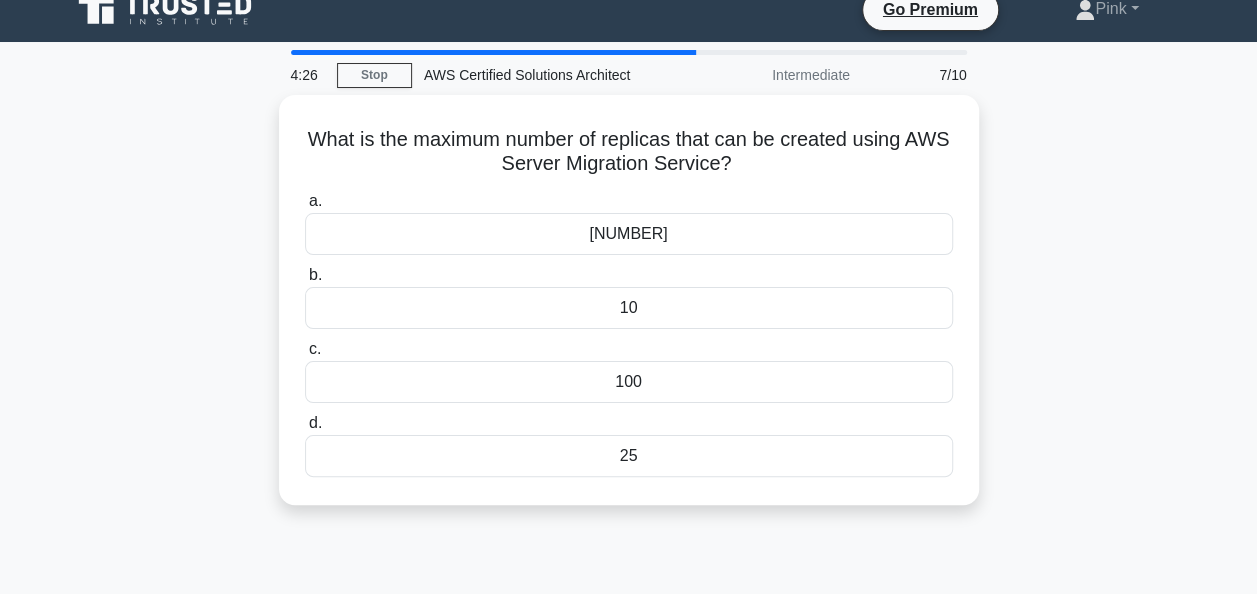 scroll, scrollTop: 0, scrollLeft: 0, axis: both 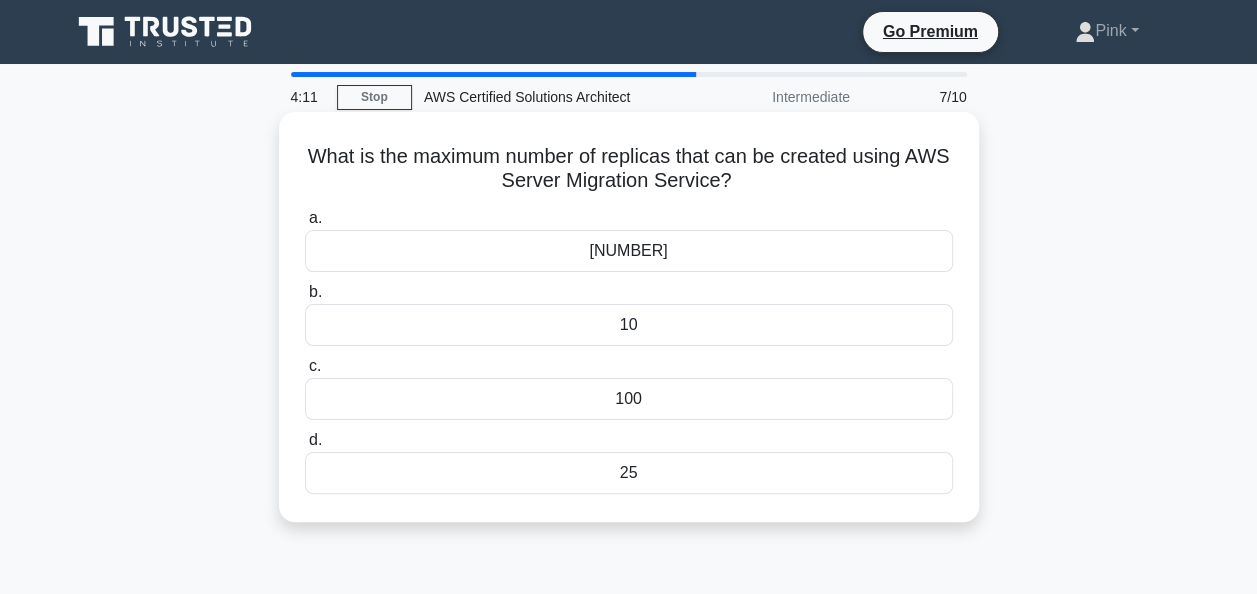 click on "50" at bounding box center (629, 251) 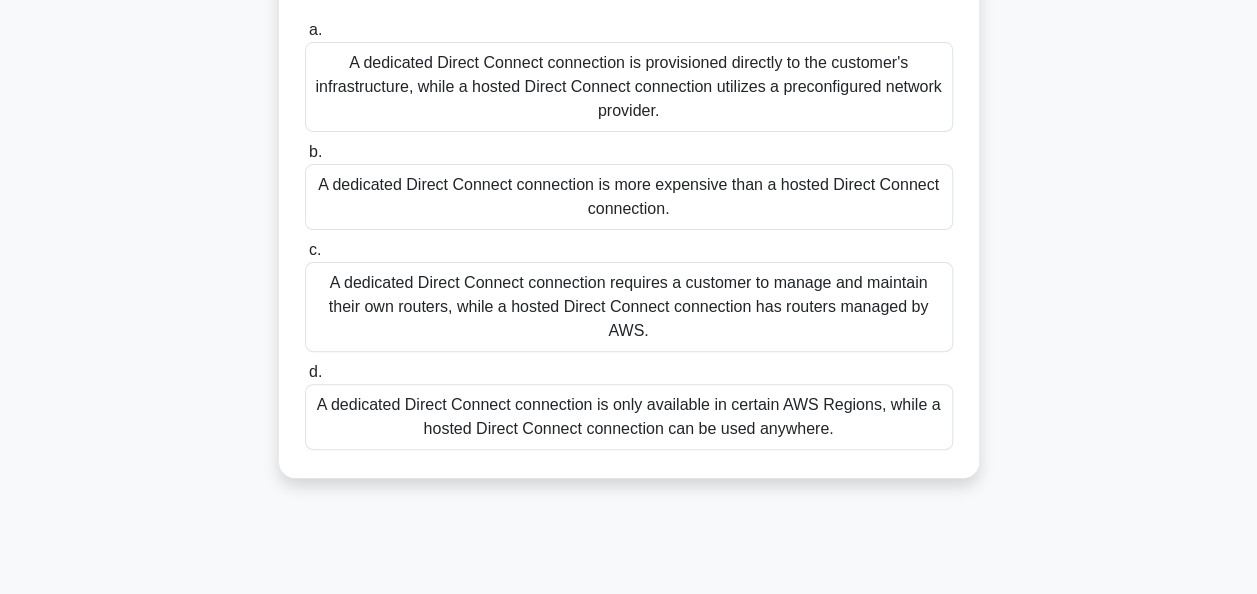 scroll, scrollTop: 200, scrollLeft: 0, axis: vertical 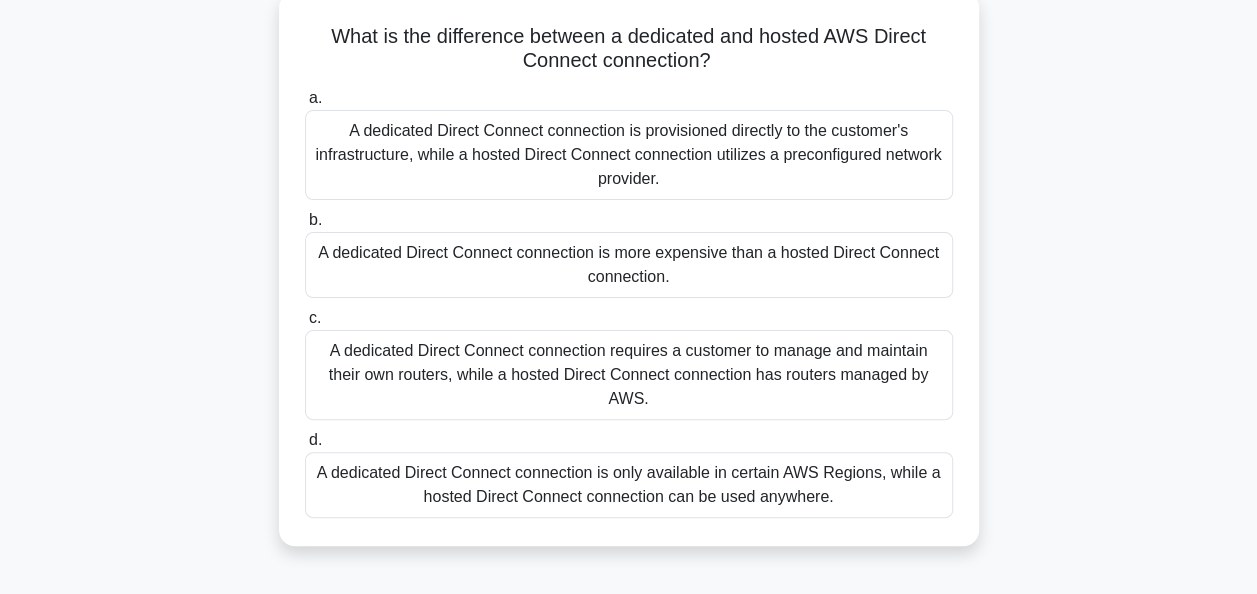 click on "A dedicated Direct Connect connection is provisioned directly to the customer's infrastructure, while a hosted Direct Connect connection utilizes a preconfigured network provider." at bounding box center [629, 155] 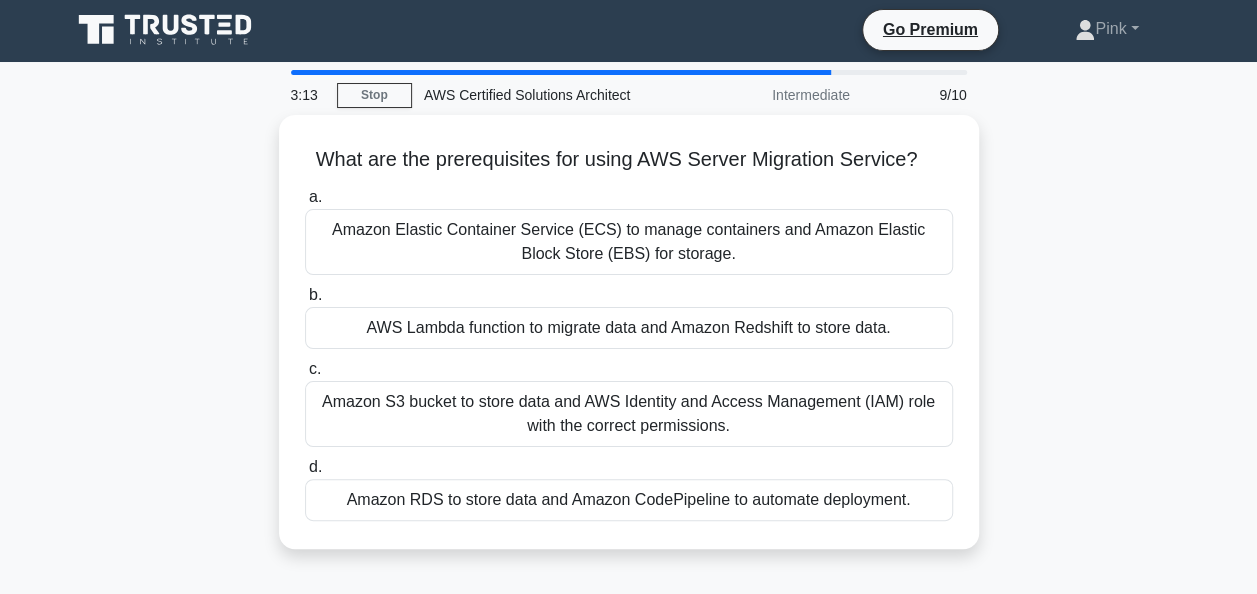 scroll, scrollTop: 0, scrollLeft: 0, axis: both 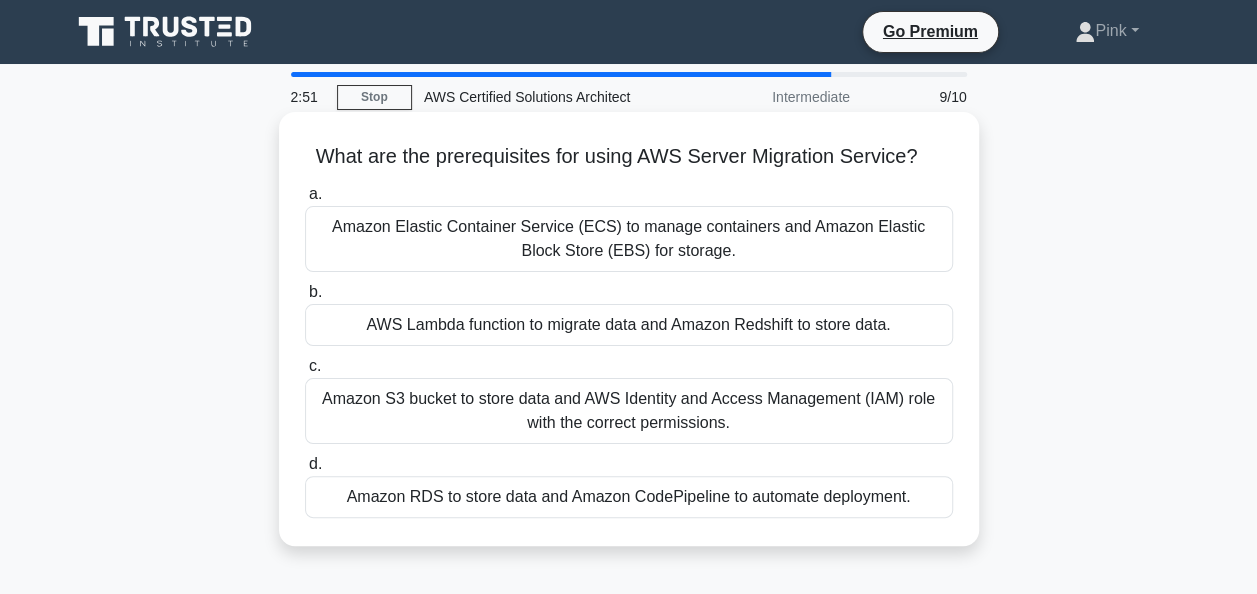 click on "Amazon S3 bucket to store data and AWS Identity and Access Management (IAM) role with the correct permissions." at bounding box center [629, 411] 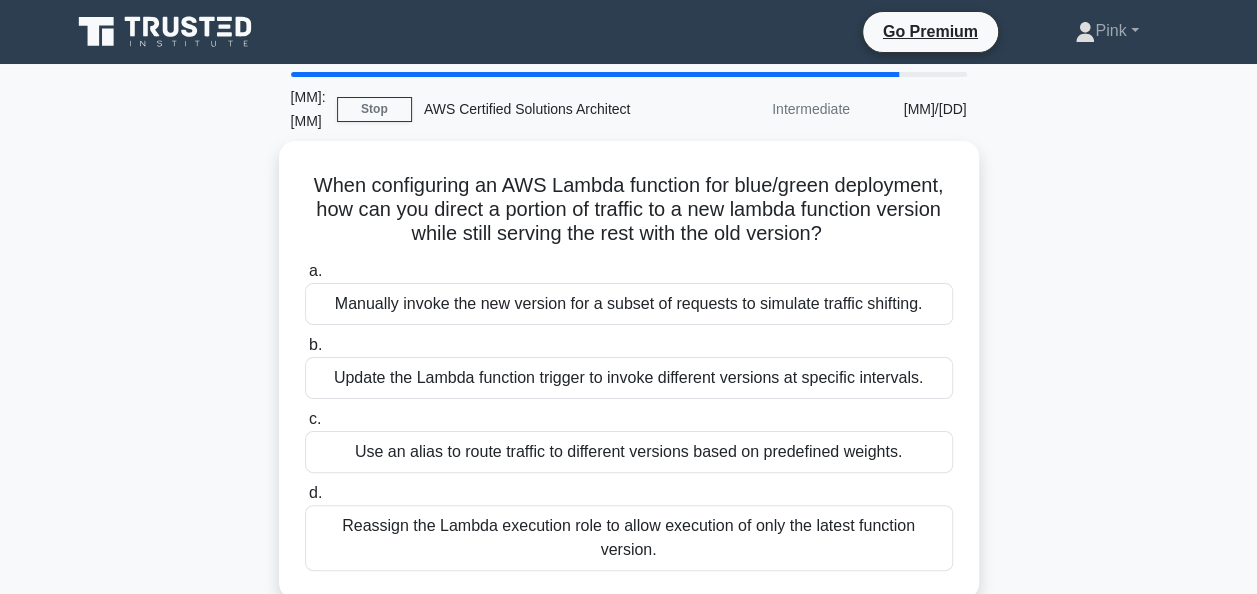 click on "Use an alias to route traffic to different versions based on predefined weights." at bounding box center [629, 452] 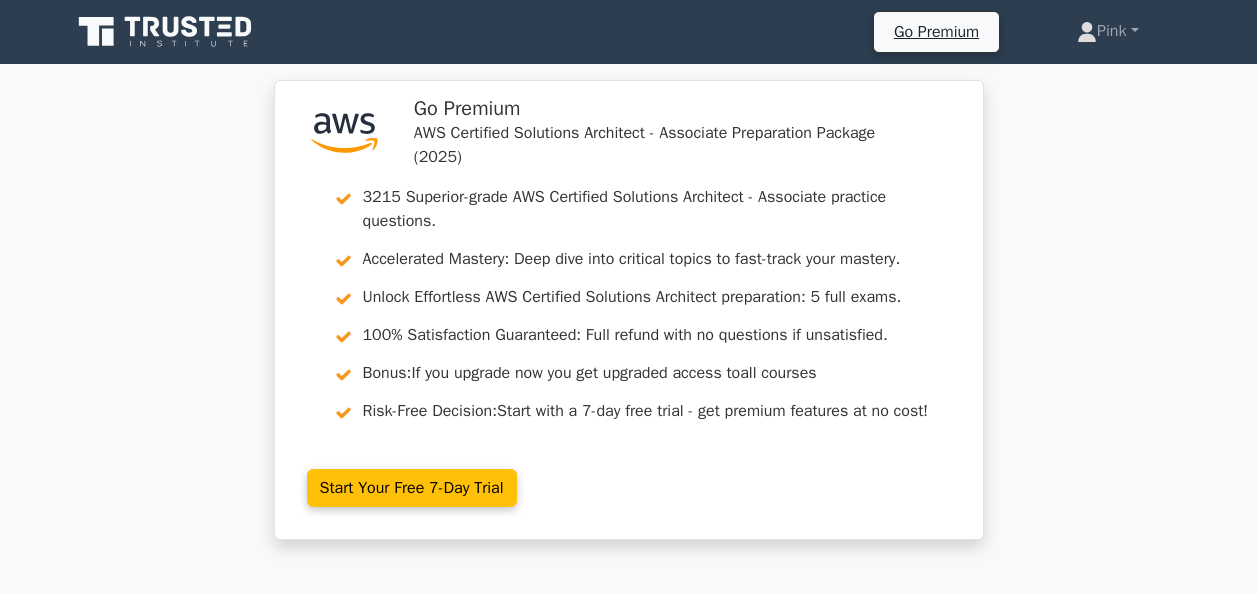 scroll, scrollTop: 0, scrollLeft: 0, axis: both 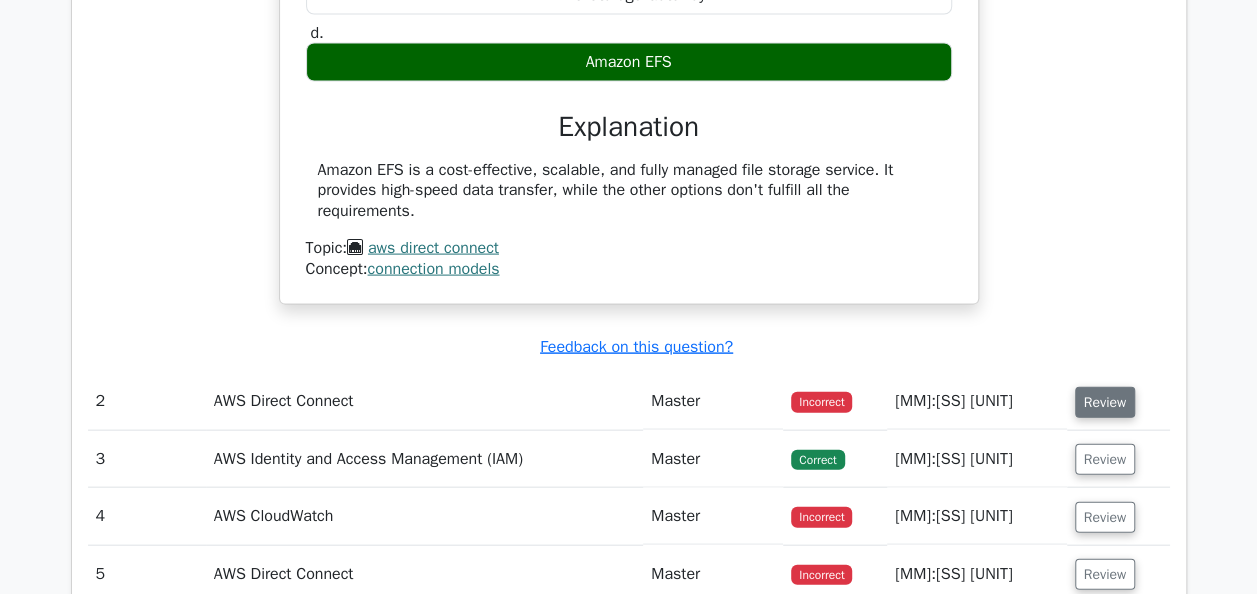 click on "Review" at bounding box center [1105, 402] 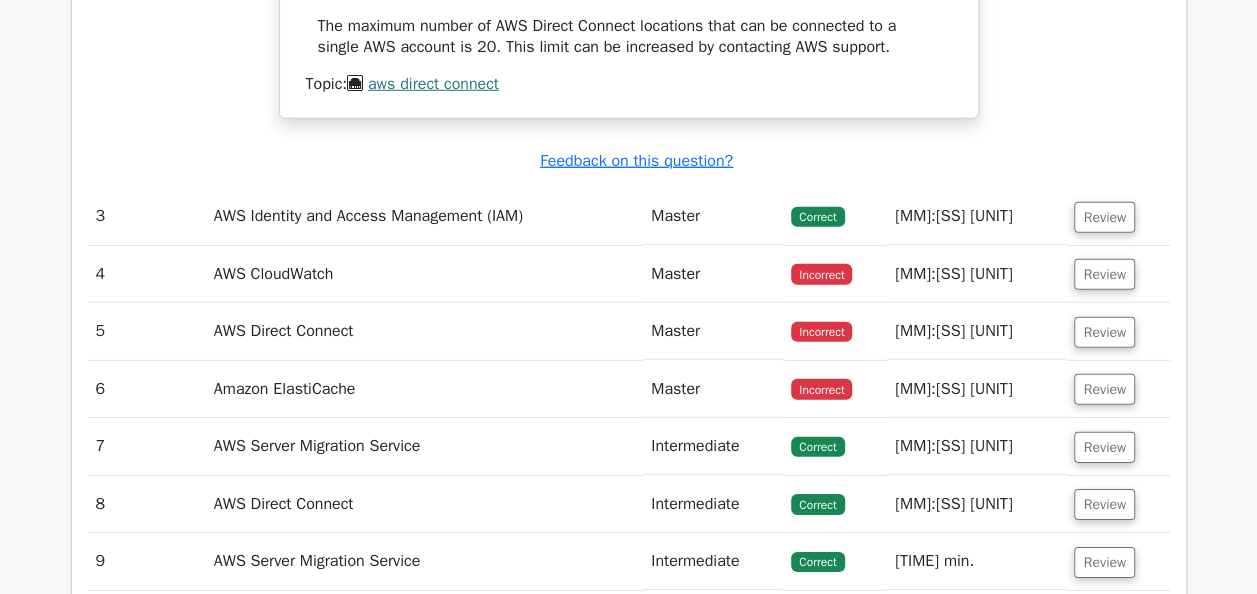 scroll, scrollTop: 2918, scrollLeft: 0, axis: vertical 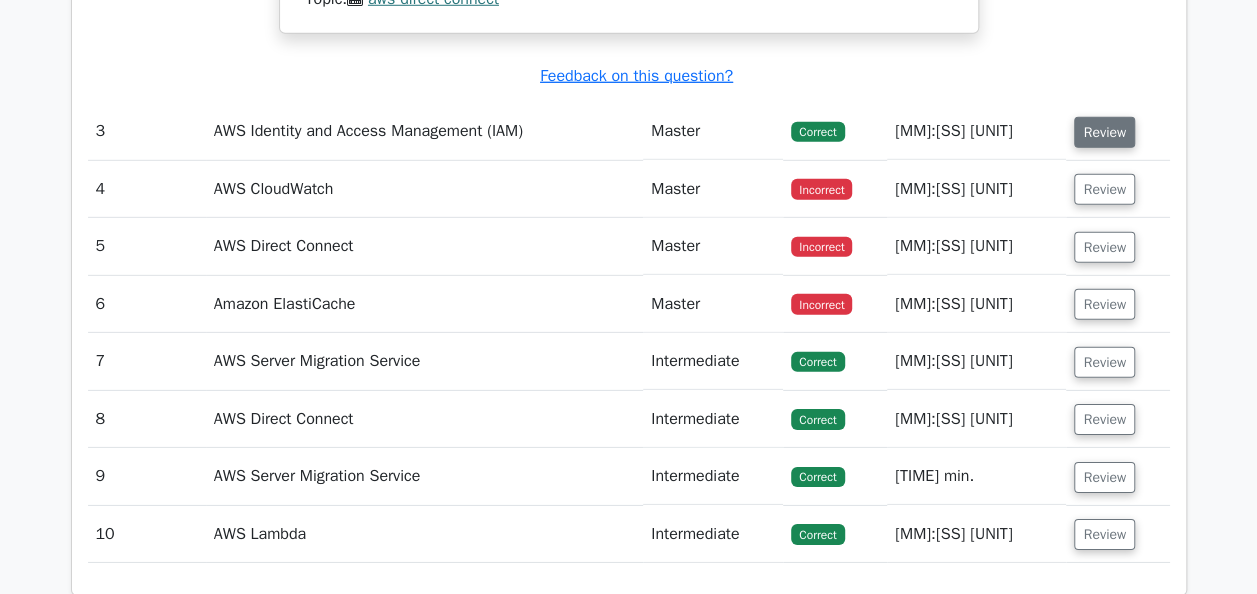 click on "Review" at bounding box center (1104, 132) 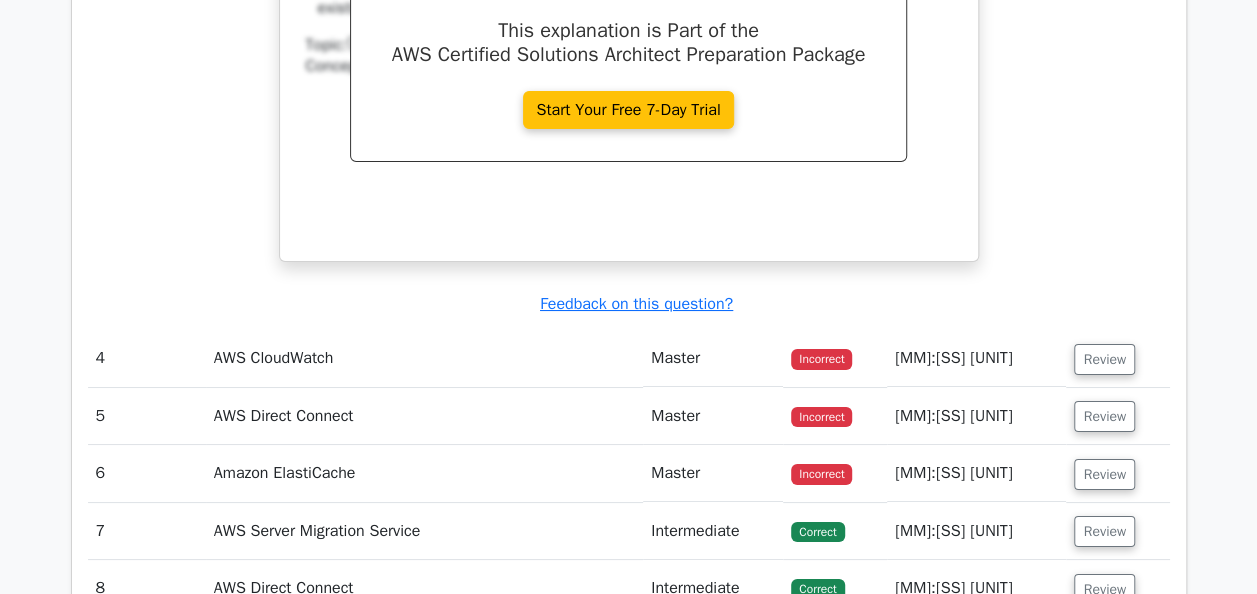 scroll, scrollTop: 3678, scrollLeft: 0, axis: vertical 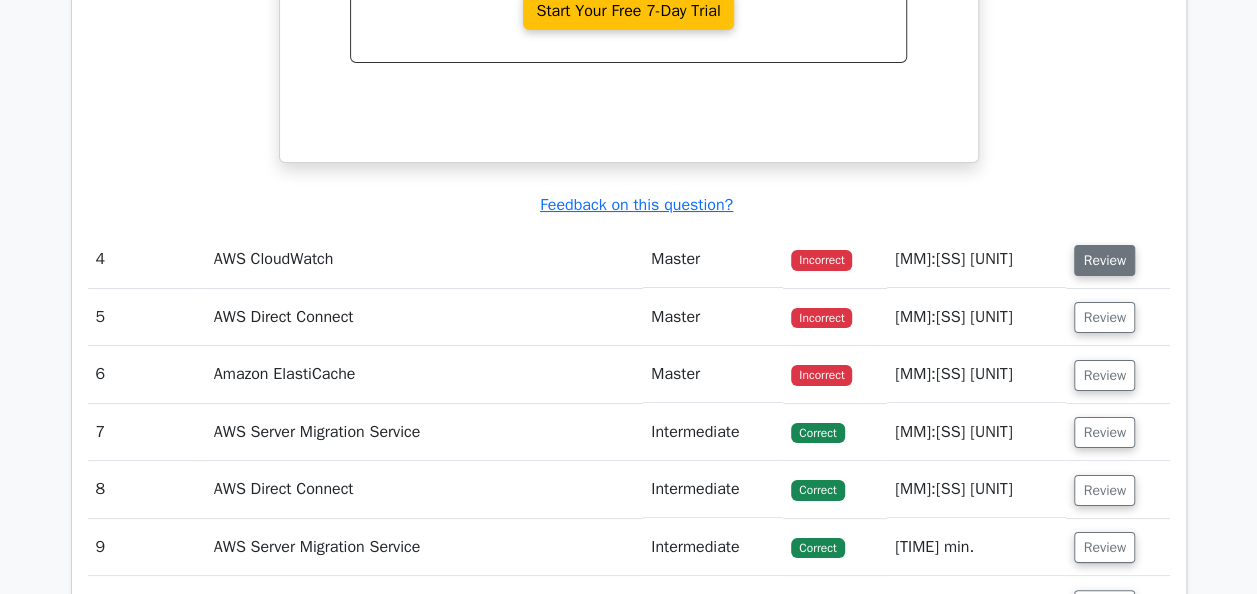 click on "Review" at bounding box center [1104, 260] 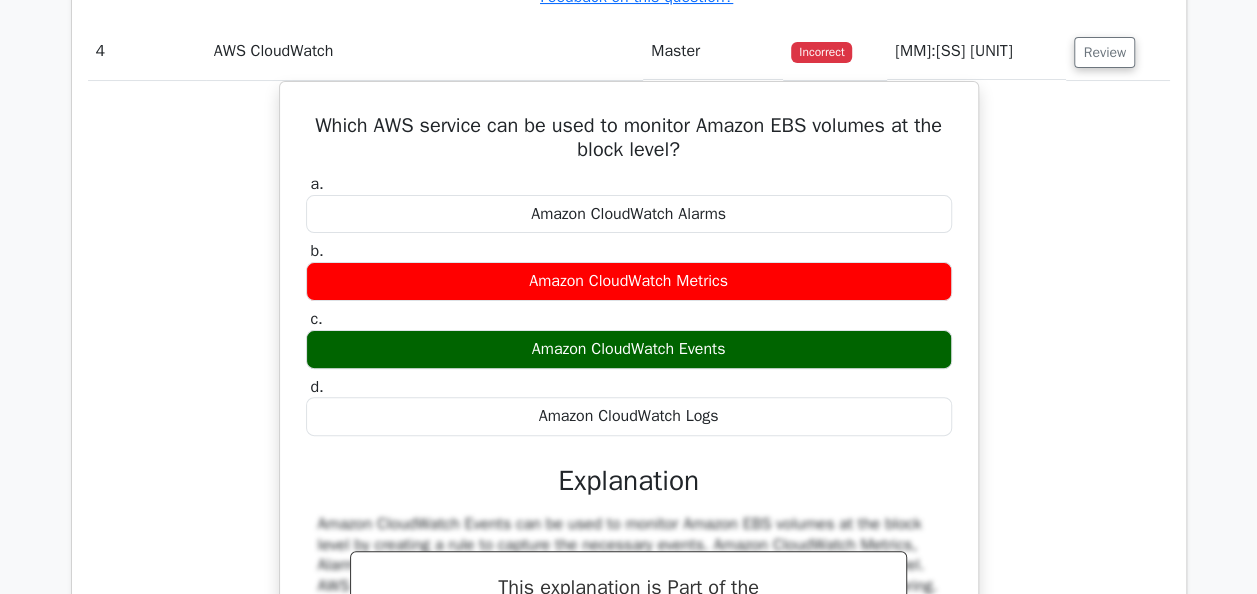 scroll, scrollTop: 3971, scrollLeft: 0, axis: vertical 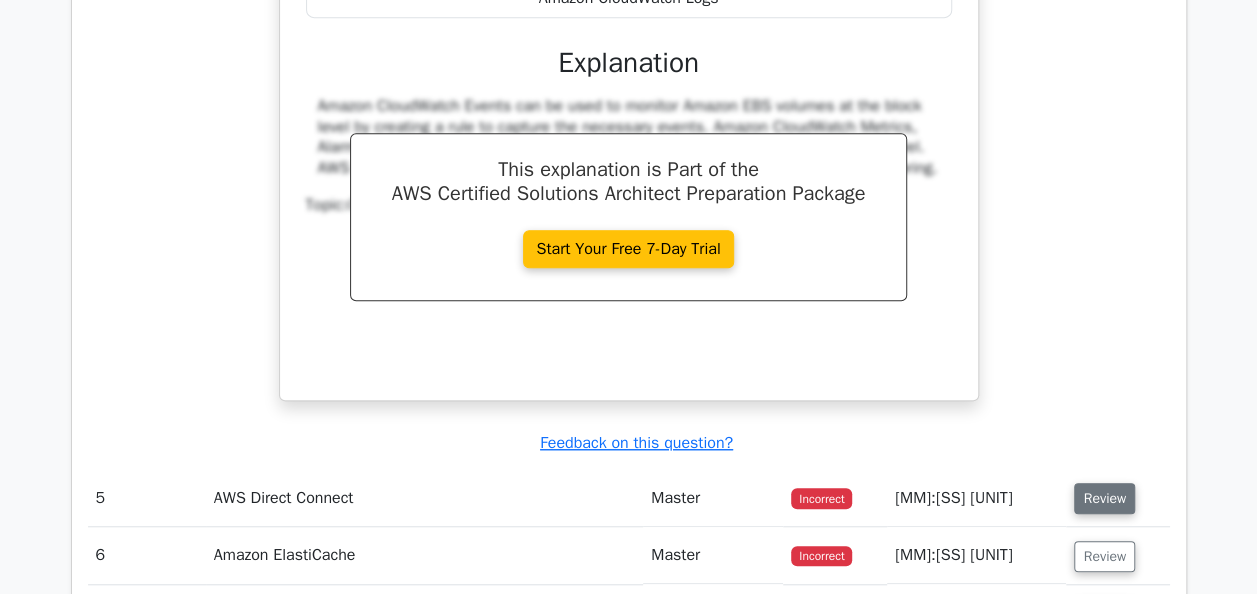 click on "Review" at bounding box center [1104, 498] 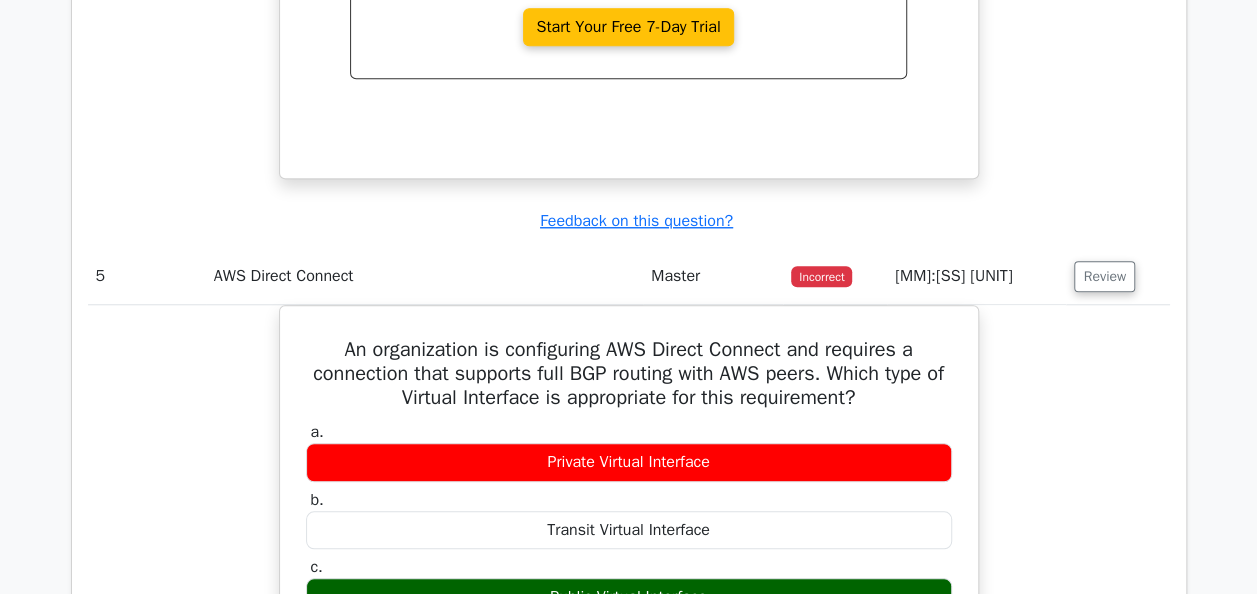 scroll, scrollTop: 4611, scrollLeft: 0, axis: vertical 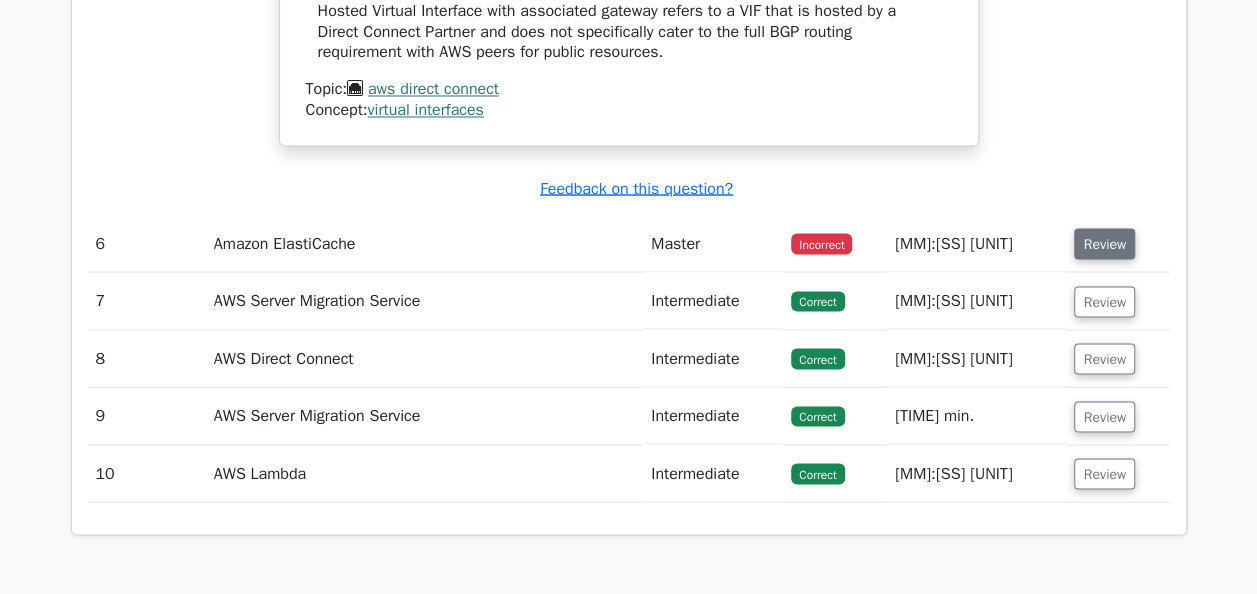click on "Review" at bounding box center (1104, 243) 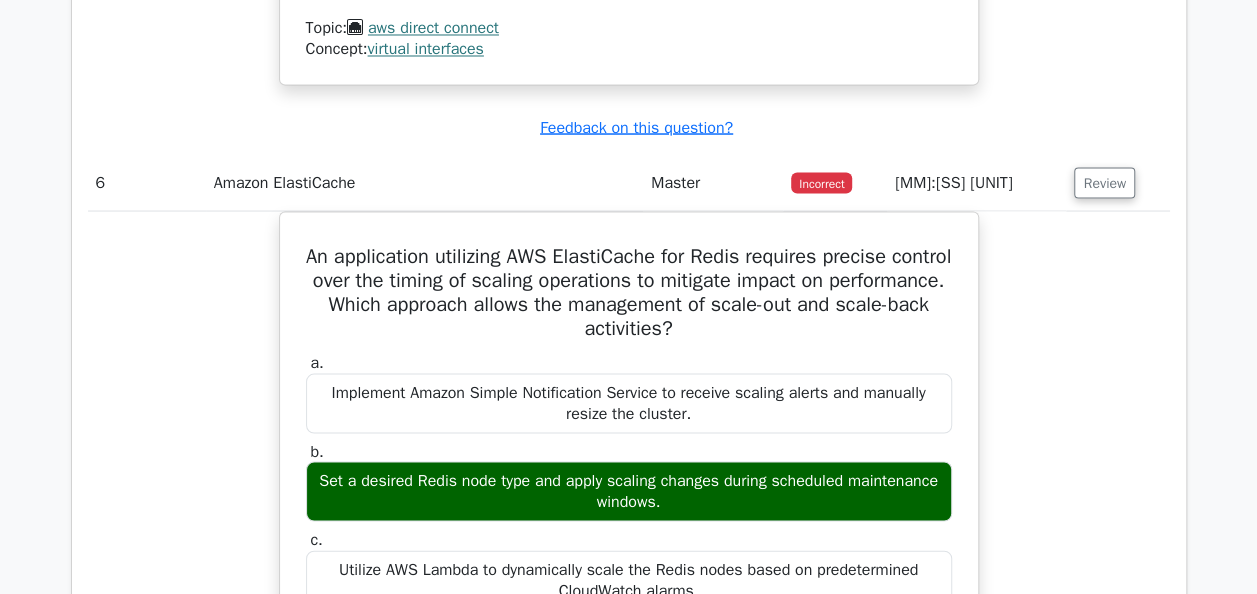 scroll, scrollTop: 5596, scrollLeft: 0, axis: vertical 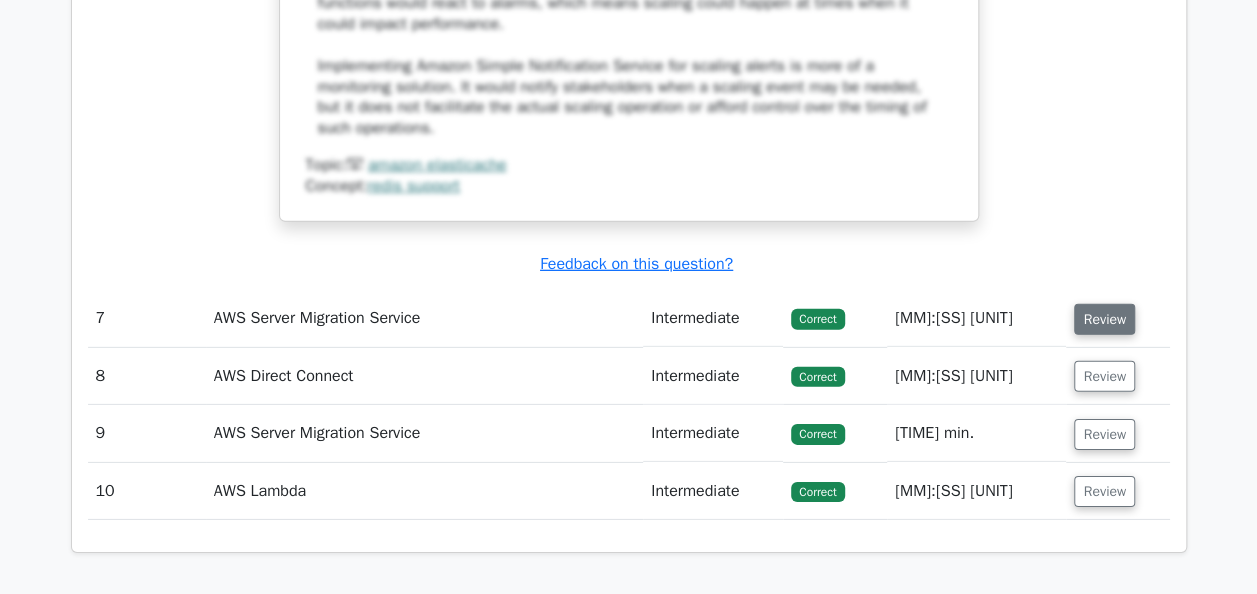 click on "Review" at bounding box center [1104, 319] 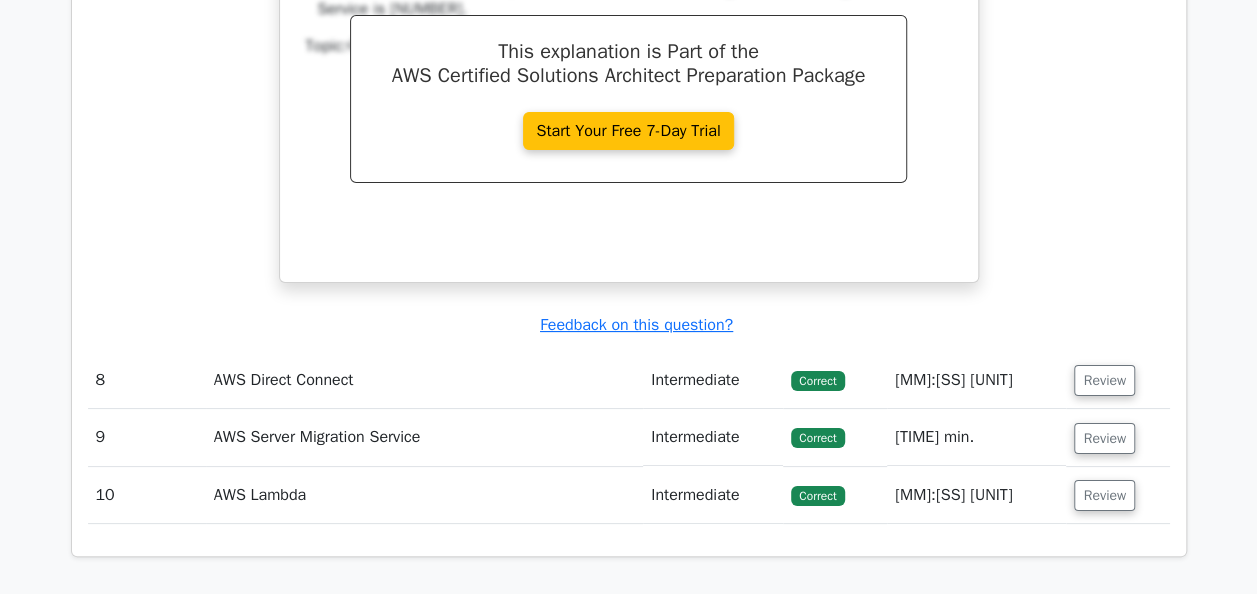 scroll, scrollTop: 7516, scrollLeft: 0, axis: vertical 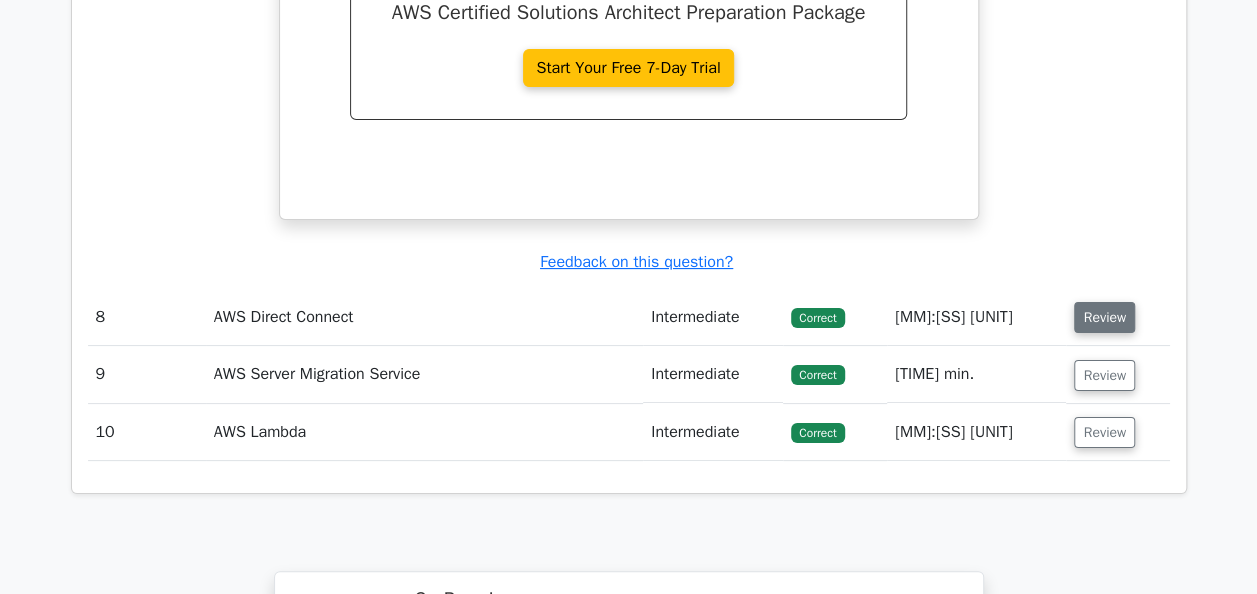 click on "Review" at bounding box center [1104, 317] 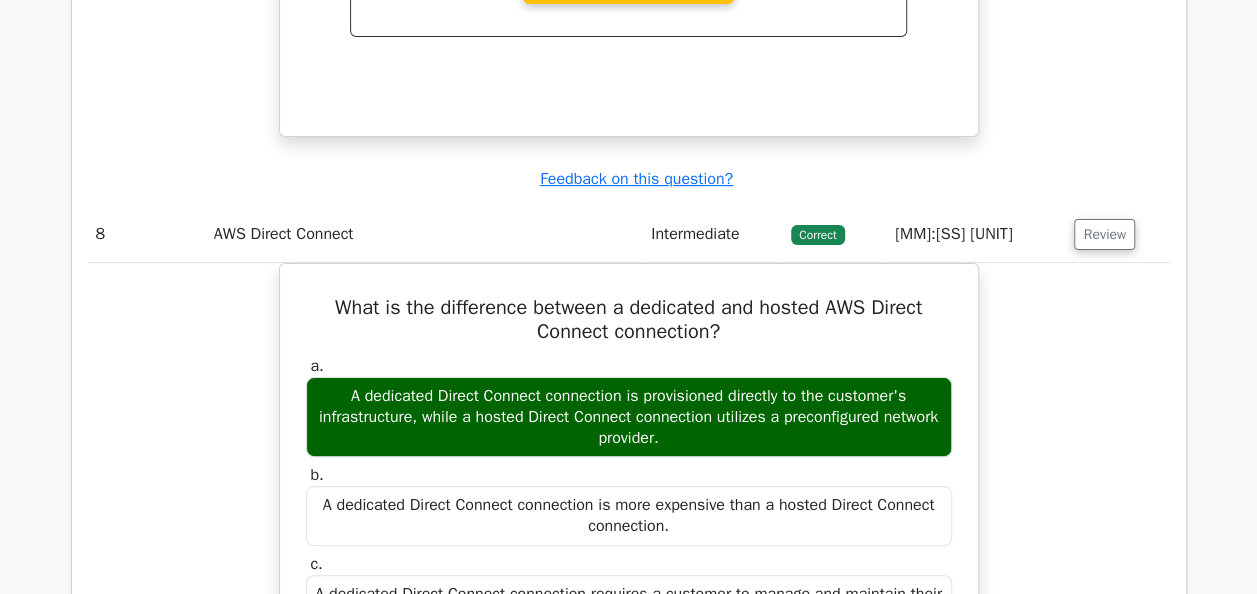 scroll, scrollTop: 7609, scrollLeft: 0, axis: vertical 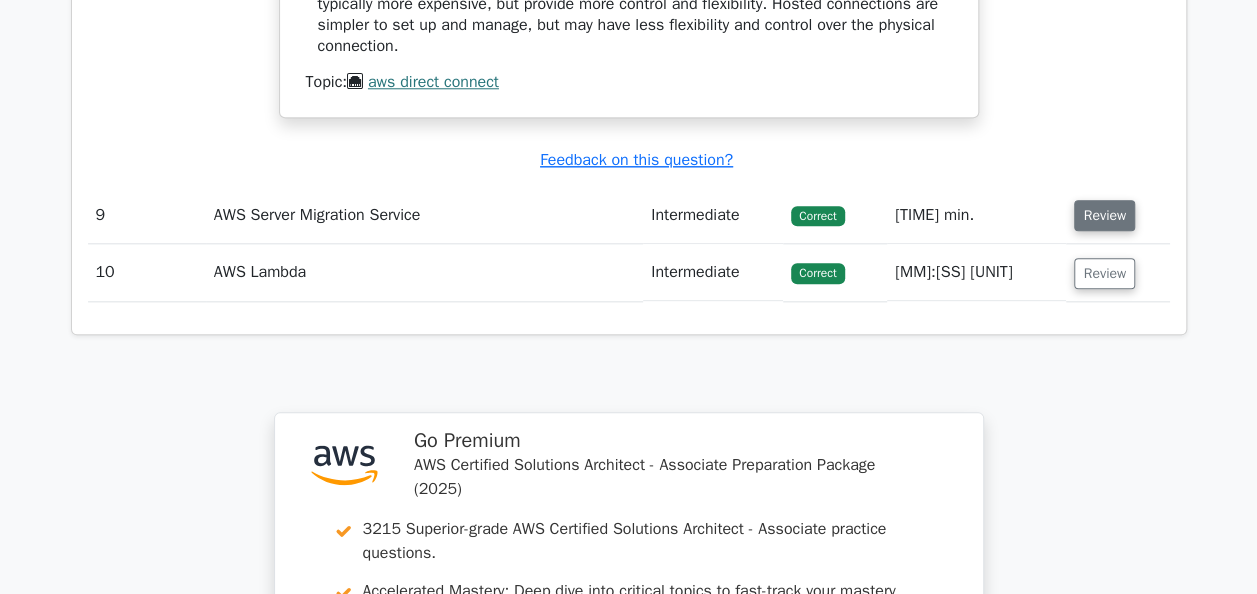 click on "Review" at bounding box center (1104, 215) 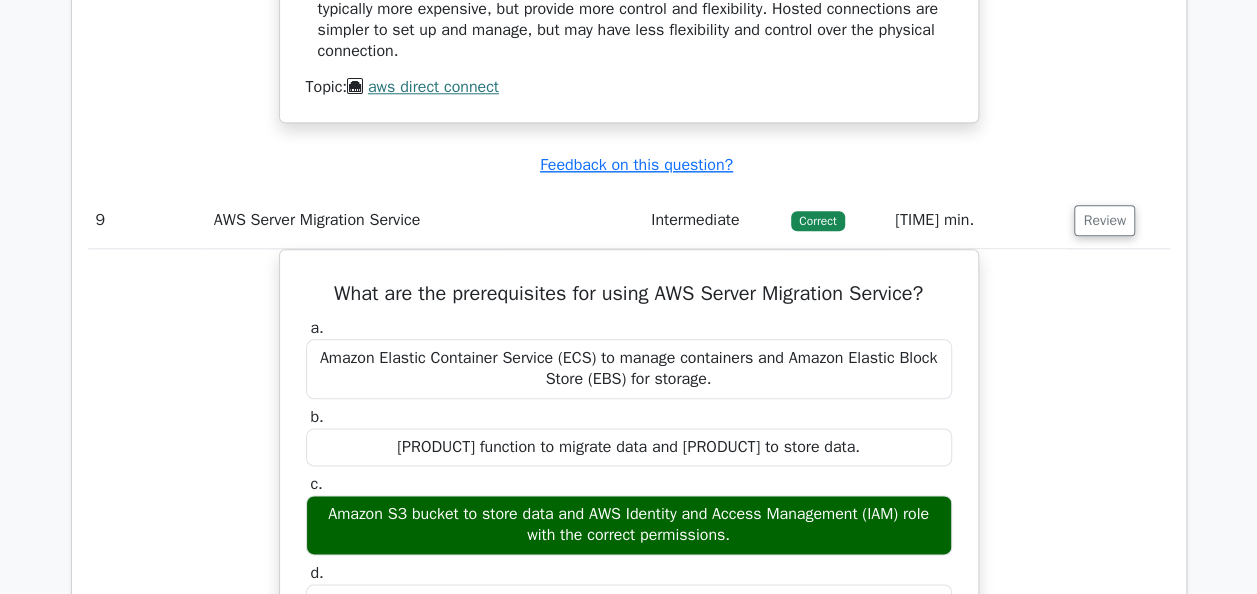type 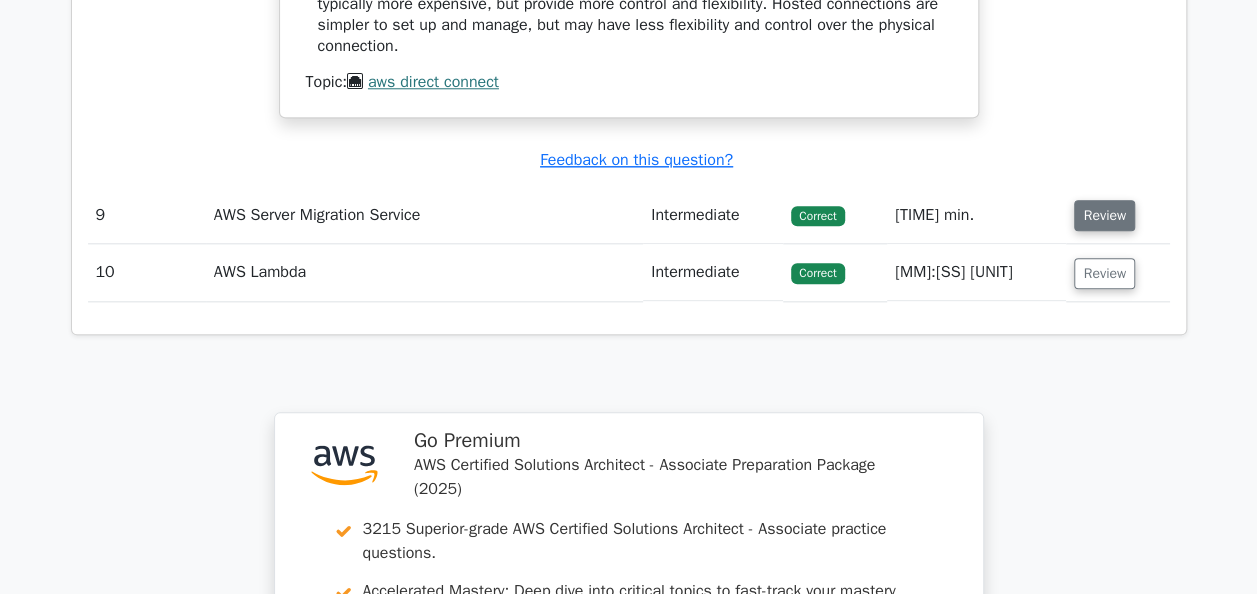 click on "Review" at bounding box center (1104, 215) 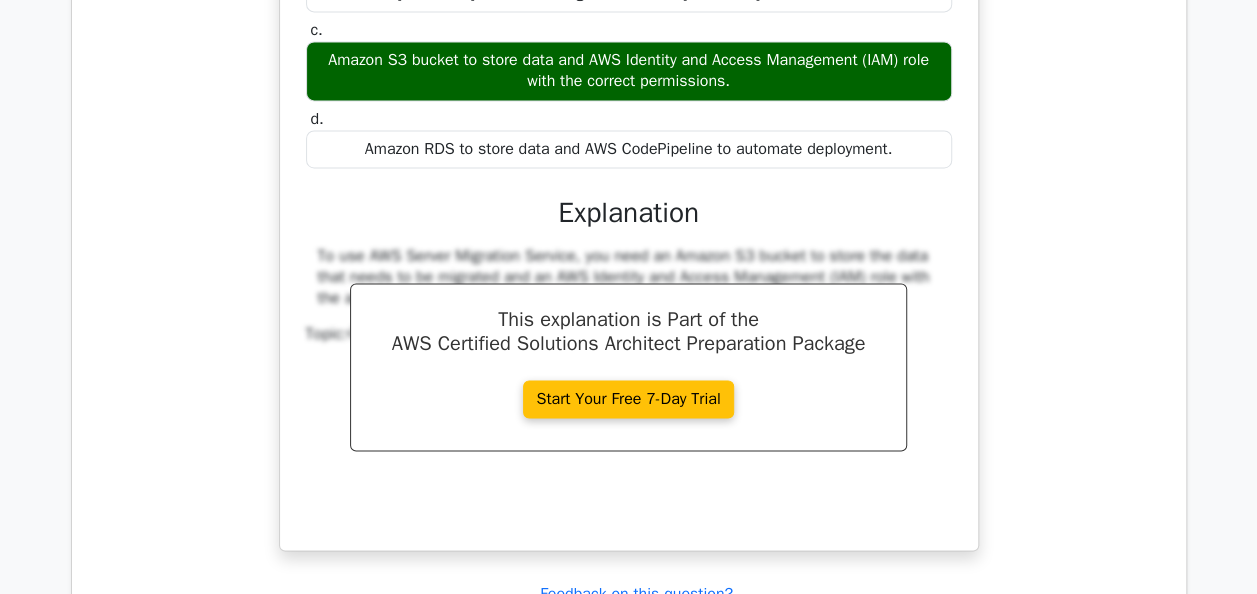 scroll, scrollTop: 9144, scrollLeft: 0, axis: vertical 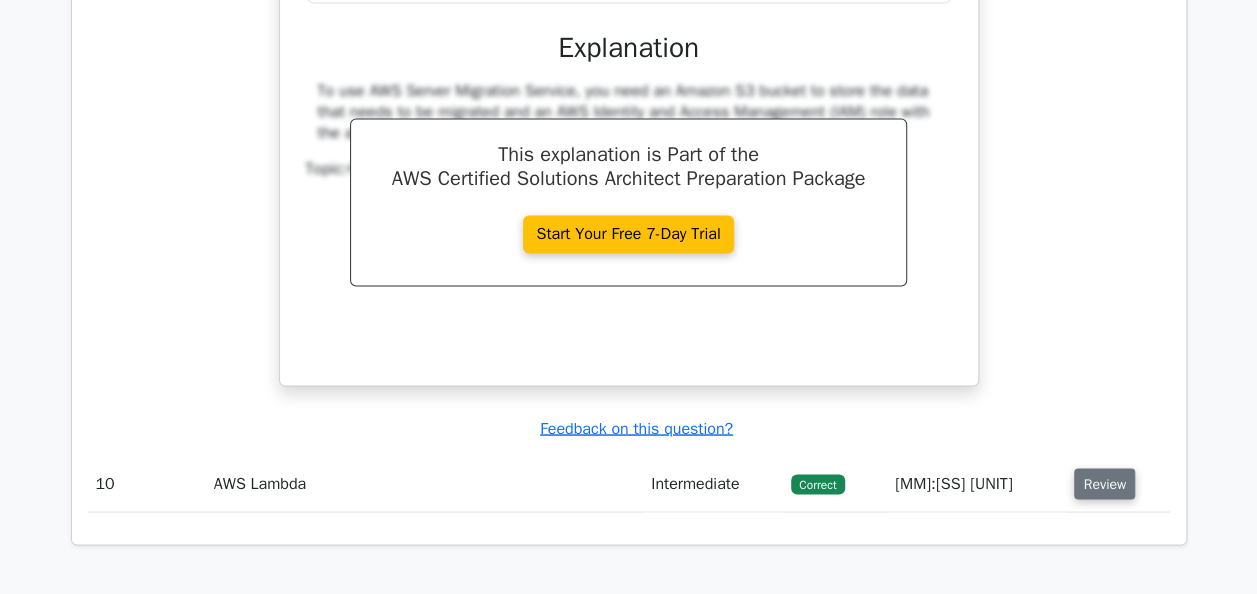 click on "Review" at bounding box center (1104, 483) 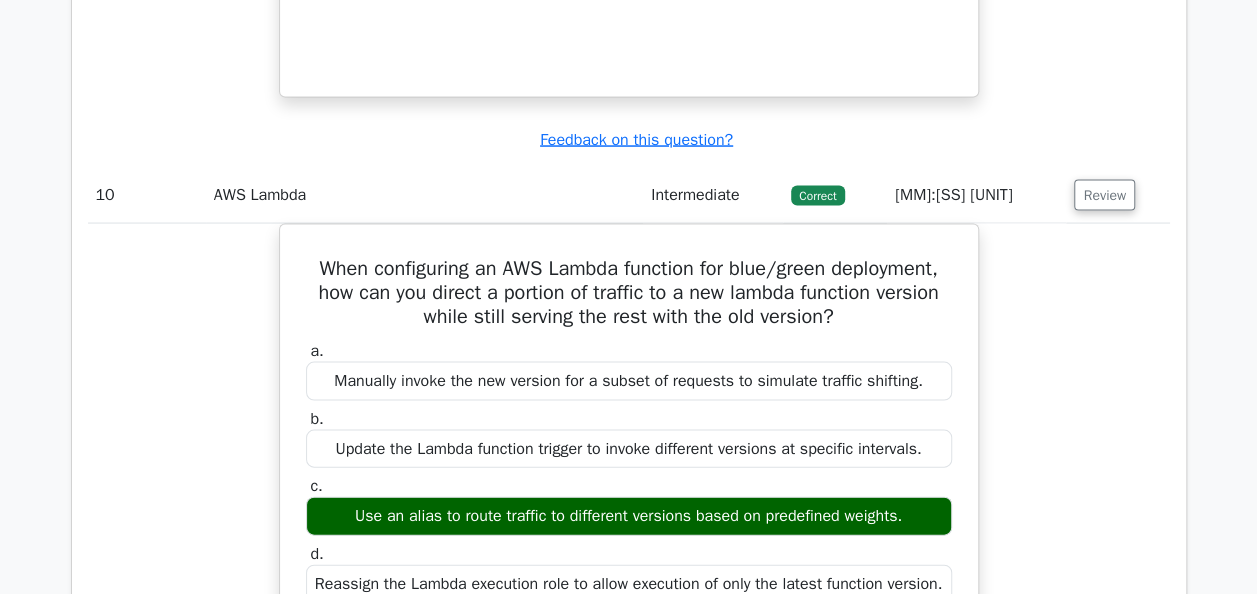 scroll, scrollTop: 9463, scrollLeft: 0, axis: vertical 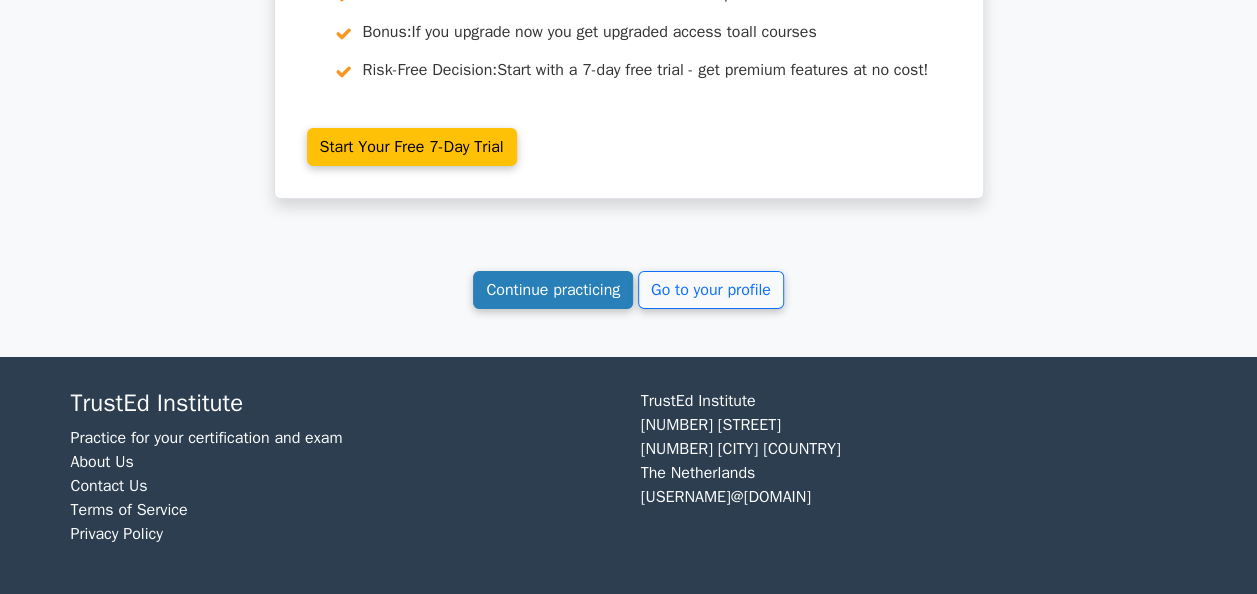 click on "Continue practicing" at bounding box center [553, 290] 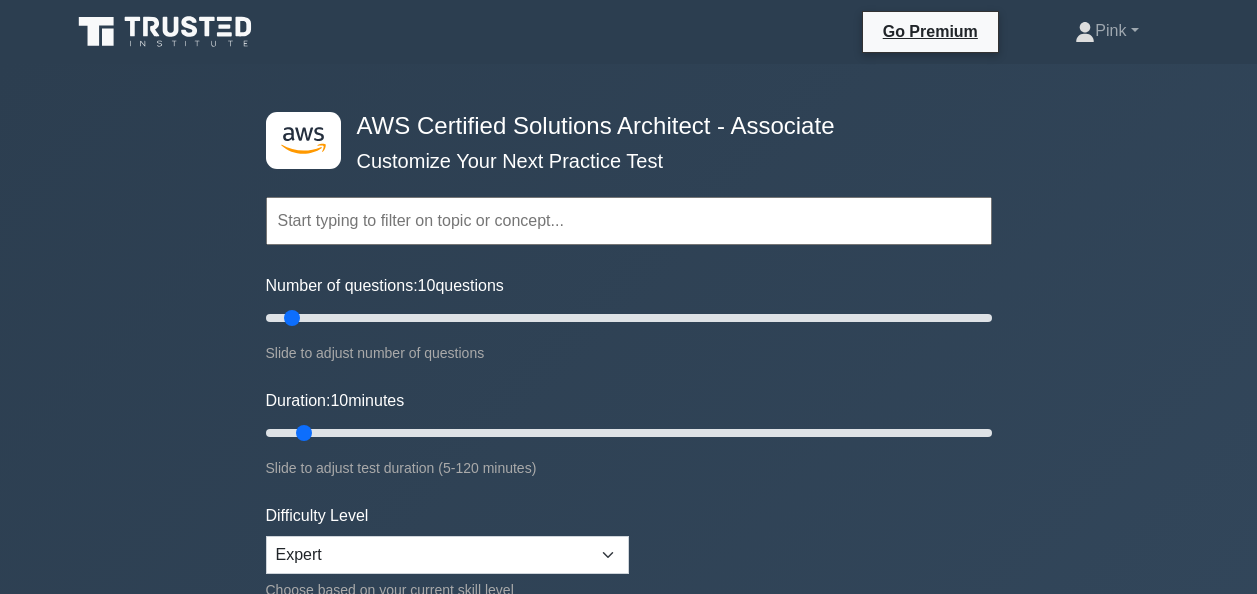 scroll, scrollTop: 0, scrollLeft: 0, axis: both 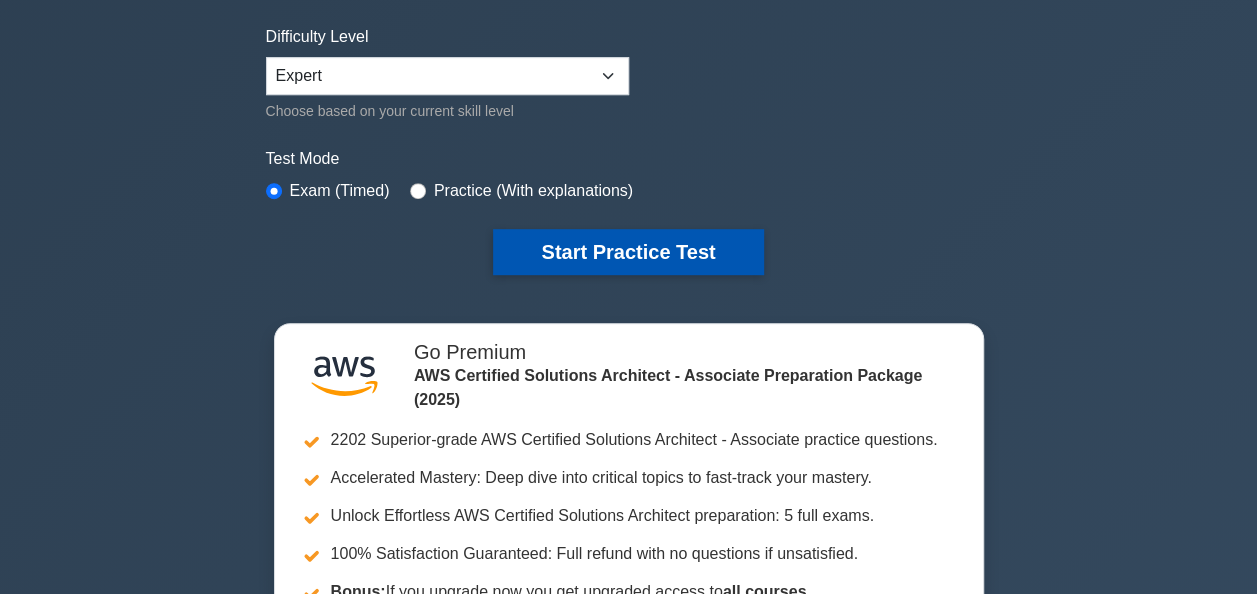 click on "Start Practice Test" at bounding box center (628, 252) 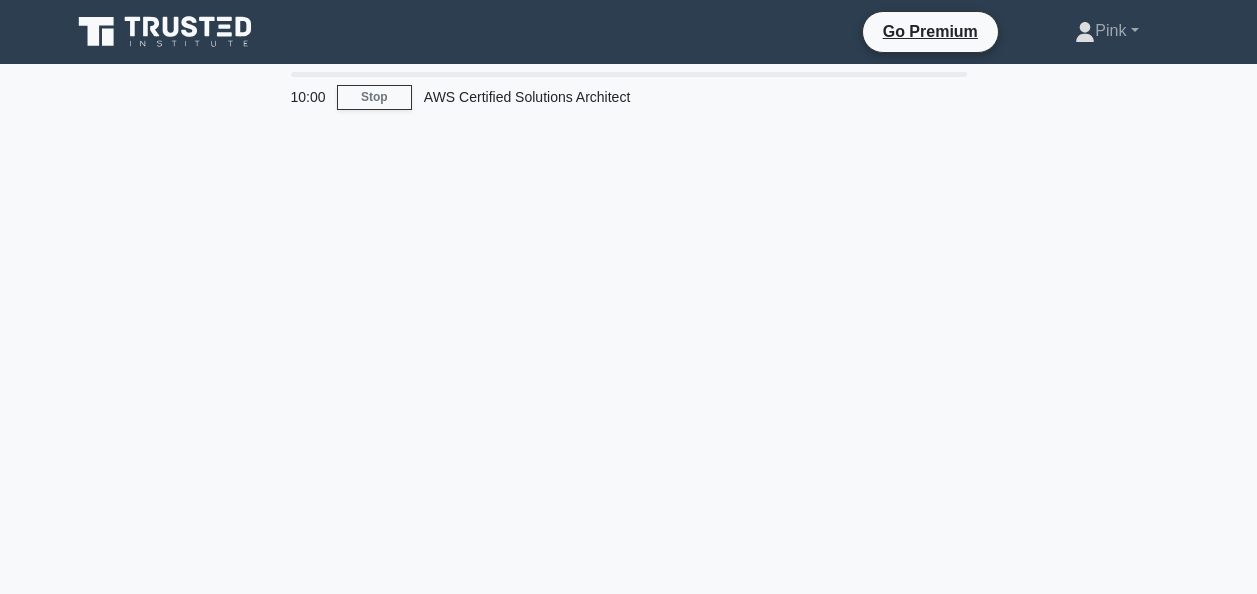 scroll, scrollTop: 0, scrollLeft: 0, axis: both 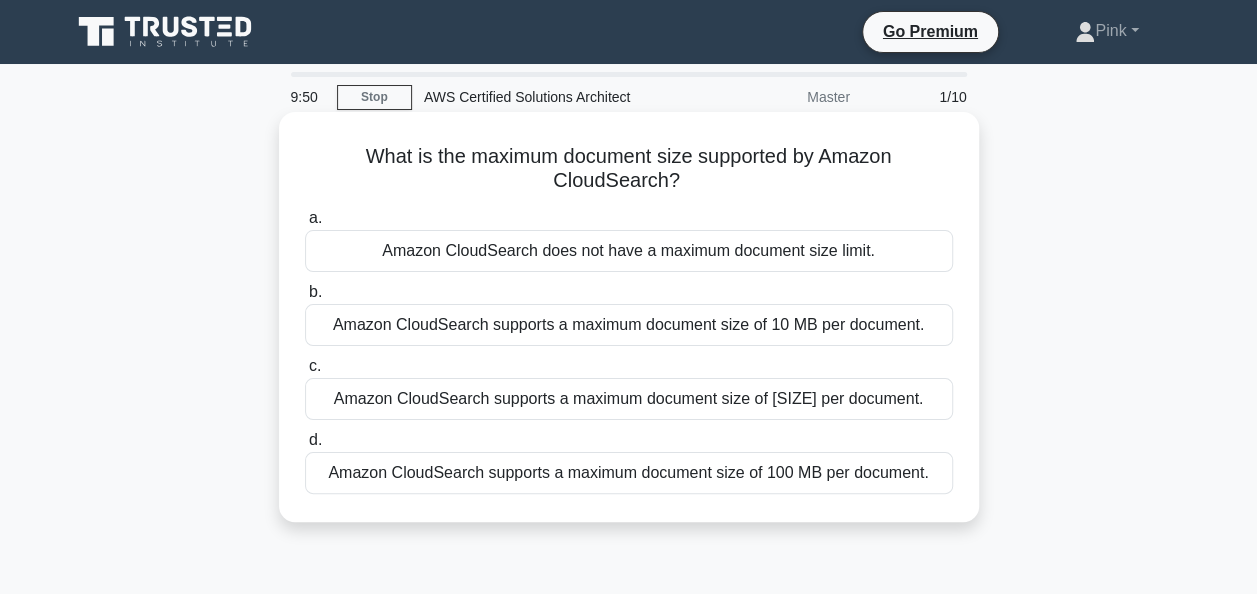 click on "Amazon CloudSearch supports a maximum document size of 100 MB per document." at bounding box center (629, 473) 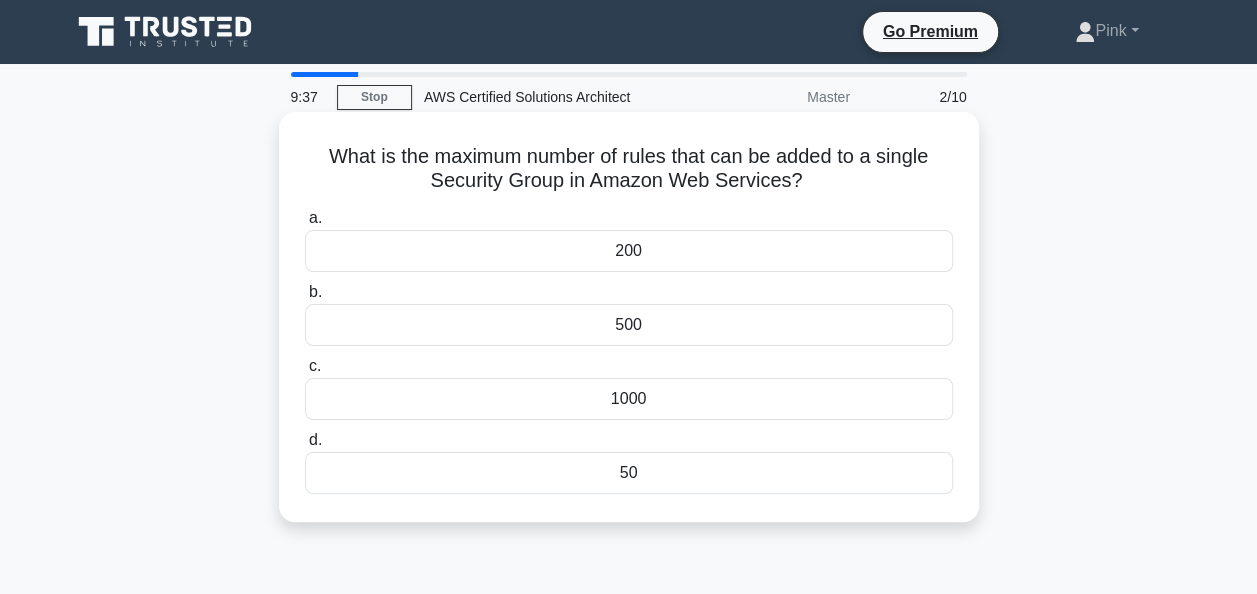 click on "1000" at bounding box center [629, 399] 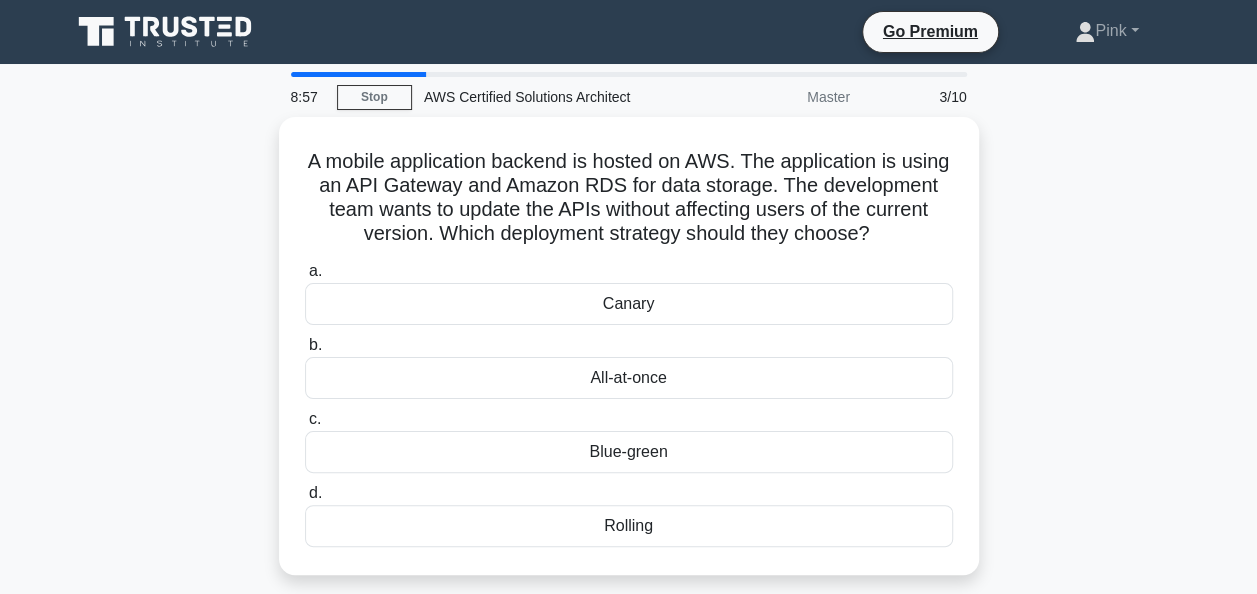 scroll, scrollTop: 40, scrollLeft: 0, axis: vertical 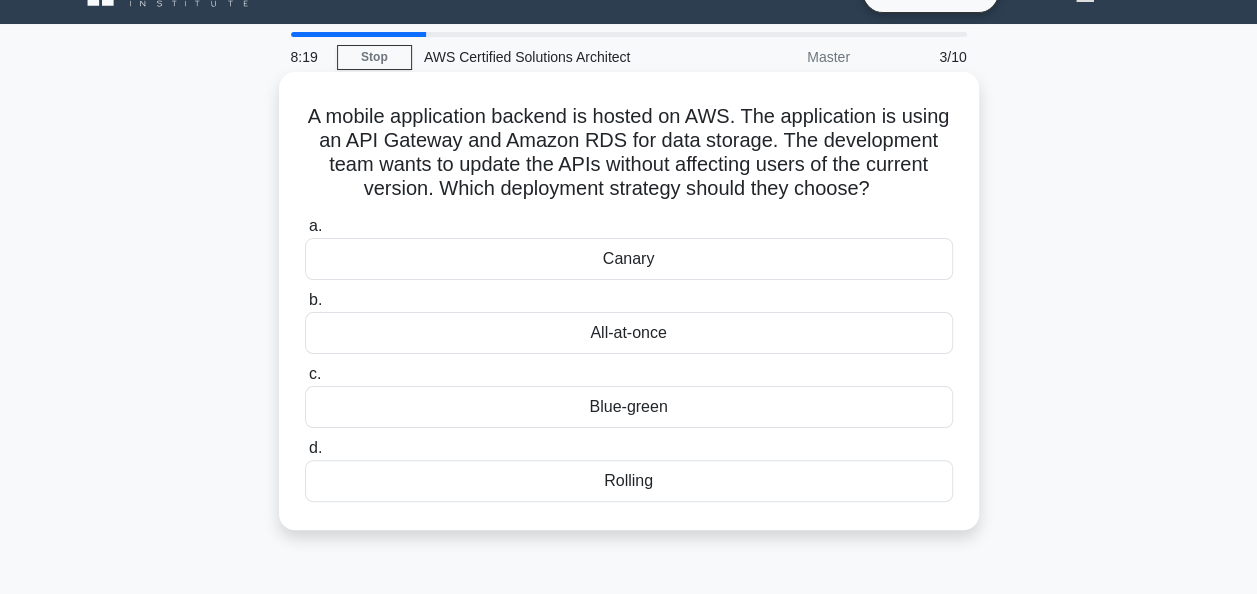 click on "Blue-green" at bounding box center (629, 407) 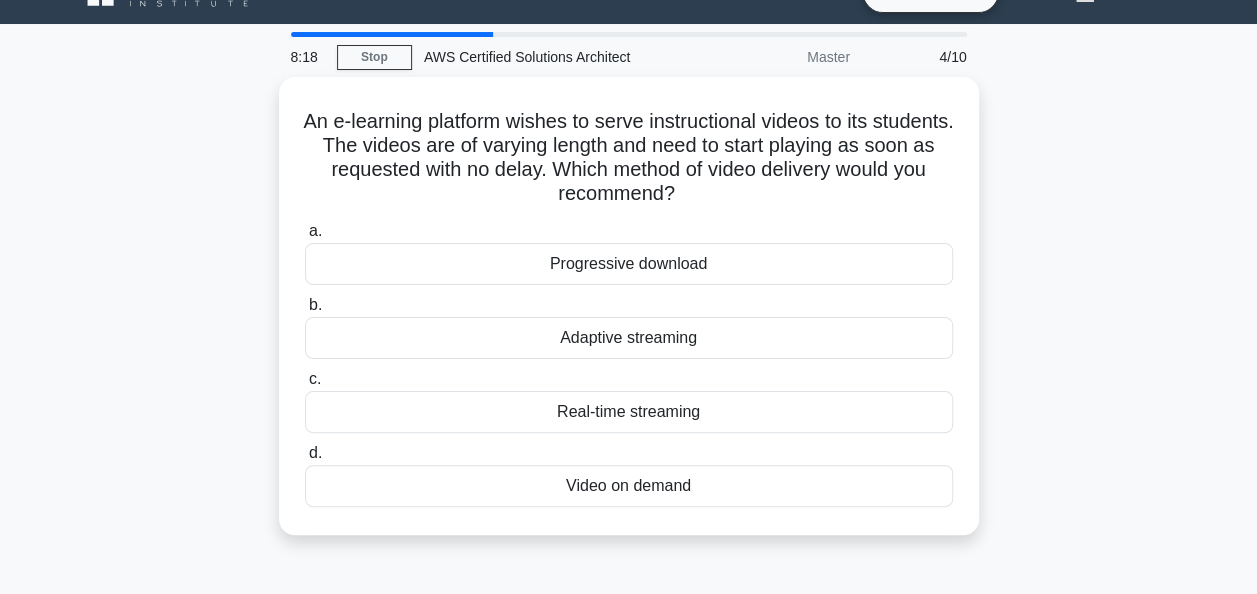 scroll, scrollTop: 0, scrollLeft: 0, axis: both 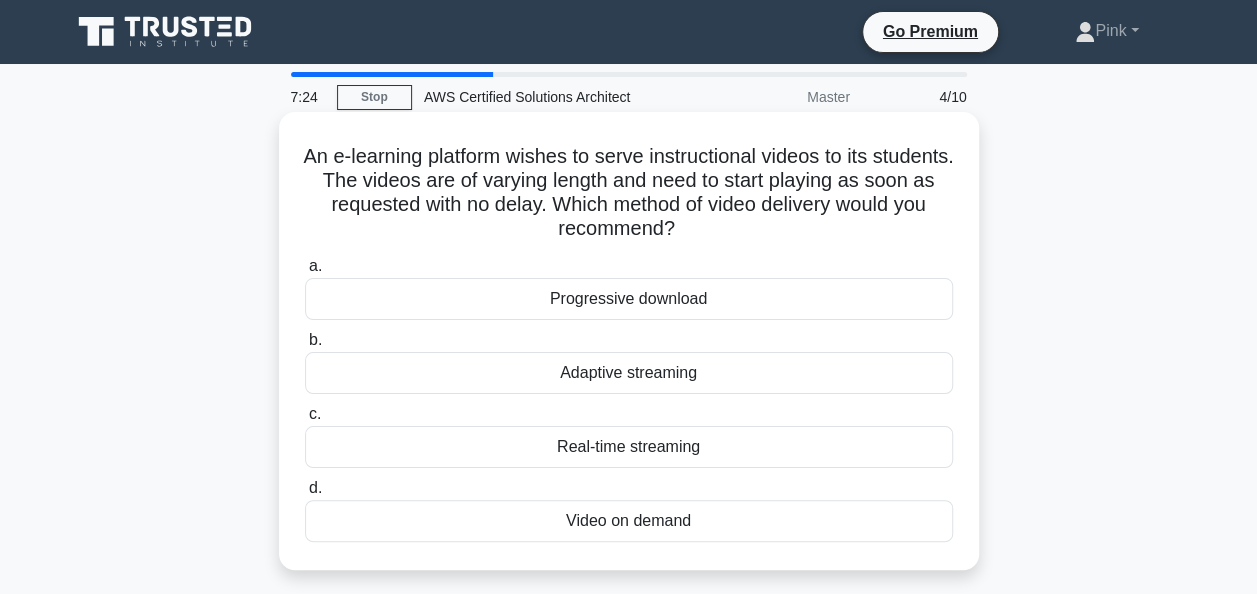 click on "Real-time streaming" at bounding box center [629, 447] 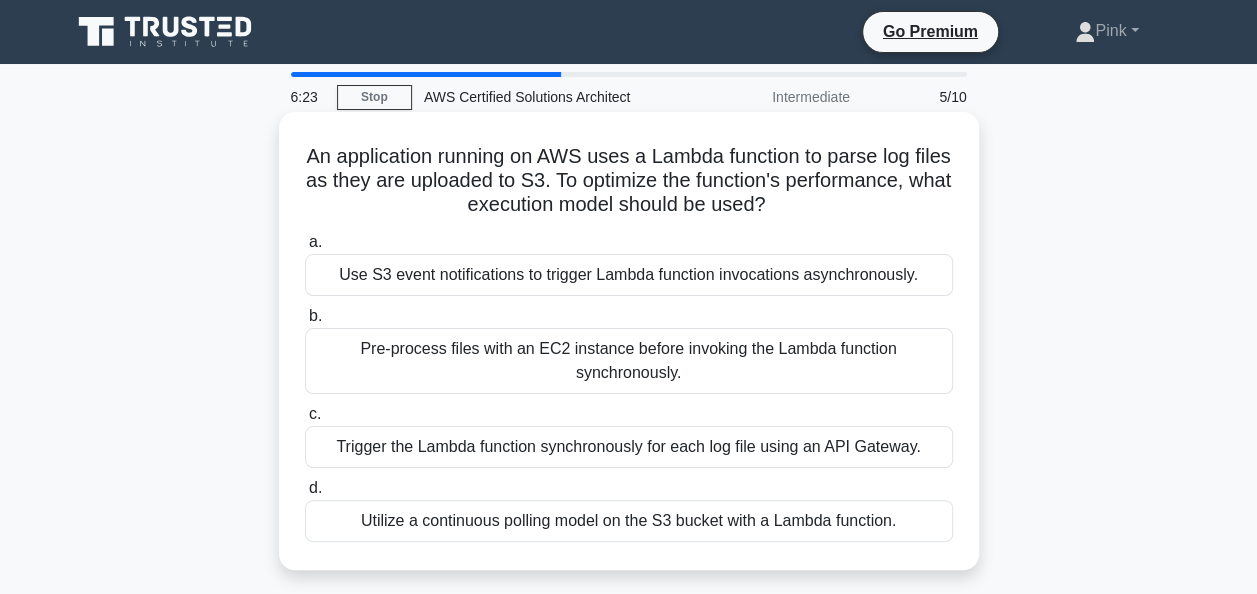 click on "Use S3 event notifications to trigger Lambda function invocations asynchronously." at bounding box center (629, 275) 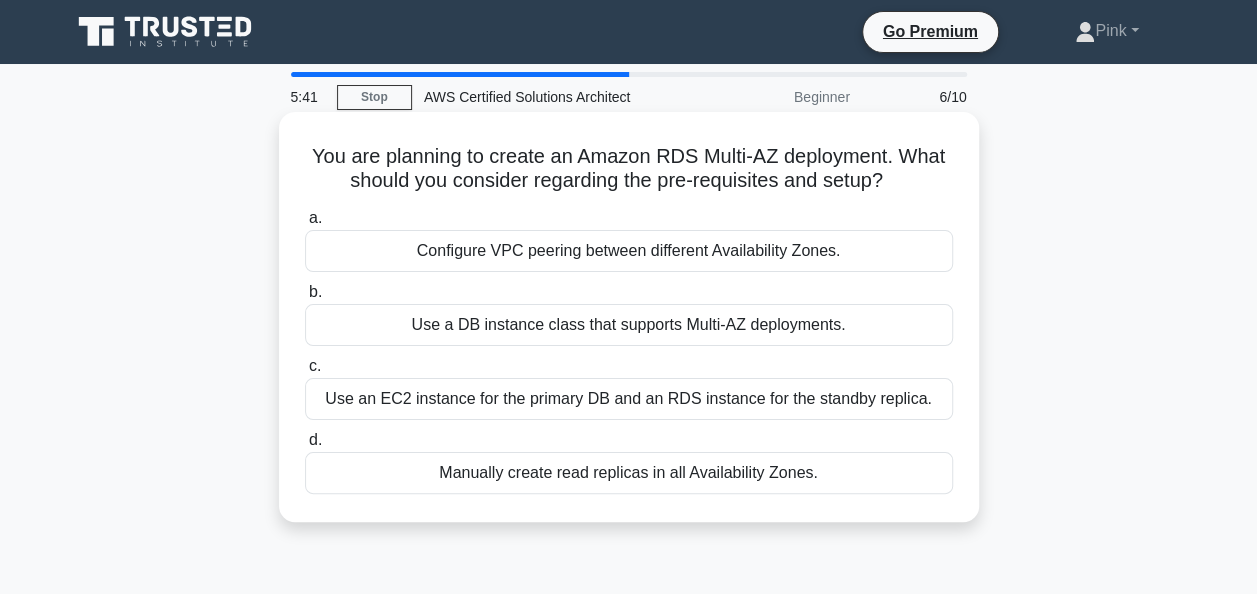 click on "Use a DB instance class that supports Multi-AZ deployments." at bounding box center (629, 325) 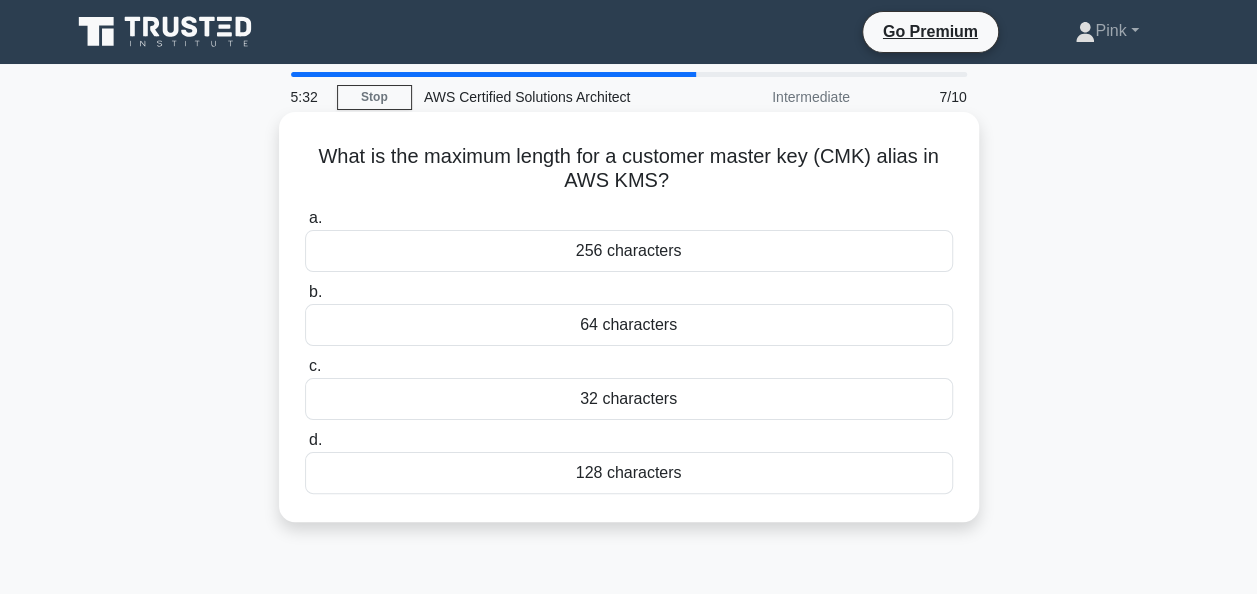 click on "256 characters" at bounding box center [629, 251] 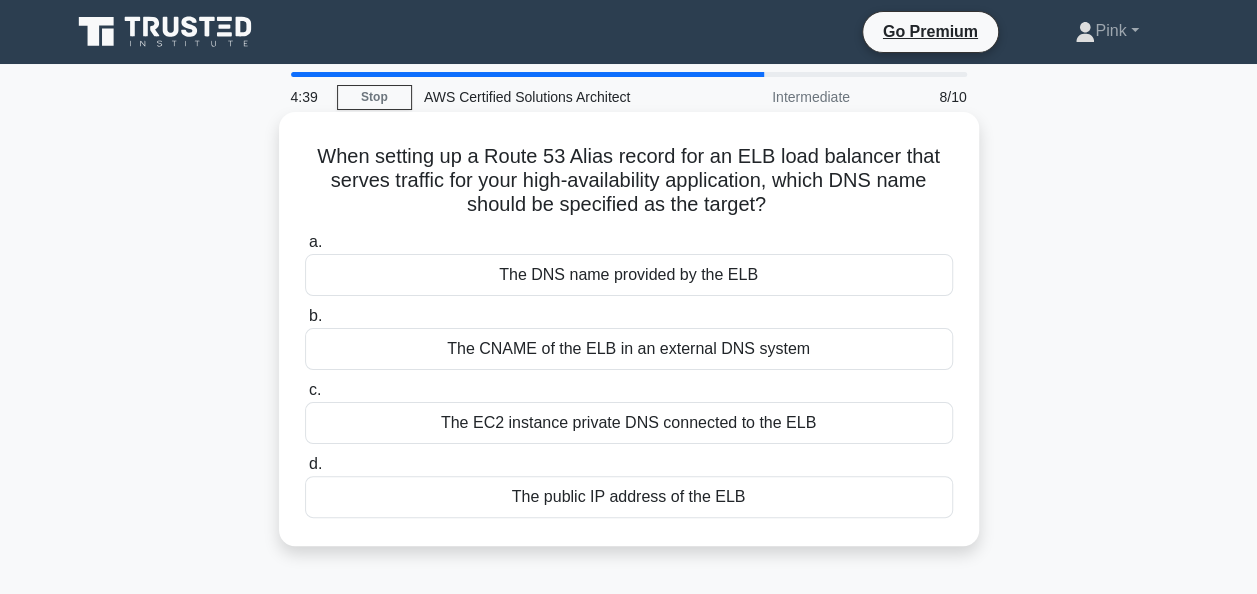 click on "The DNS name provided by the ELB" at bounding box center [629, 275] 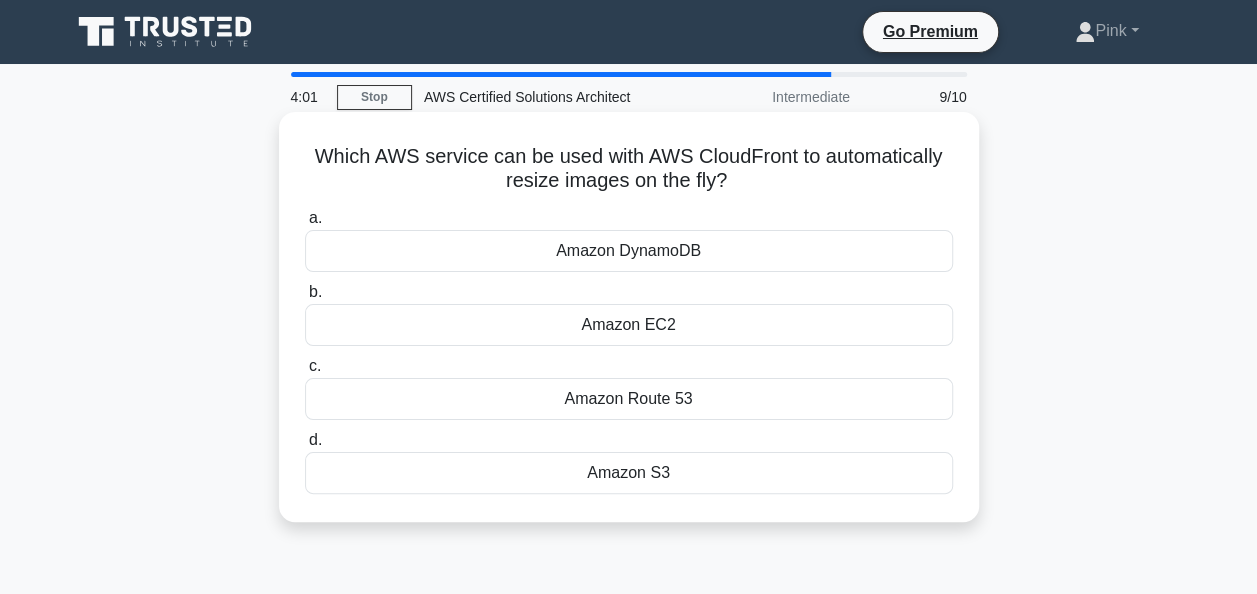 click on "Amazon S3" at bounding box center [629, 473] 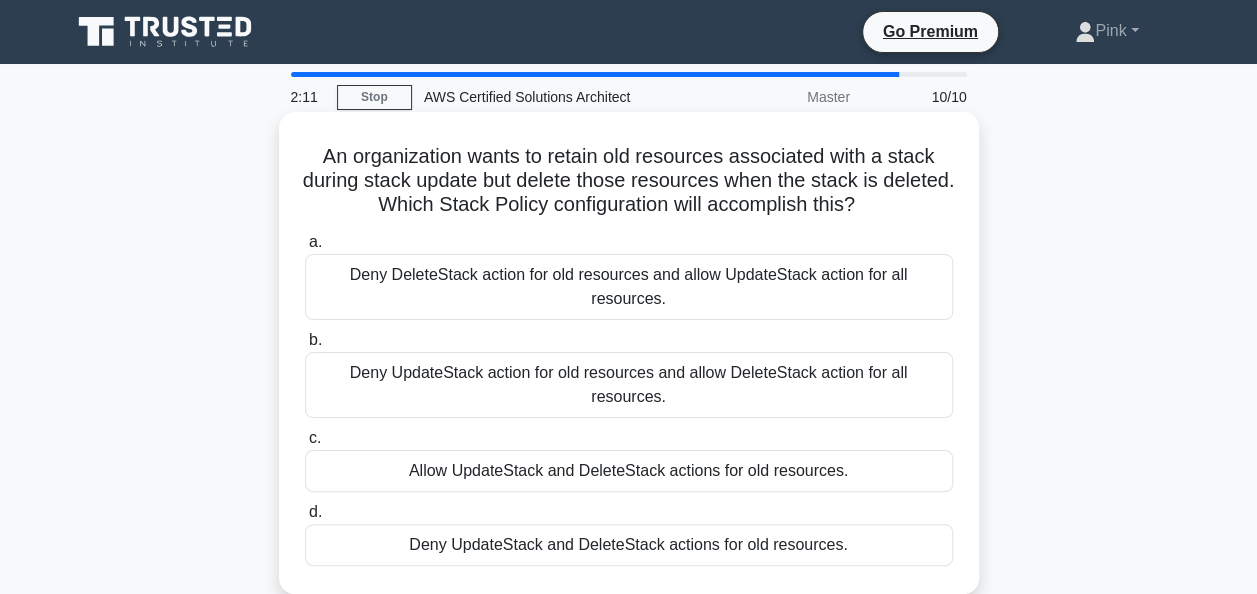 click on "Deny UpdateStack action for old resources and allow DeleteStack action for all resources." at bounding box center (629, 385) 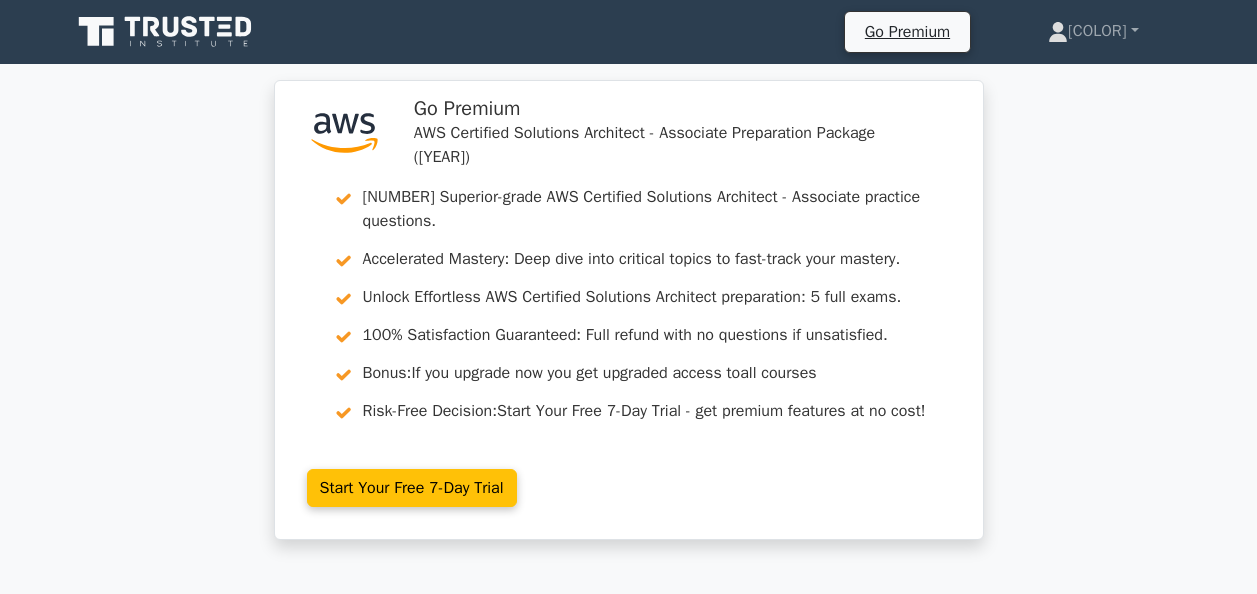 scroll, scrollTop: 0, scrollLeft: 0, axis: both 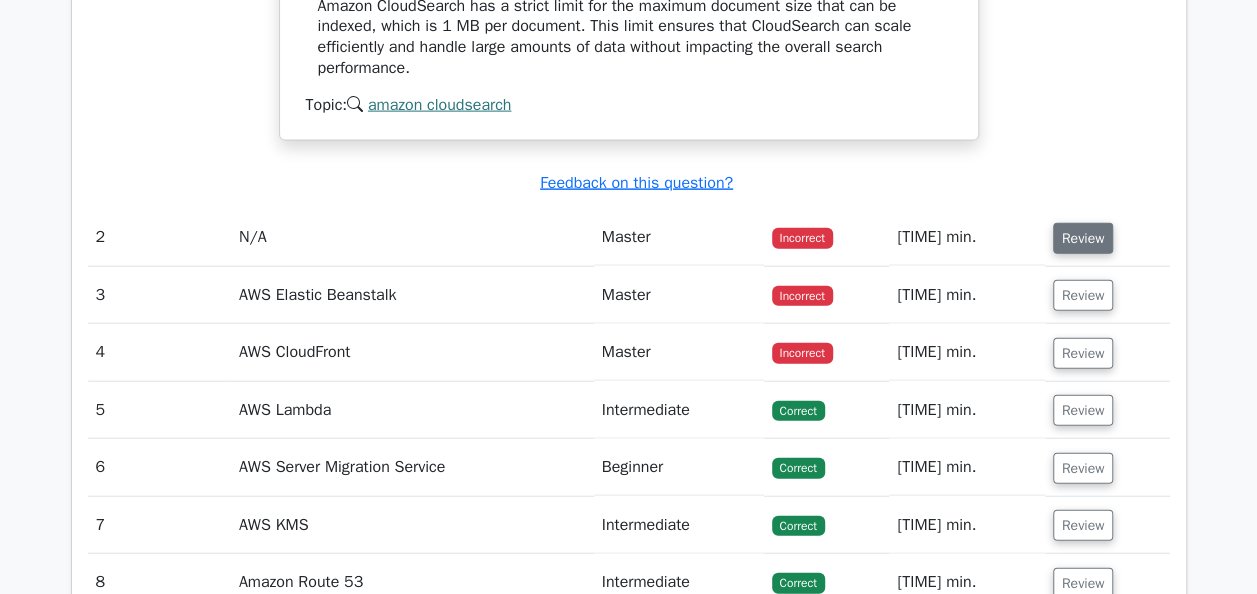 click on "Review" at bounding box center [1083, 238] 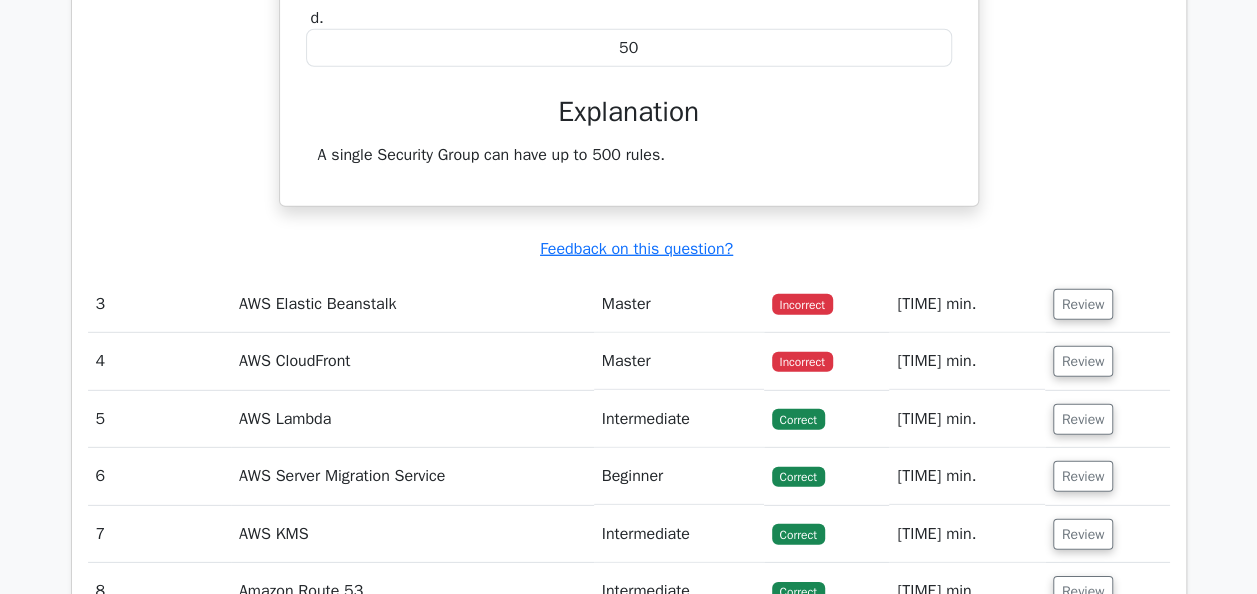 scroll, scrollTop: 2811, scrollLeft: 0, axis: vertical 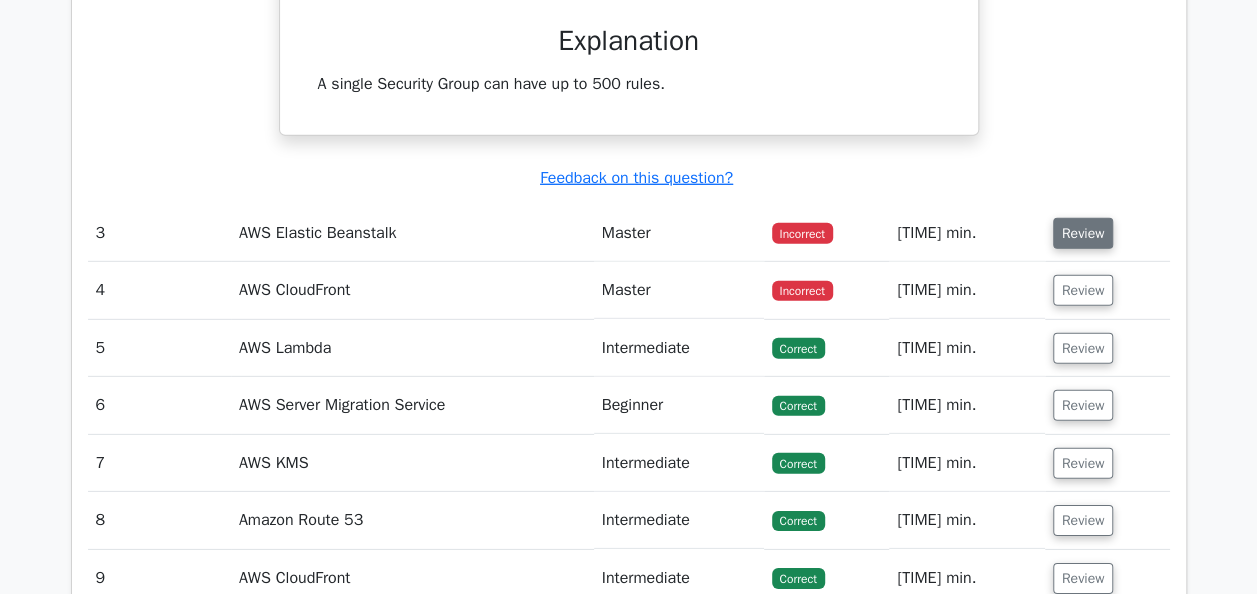 click on "Review" at bounding box center [1083, 233] 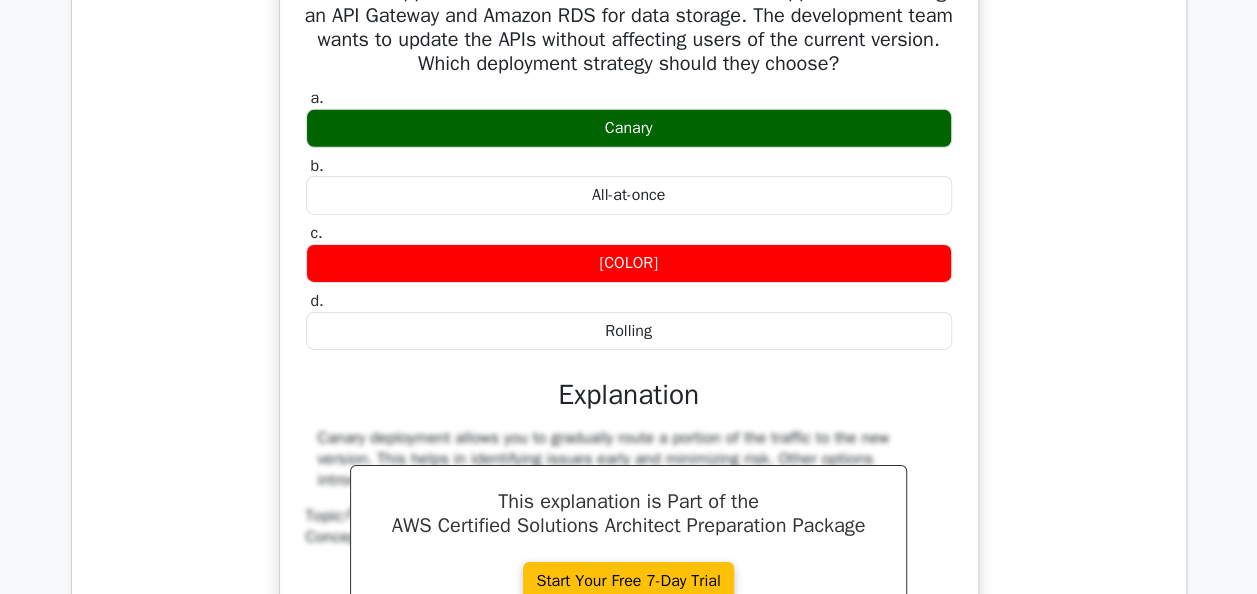 scroll, scrollTop: 3198, scrollLeft: 0, axis: vertical 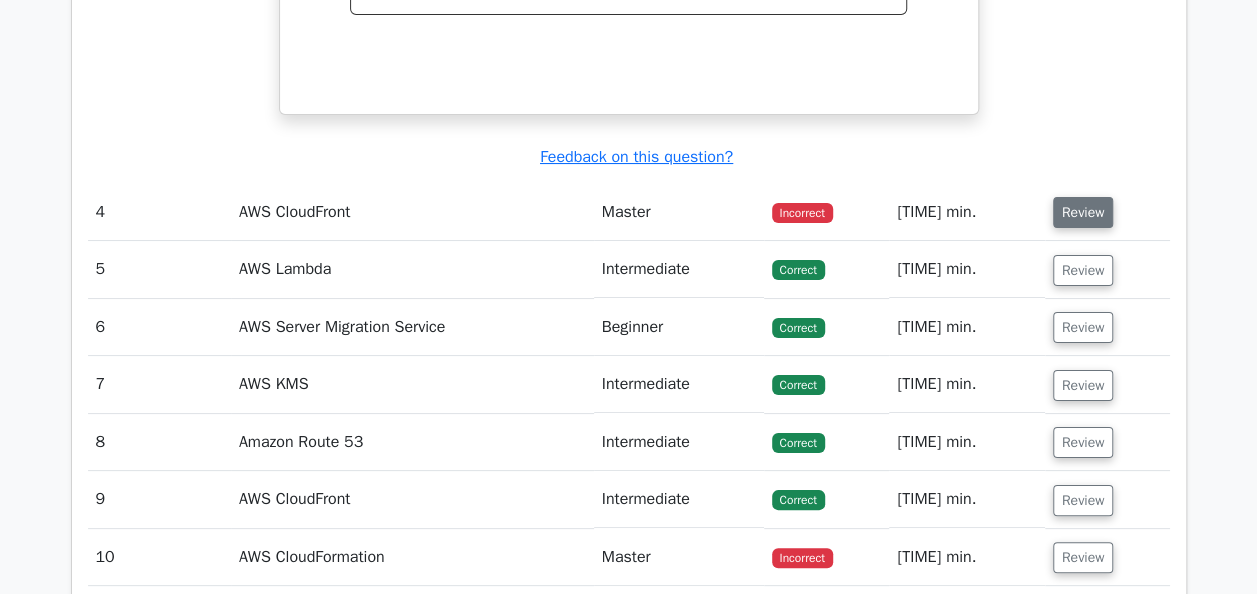 click on "Review" at bounding box center [1083, 212] 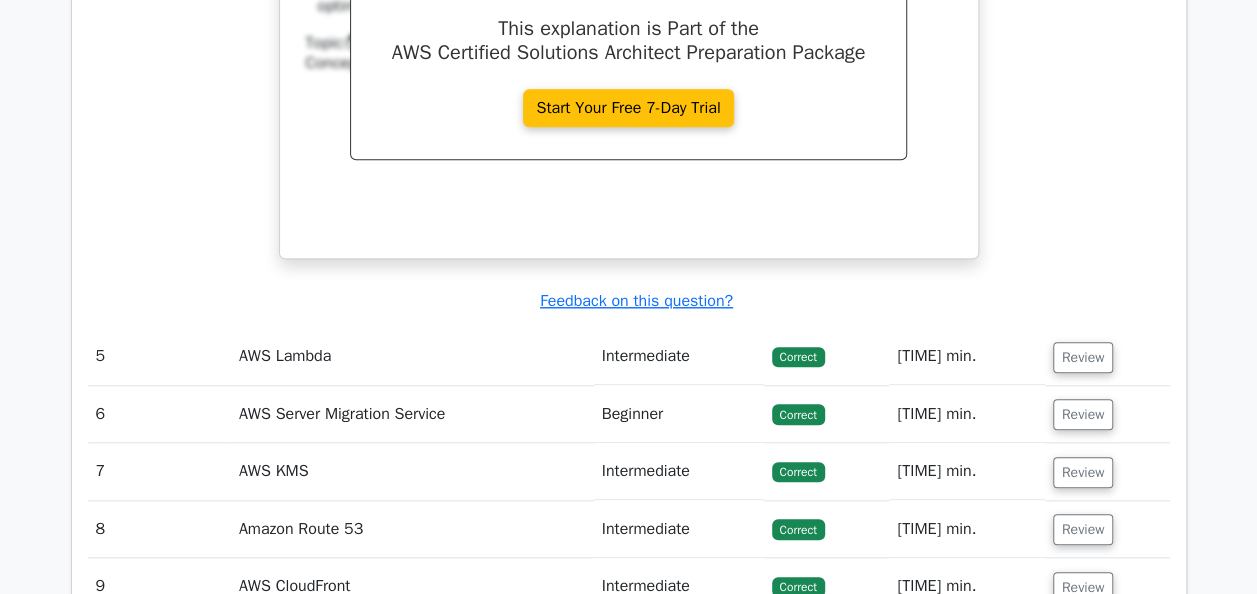scroll, scrollTop: 4570, scrollLeft: 0, axis: vertical 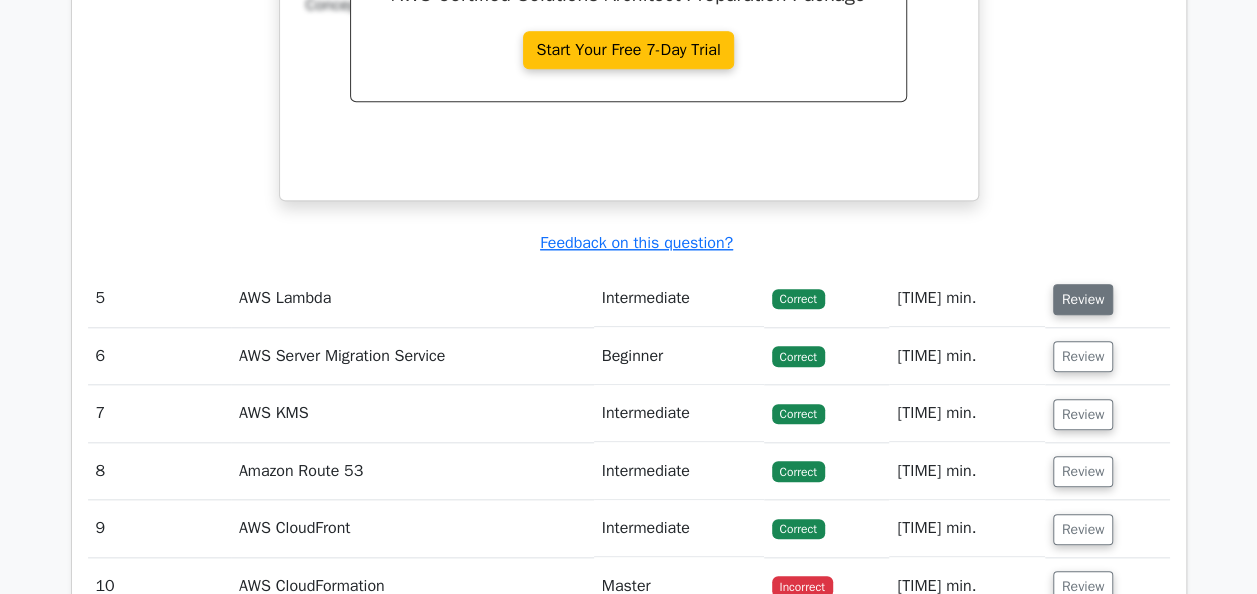click on "Review" at bounding box center [1083, 299] 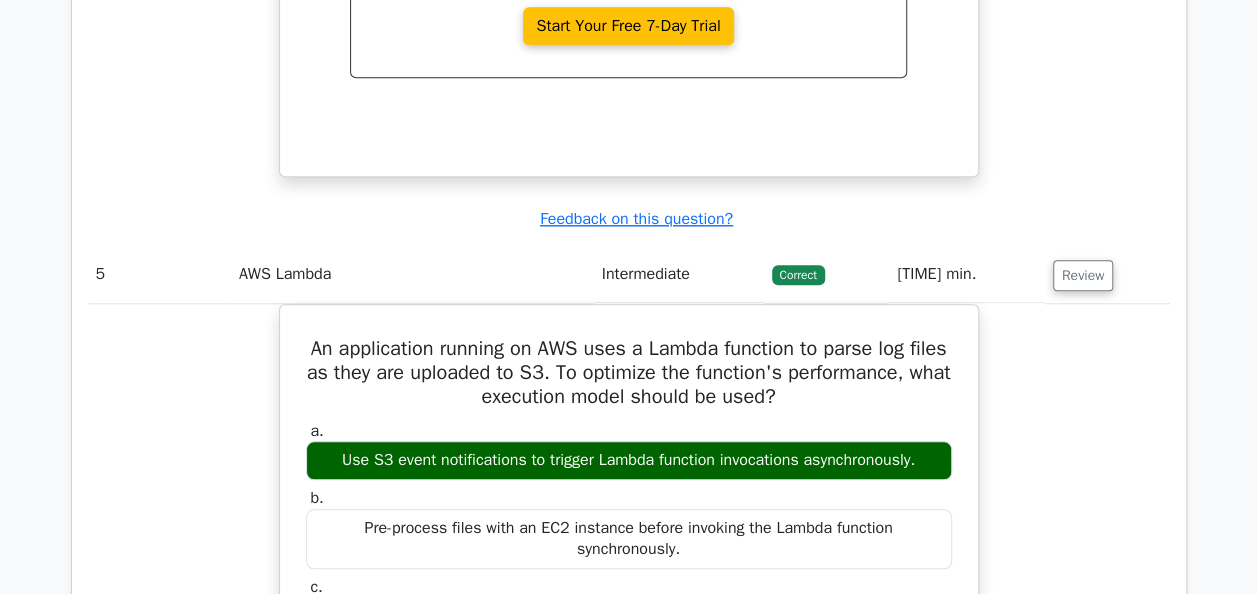 scroll, scrollTop: 4610, scrollLeft: 0, axis: vertical 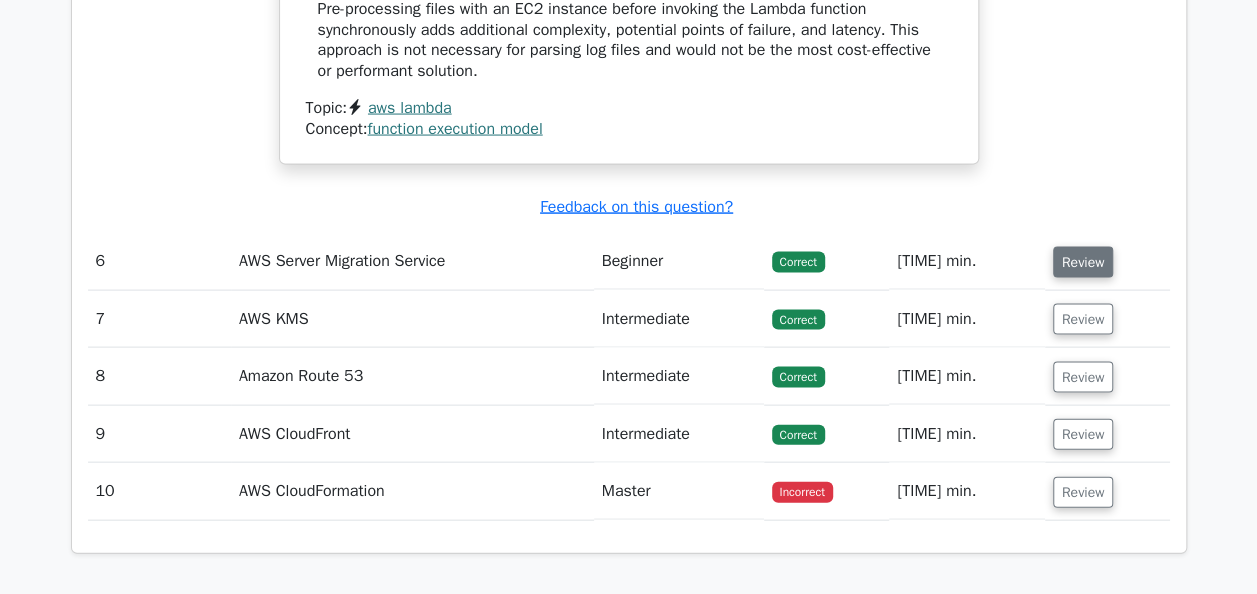 click on "Review" at bounding box center (1083, 262) 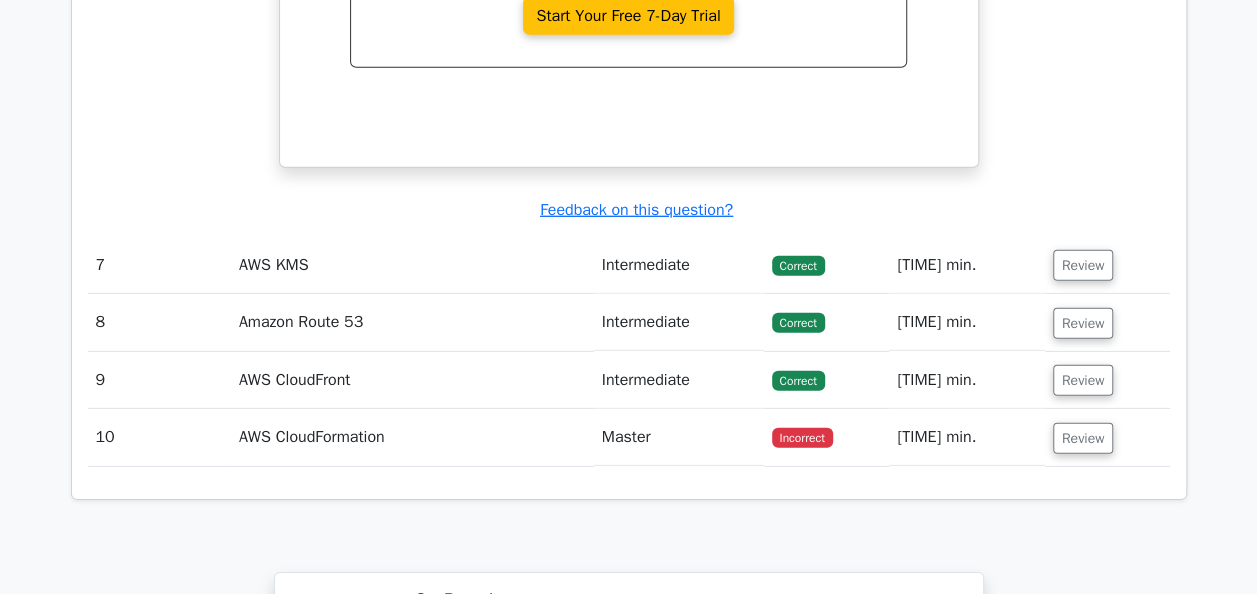 scroll, scrollTop: 6622, scrollLeft: 0, axis: vertical 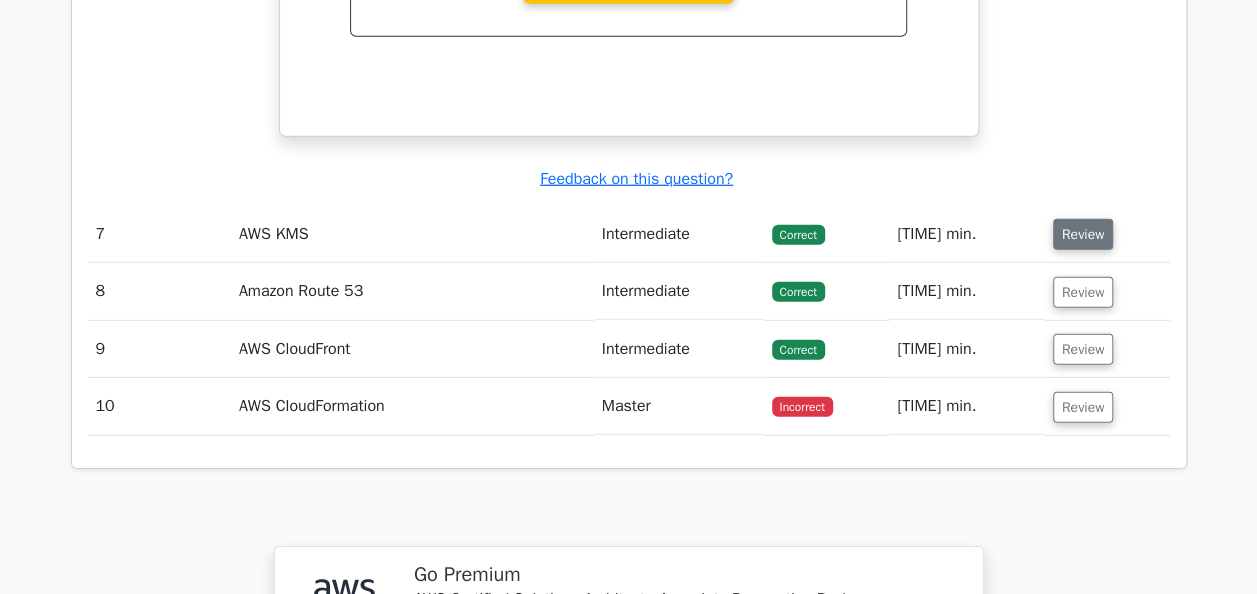 click on "Review" at bounding box center [1083, 234] 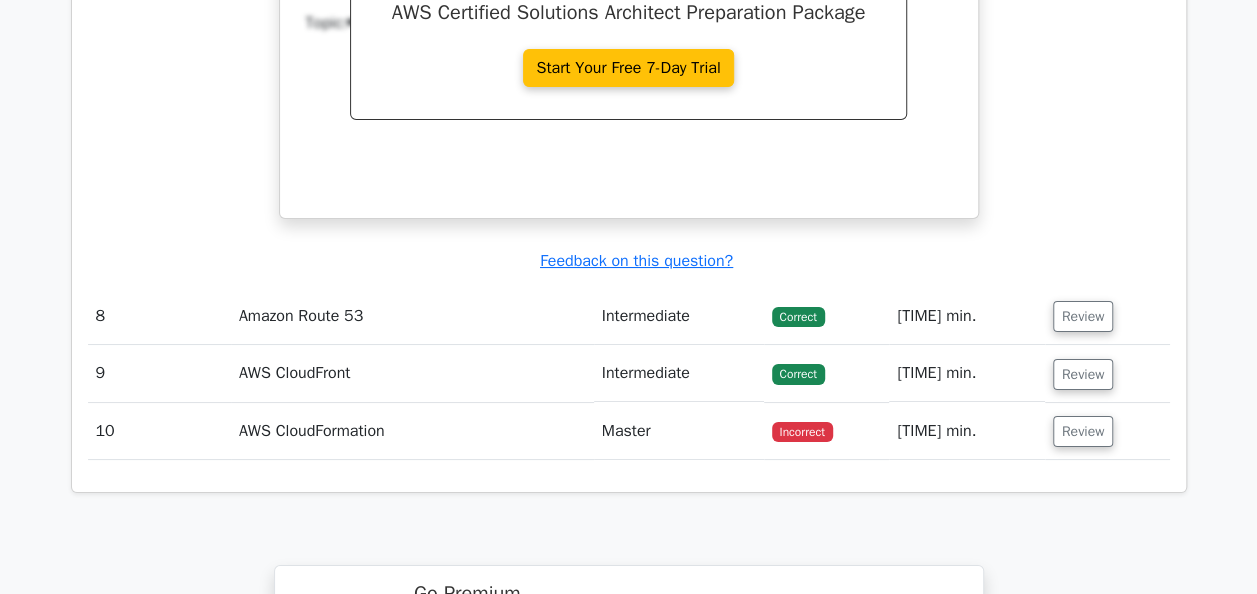 scroll, scrollTop: 7449, scrollLeft: 0, axis: vertical 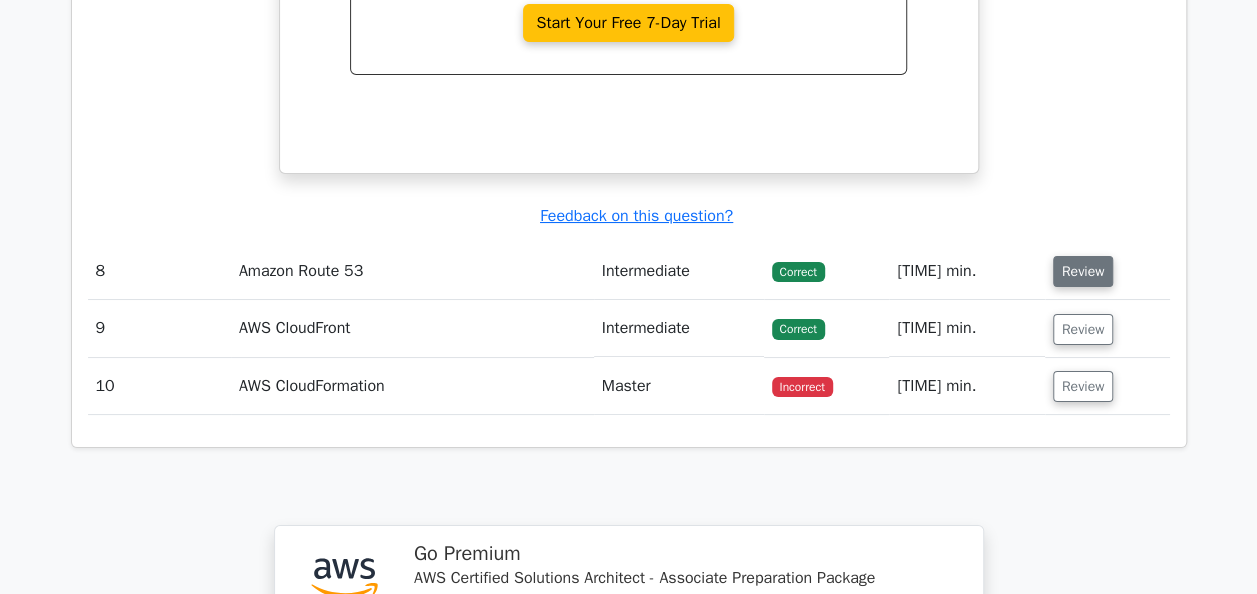 click on "Review" at bounding box center [1083, 271] 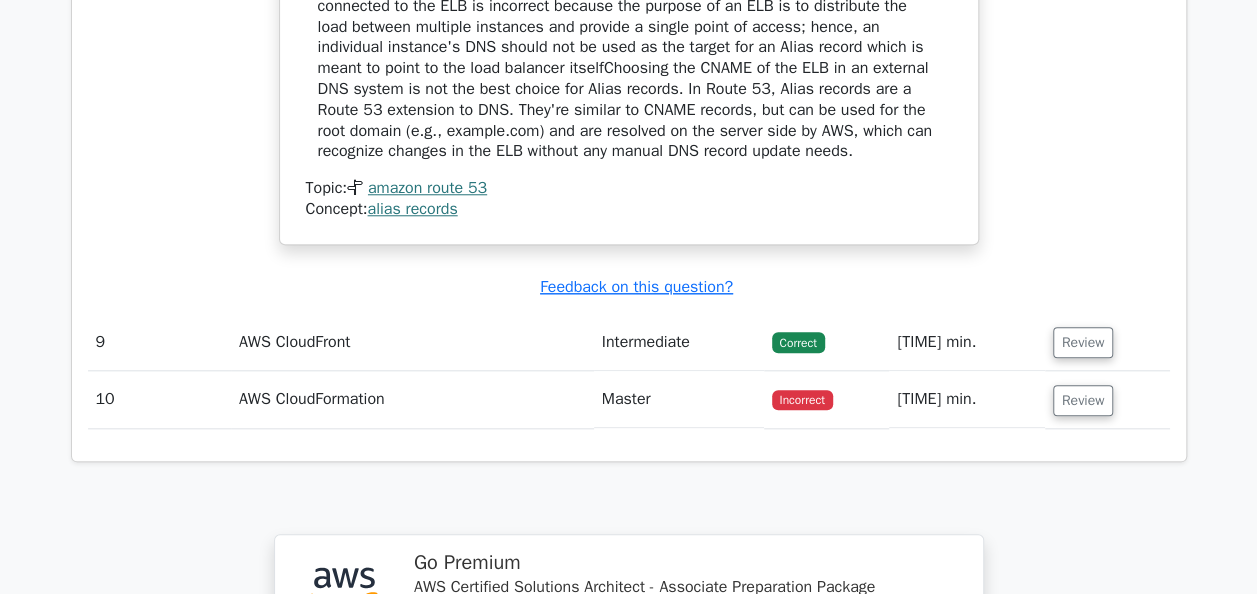 scroll, scrollTop: 8435, scrollLeft: 0, axis: vertical 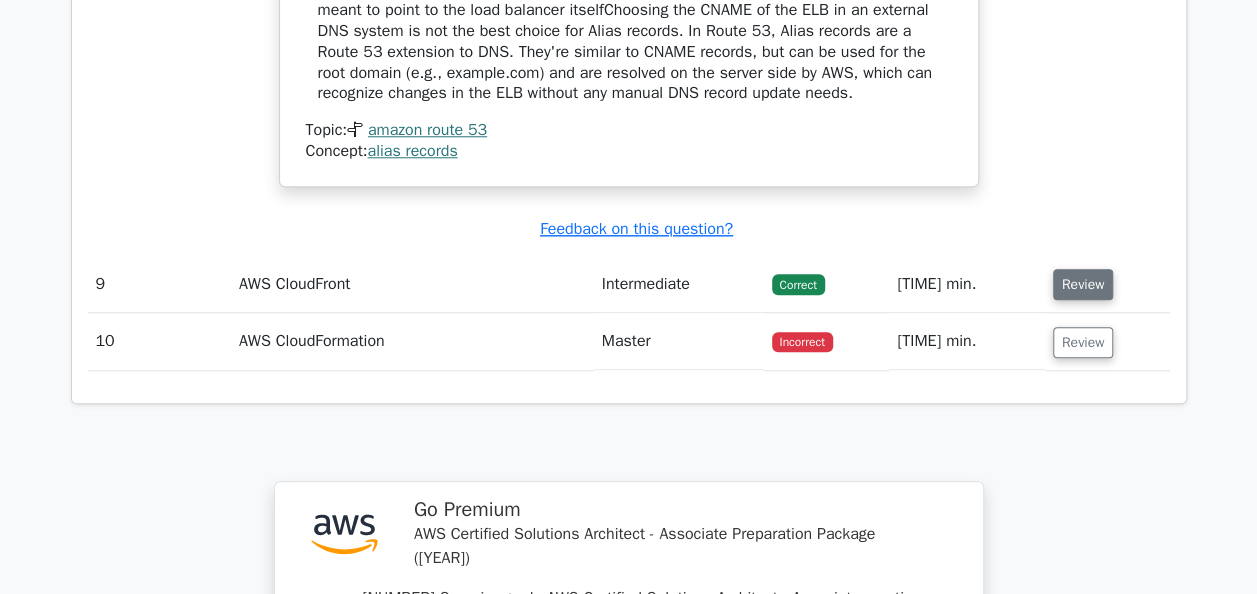 click on "Review" at bounding box center (1083, 284) 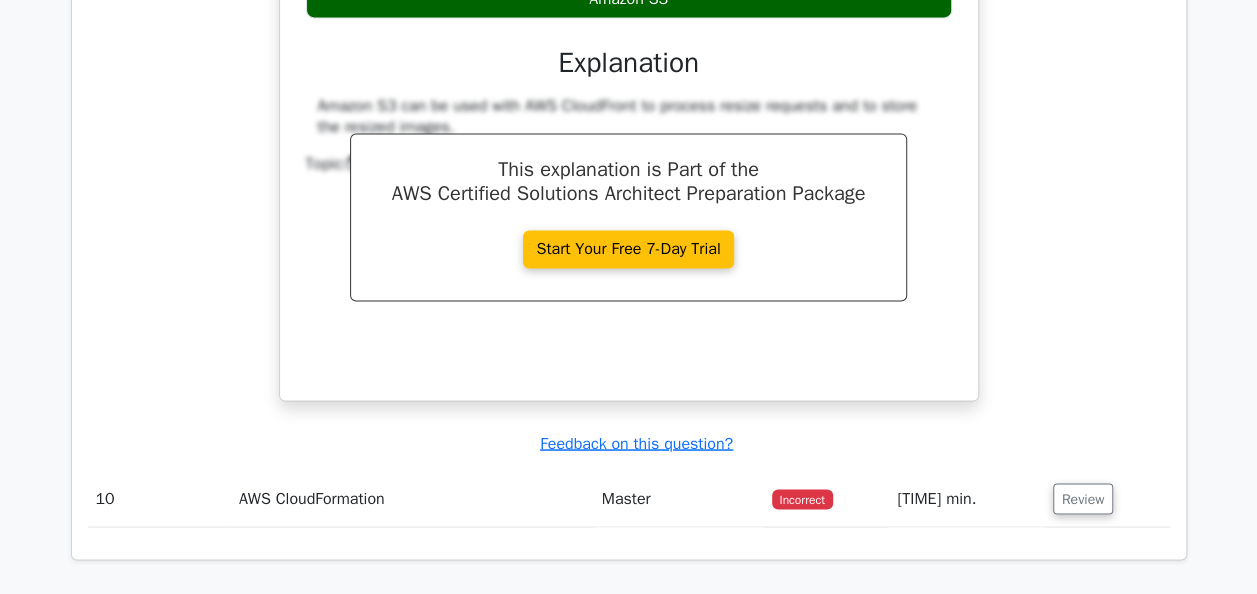 scroll, scrollTop: 9101, scrollLeft: 0, axis: vertical 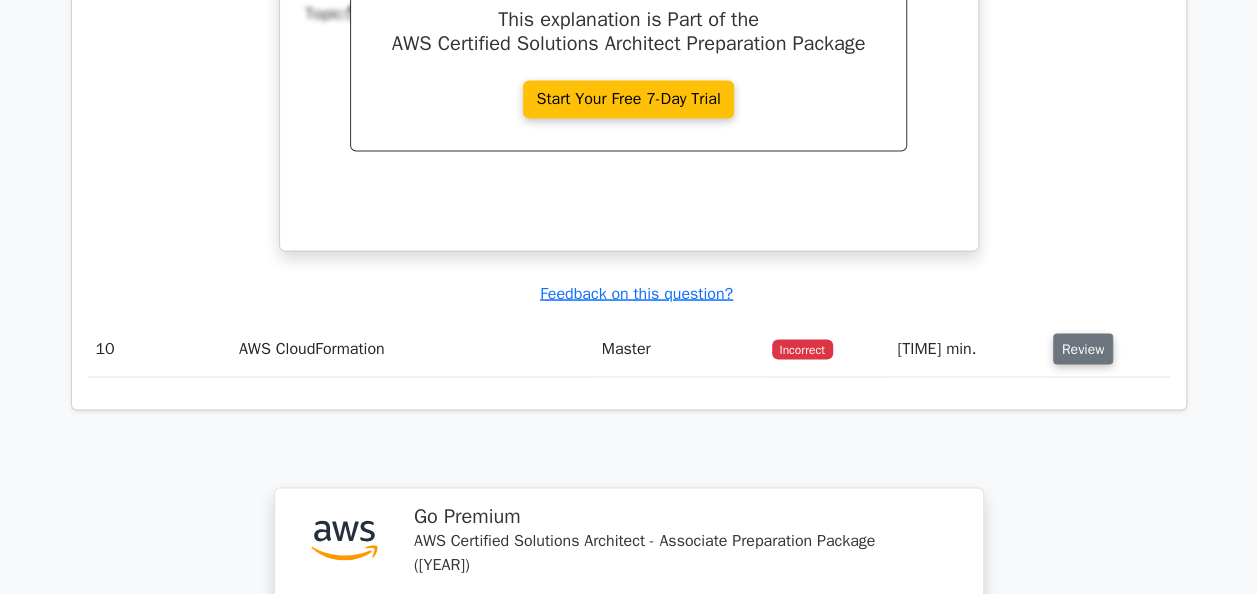 click on "Review" at bounding box center [1083, 348] 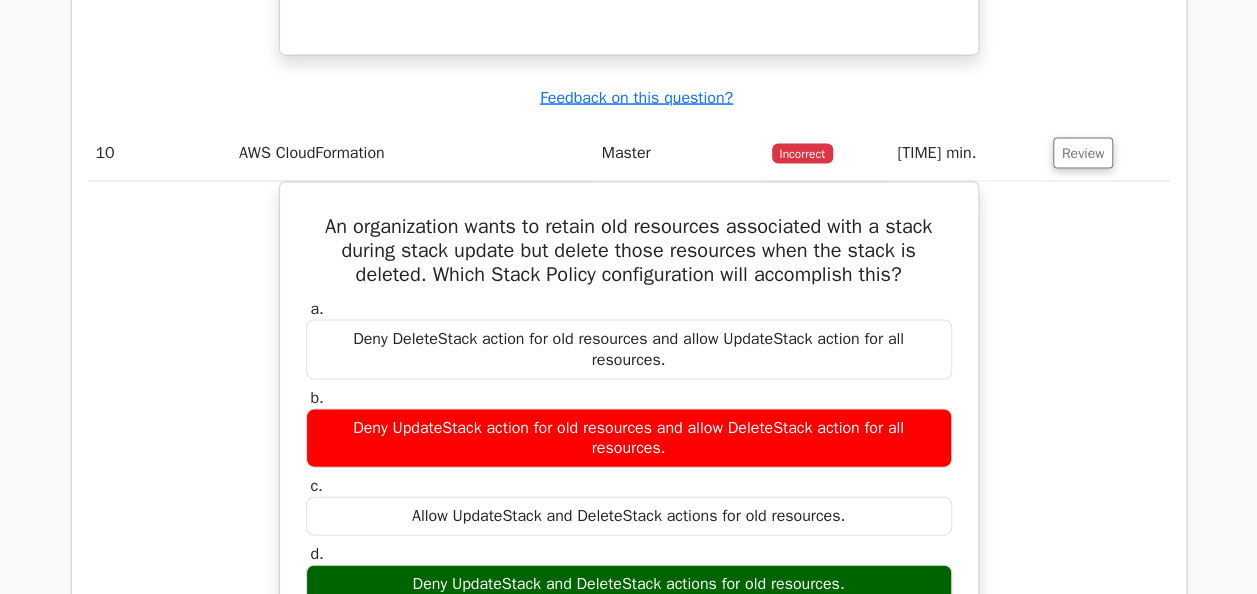 scroll, scrollTop: 9475, scrollLeft: 0, axis: vertical 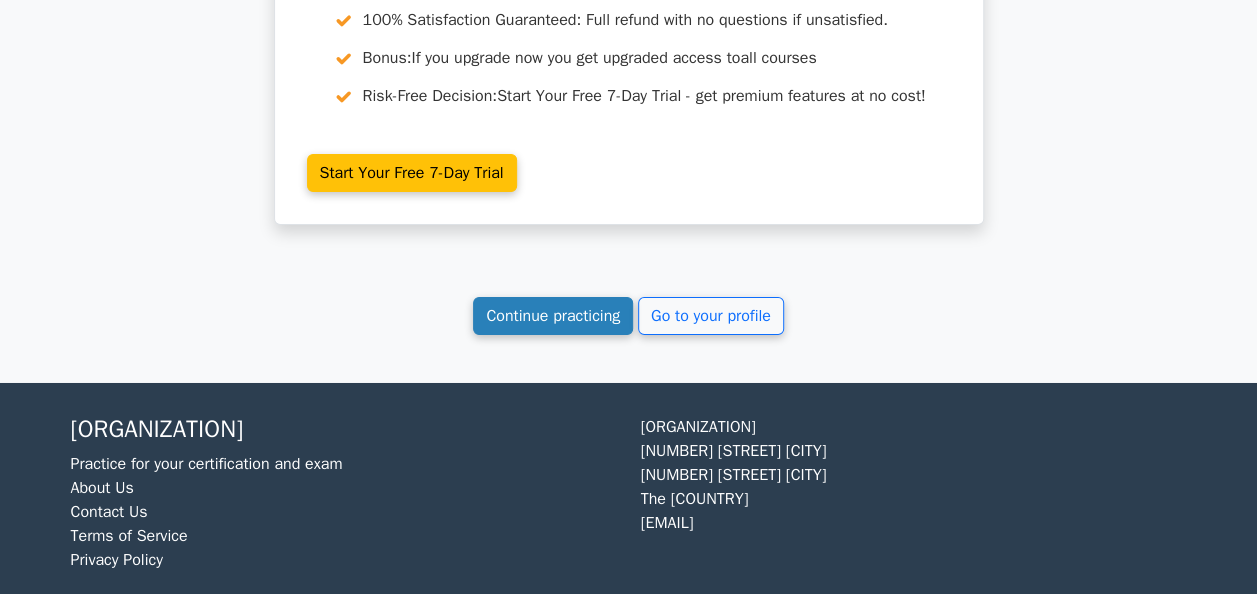 click on "Continue practicing" at bounding box center (553, 316) 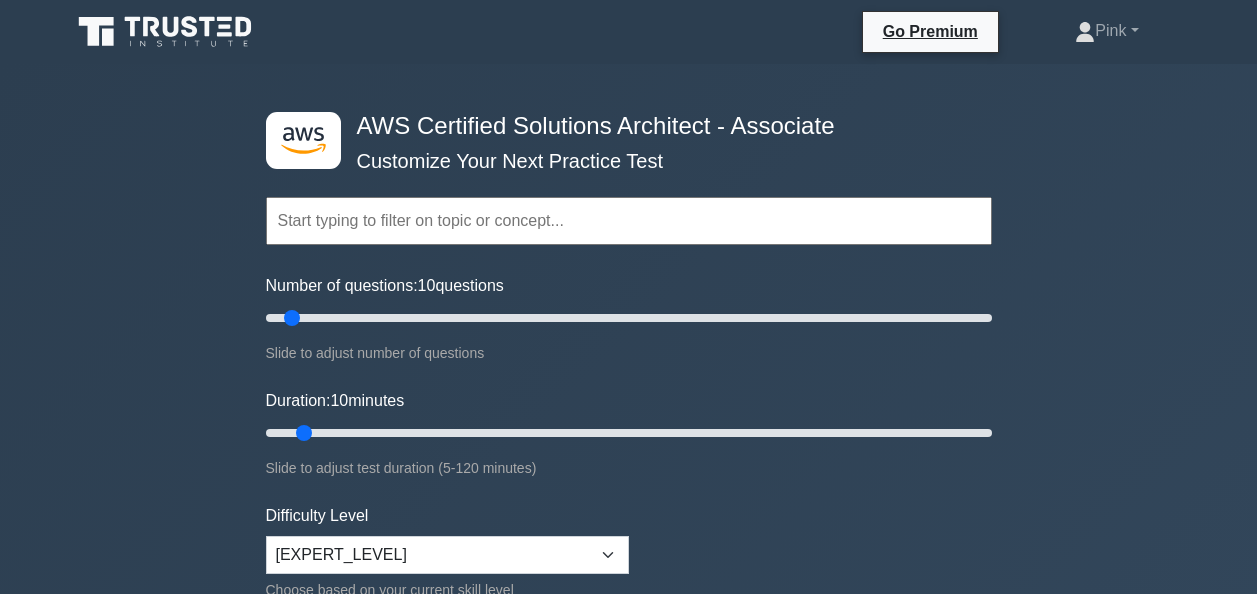 scroll, scrollTop: 0, scrollLeft: 0, axis: both 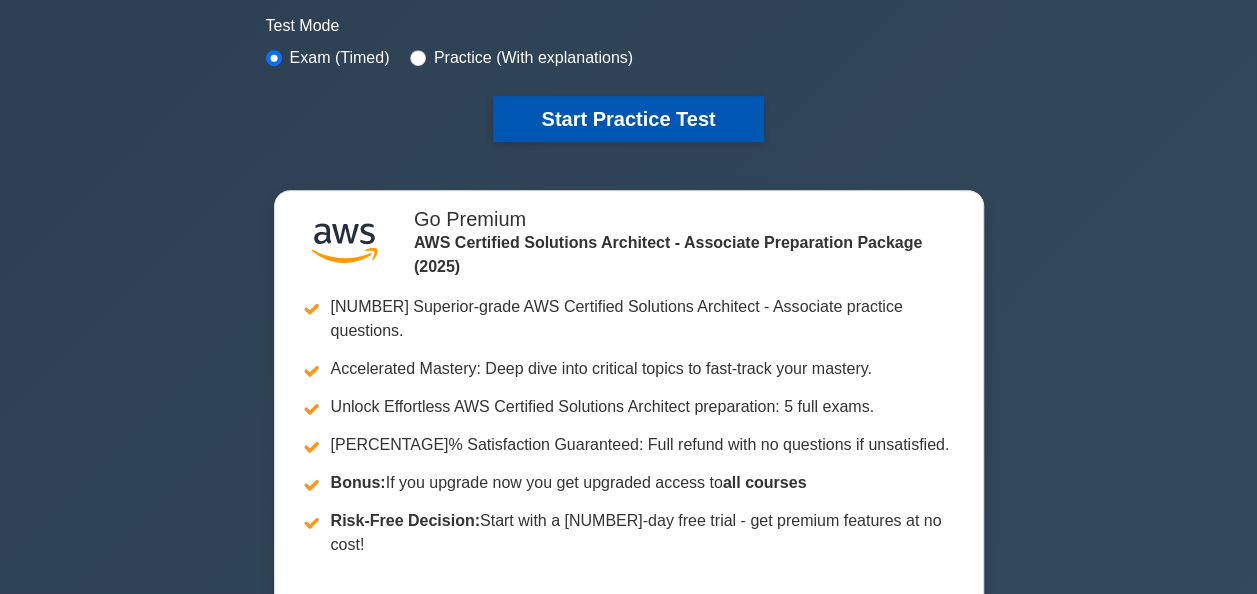 click on "Start Practice Test" at bounding box center [628, 119] 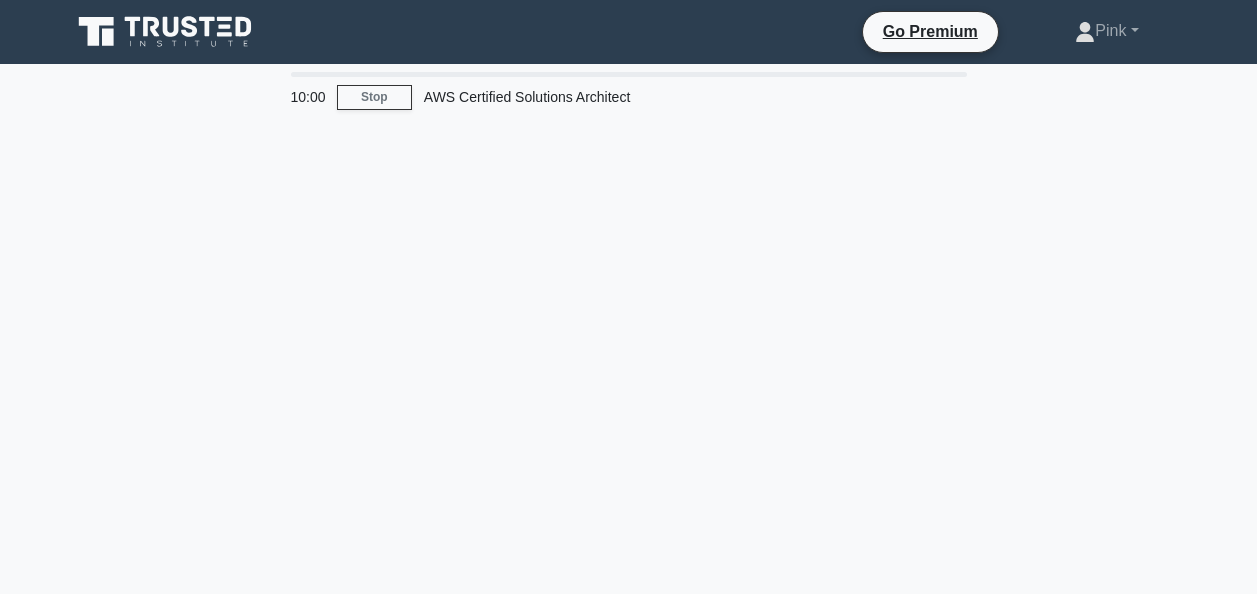 scroll, scrollTop: 0, scrollLeft: 0, axis: both 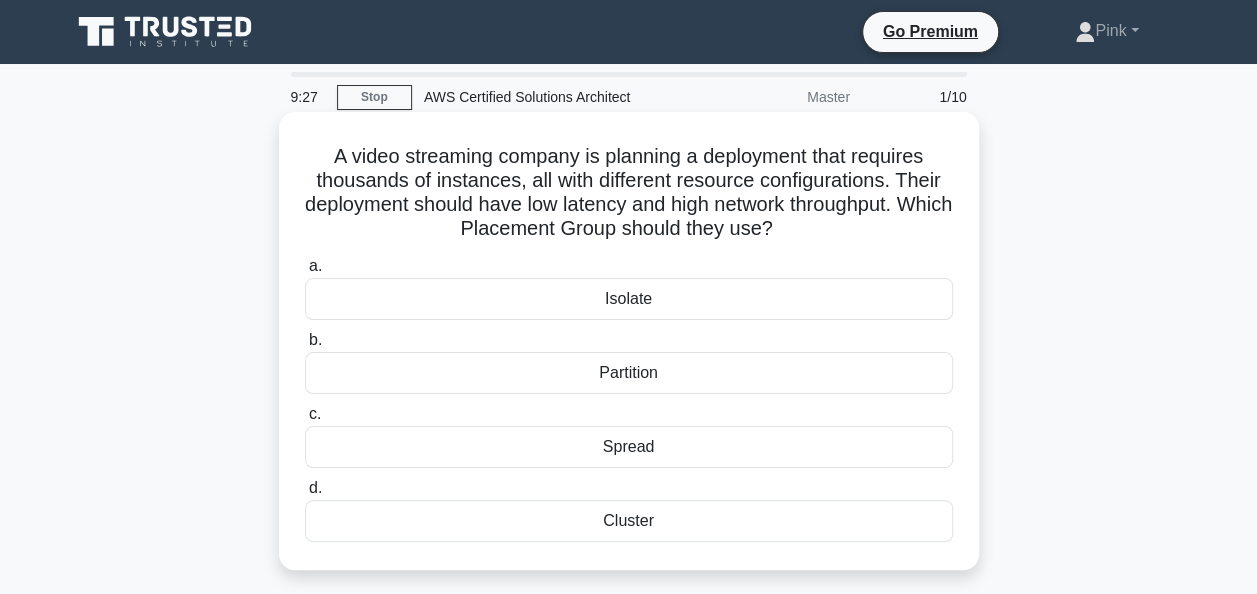 click on "Cluster" at bounding box center [629, 521] 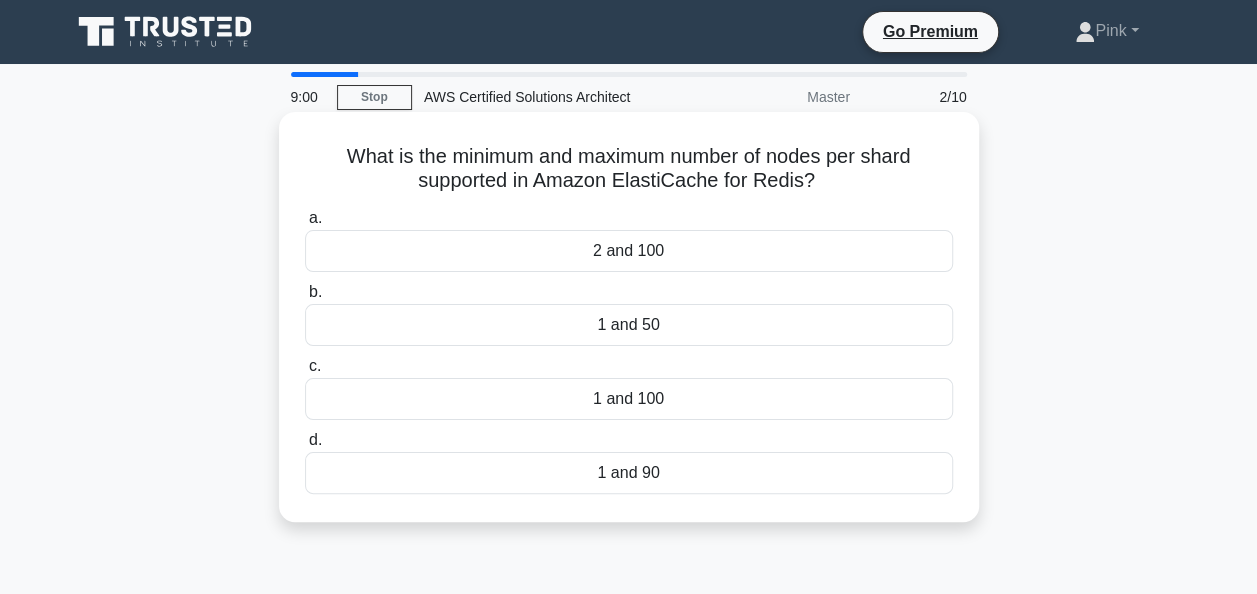 click on "1 and 50" at bounding box center [629, 325] 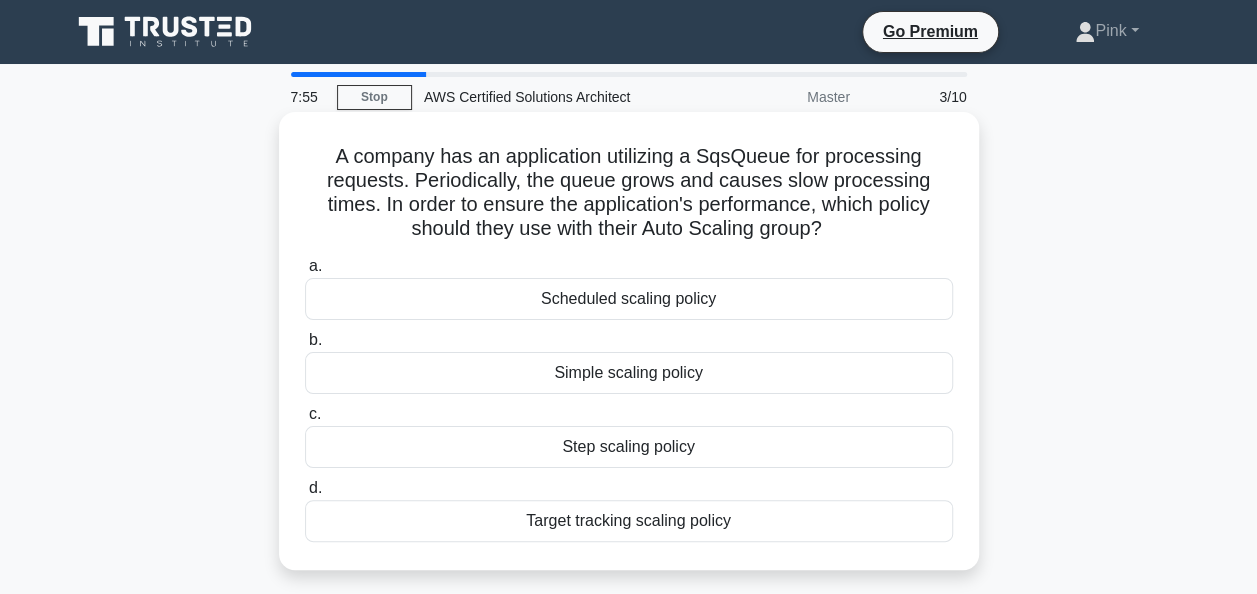 click on "Target tracking scaling policy" at bounding box center (629, 521) 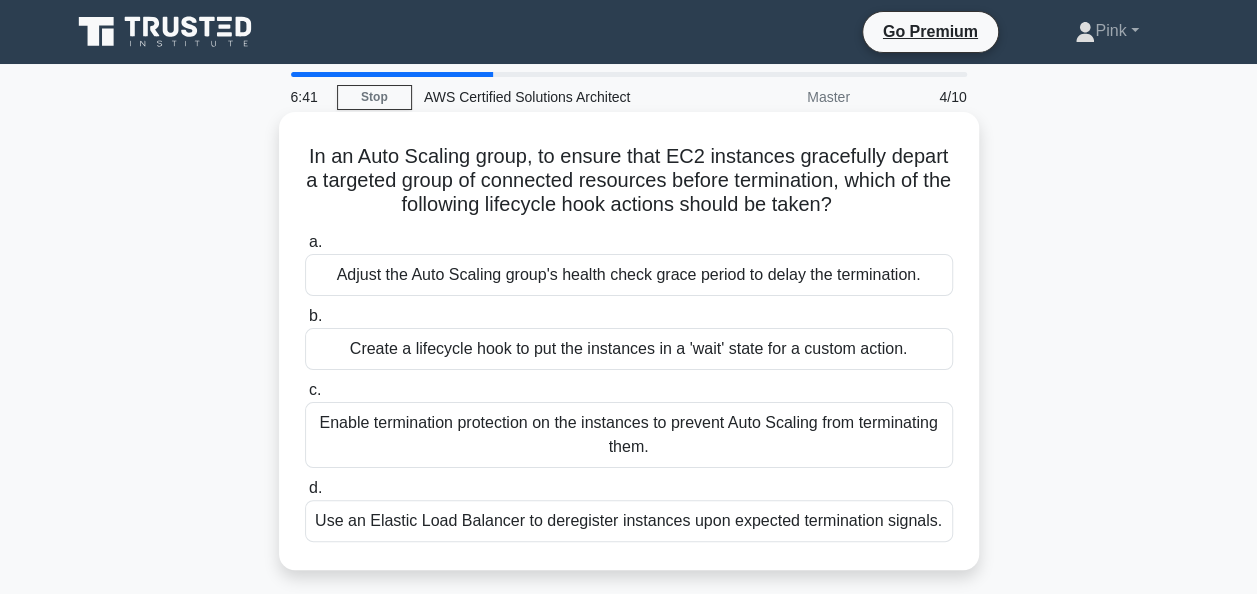 click on "Adjust the Auto Scaling group's health check grace period to delay the termination." at bounding box center [629, 275] 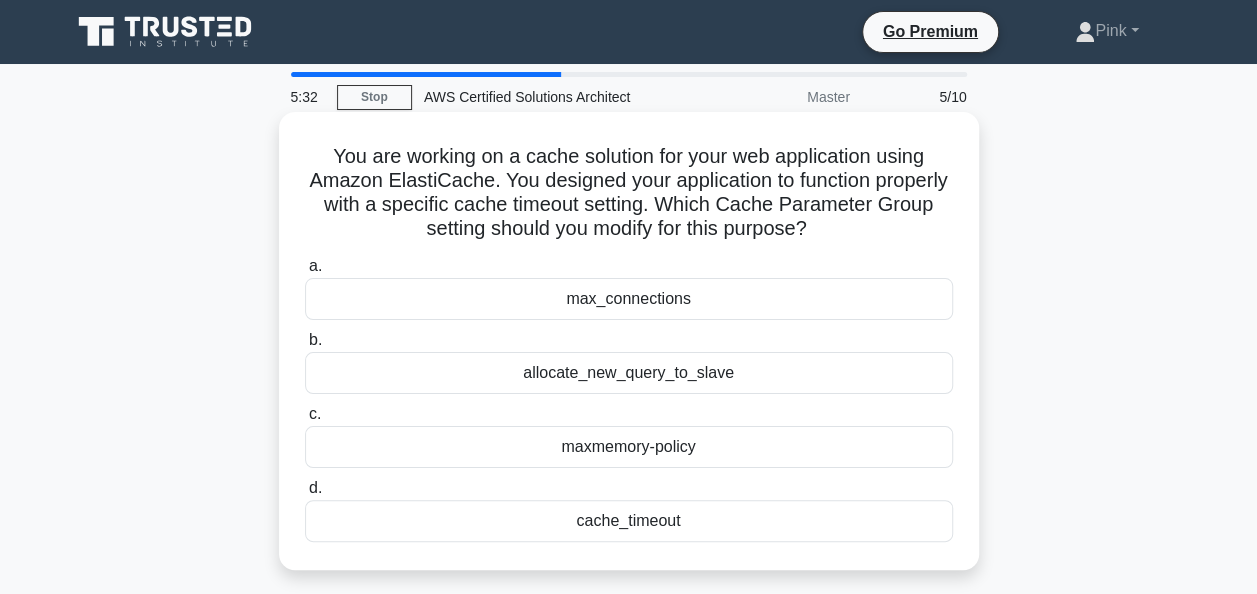 click on "cache_timeout" at bounding box center [629, 521] 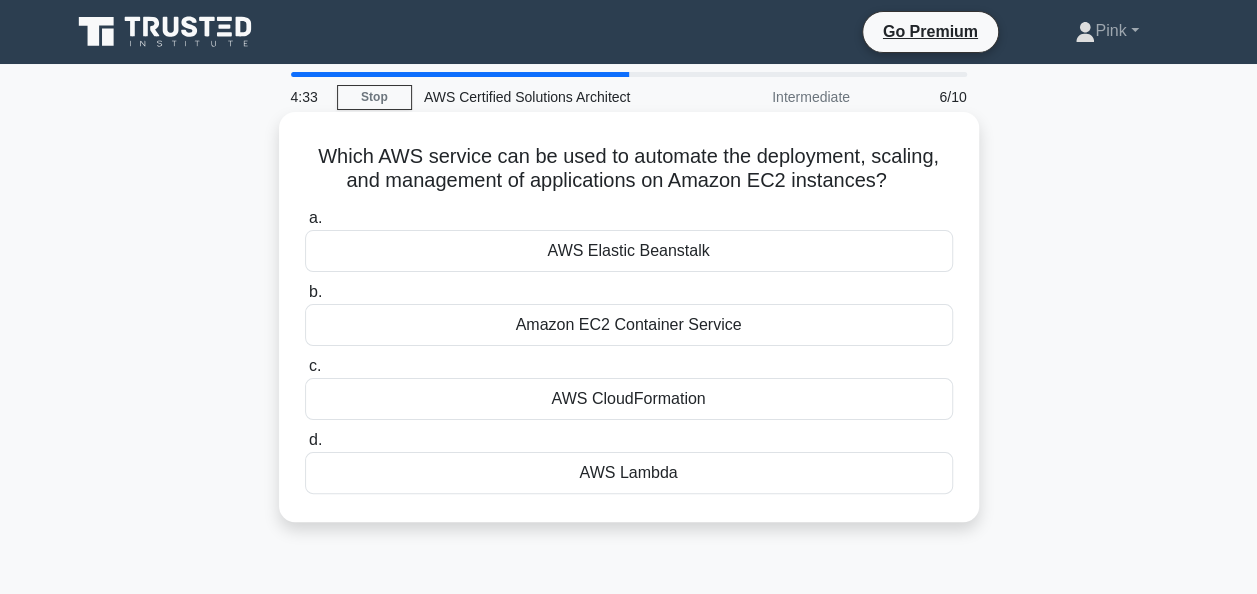 click on "AWS Elastic Beanstalk" at bounding box center (629, 251) 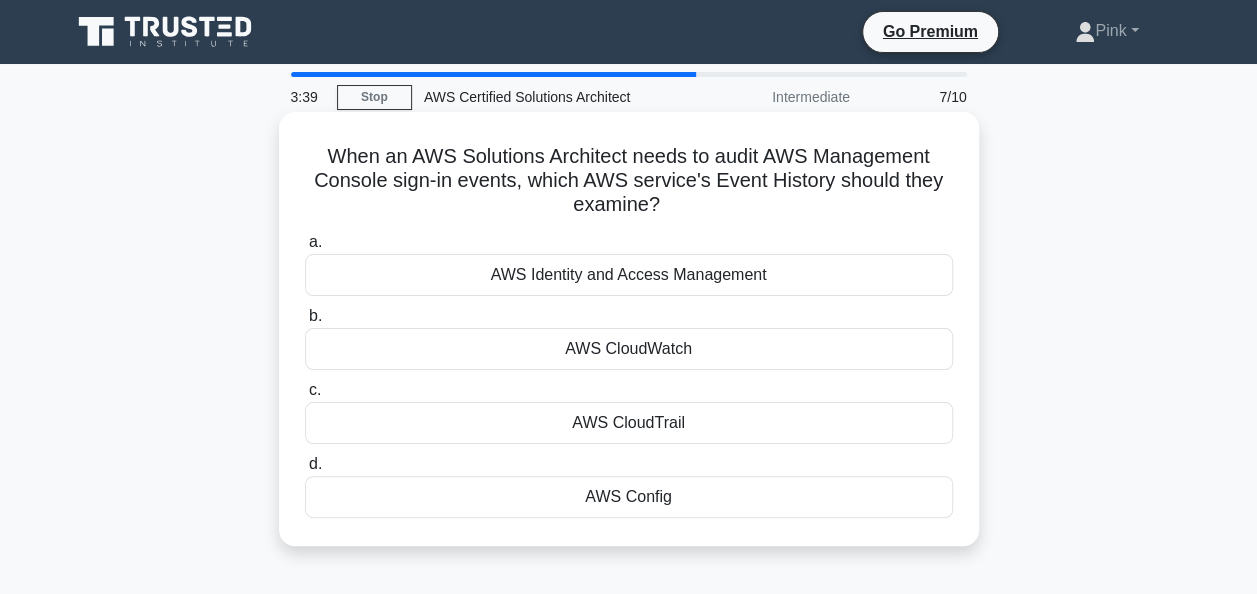 click on "AWS CloudTrail" at bounding box center [629, 423] 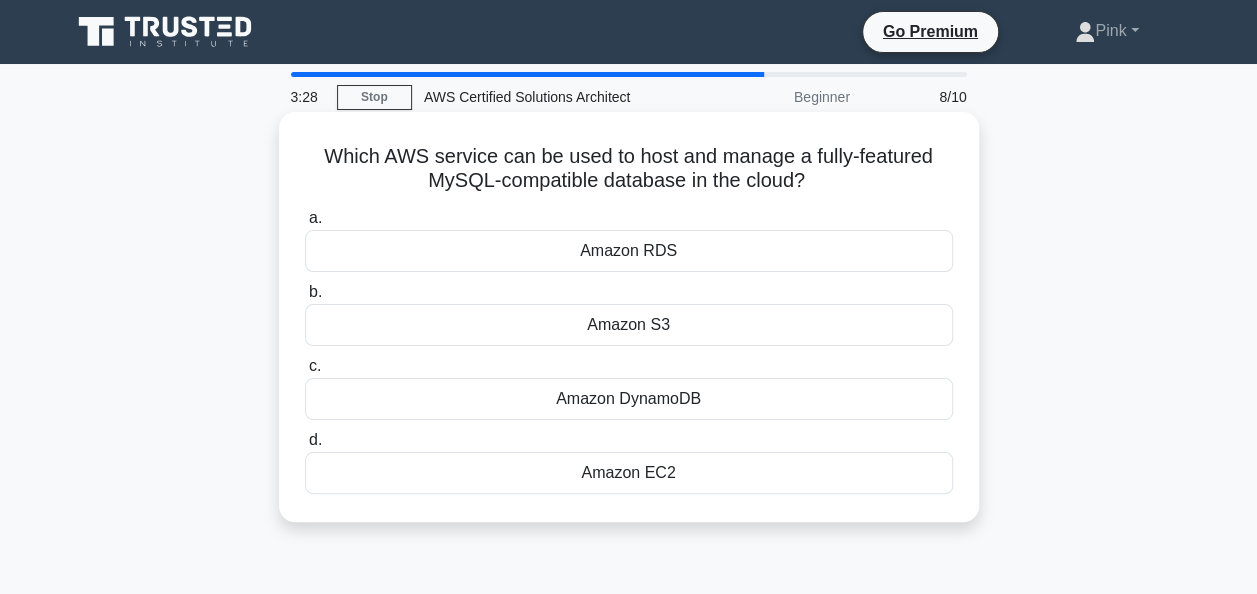 click on "Amazon RDS" at bounding box center [629, 251] 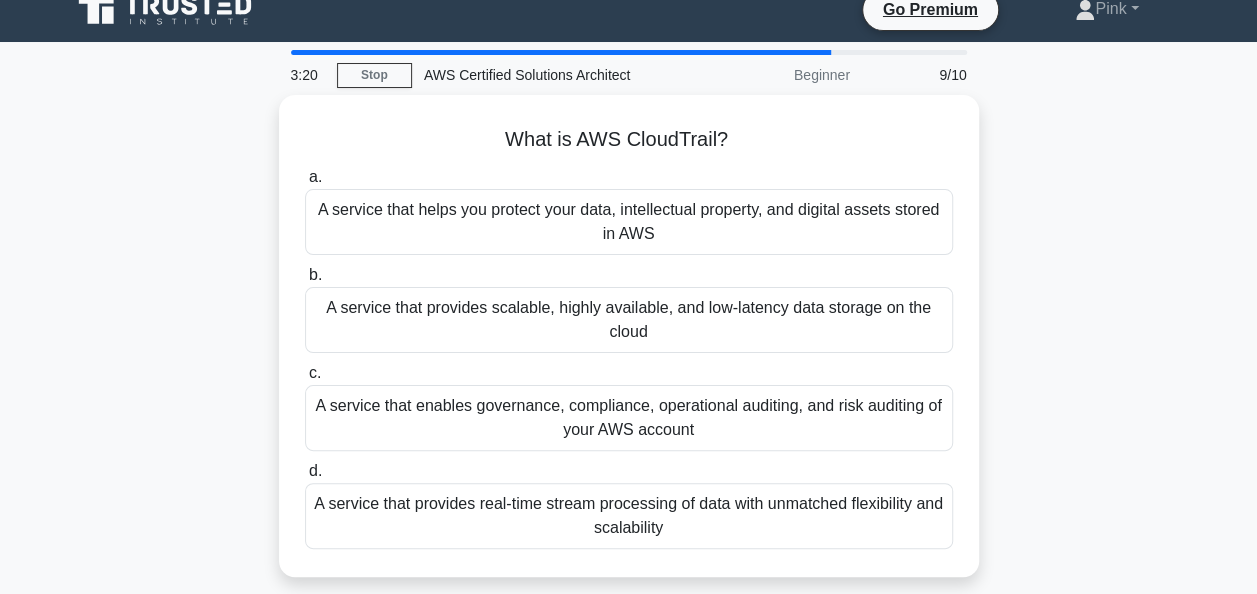 scroll, scrollTop: 40, scrollLeft: 0, axis: vertical 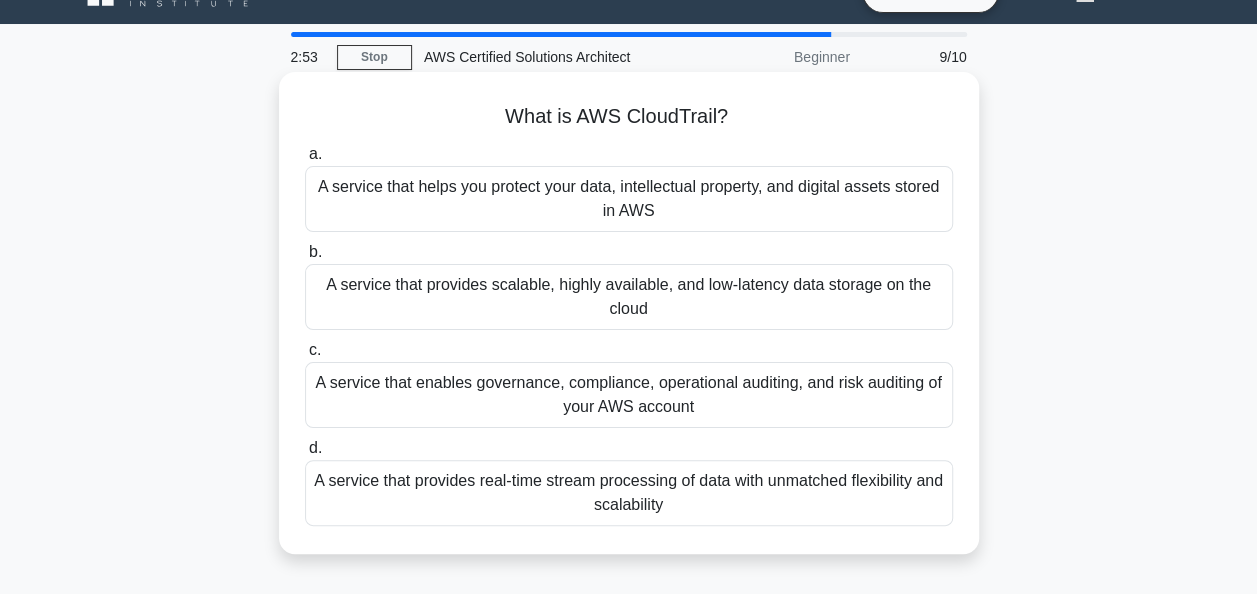 click on "A service that enables governance, compliance, operational auditing, and risk auditing of your AWS account" at bounding box center [629, 395] 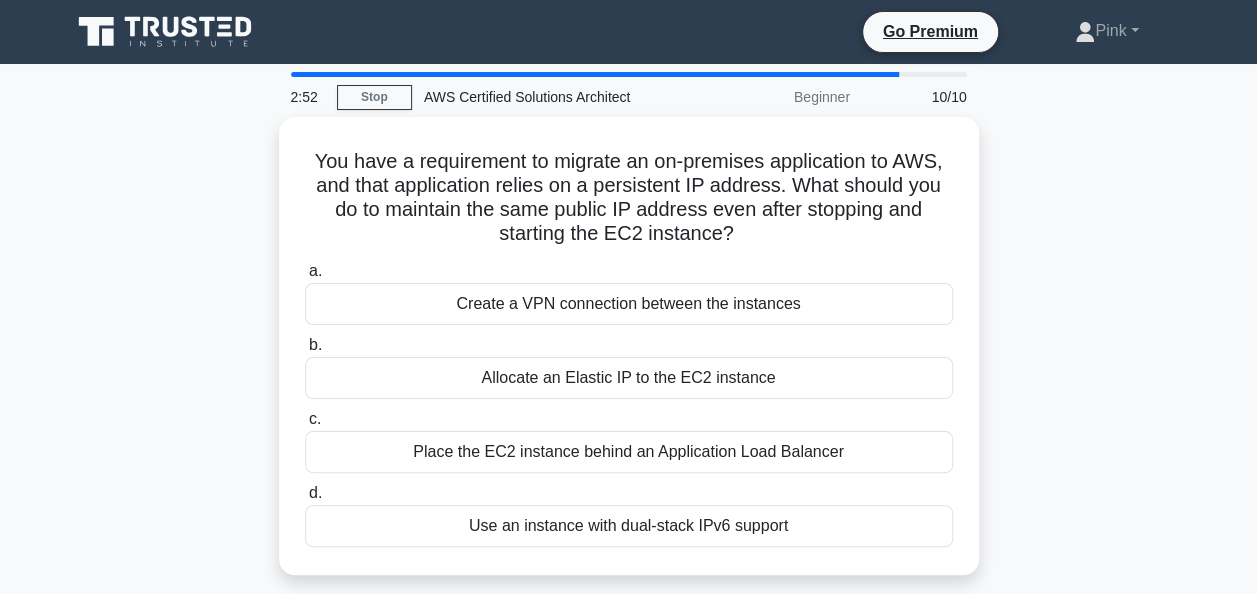 scroll, scrollTop: 0, scrollLeft: 0, axis: both 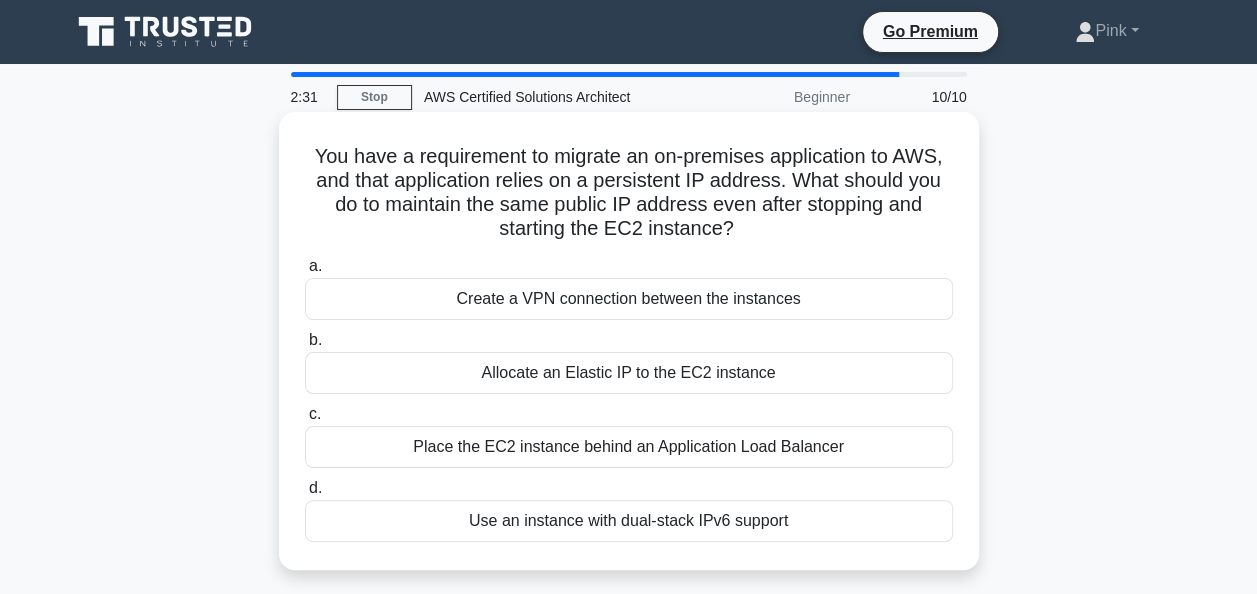 click on "Allocate an Elastic IP to the EC2 instance" at bounding box center [629, 373] 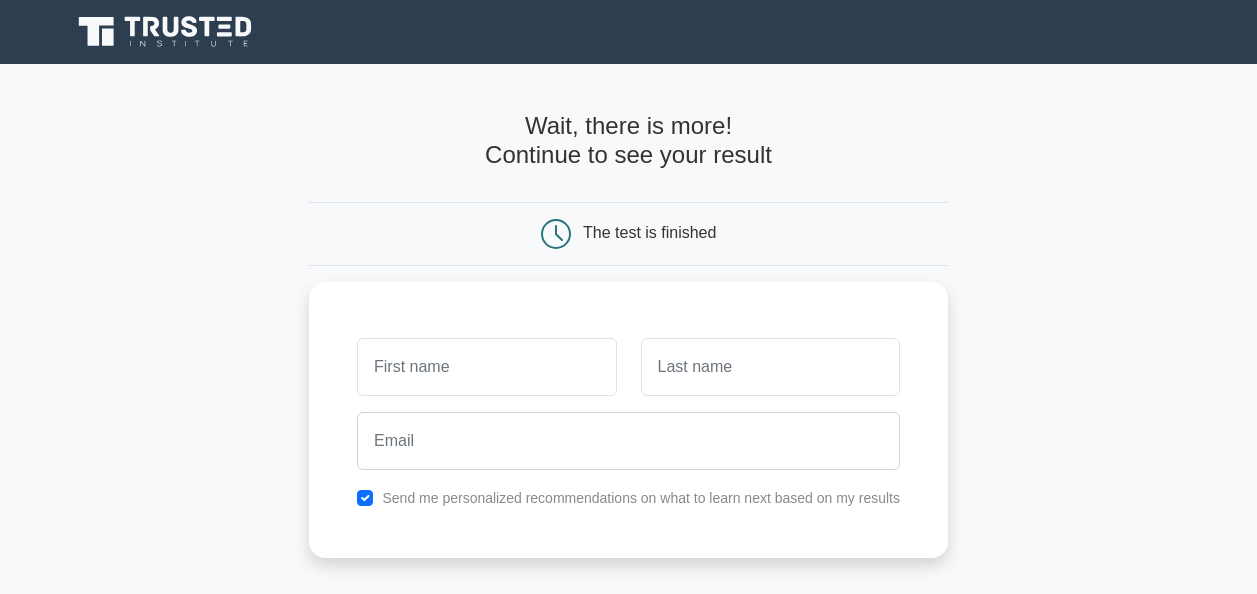 scroll, scrollTop: 0, scrollLeft: 0, axis: both 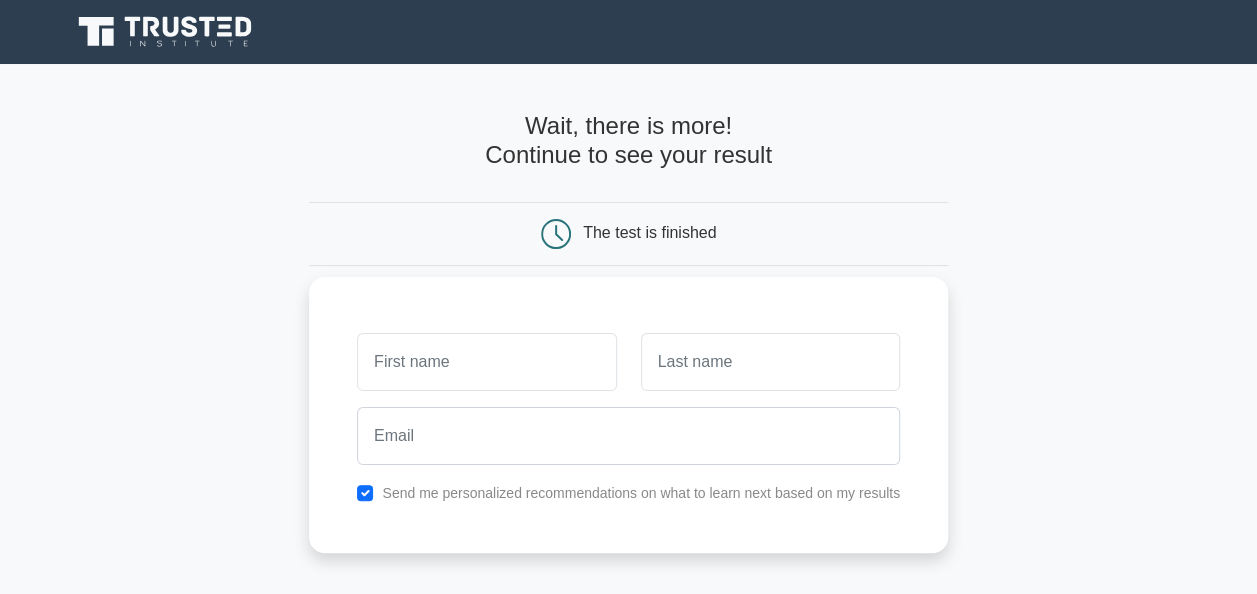 click at bounding box center (486, 362) 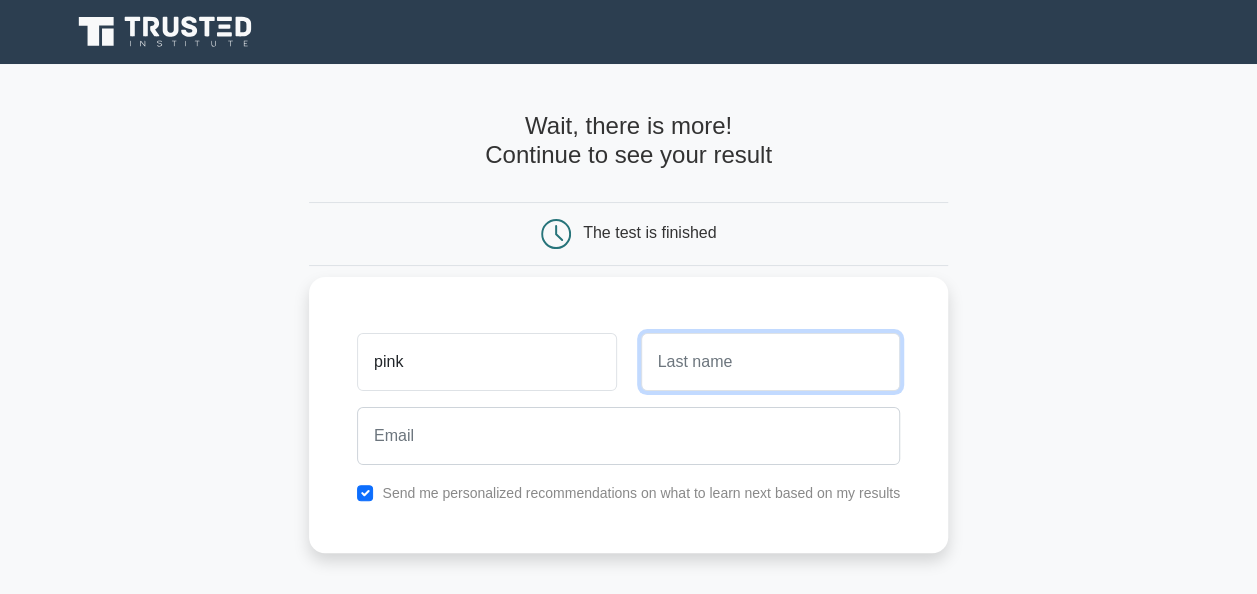 click at bounding box center (770, 362) 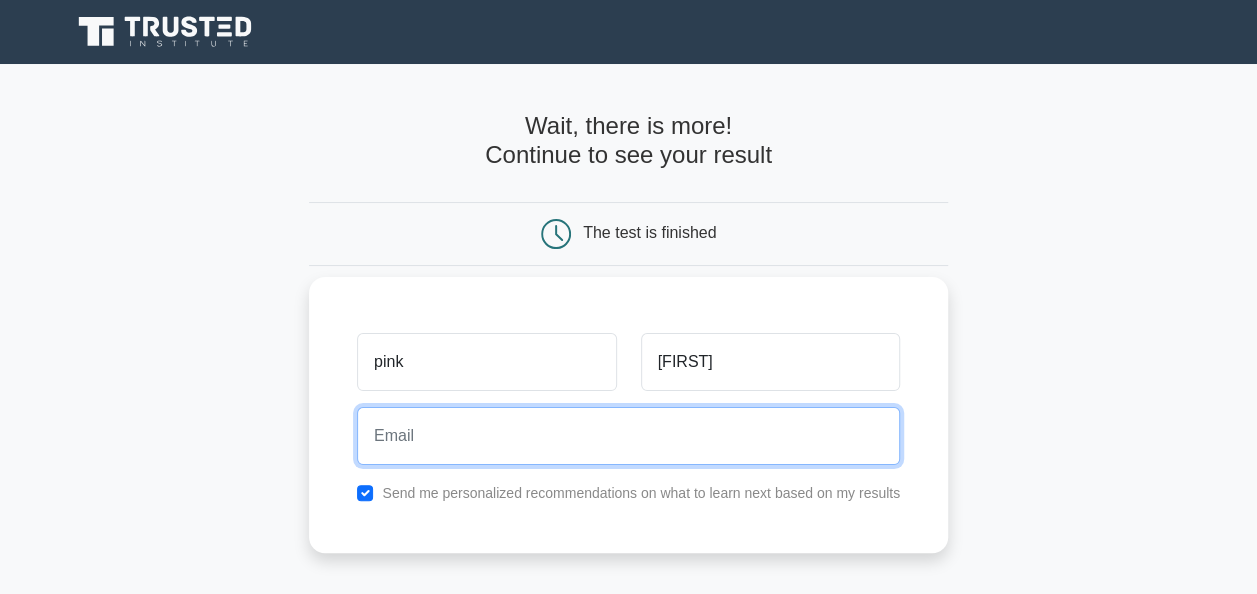 click at bounding box center (628, 436) 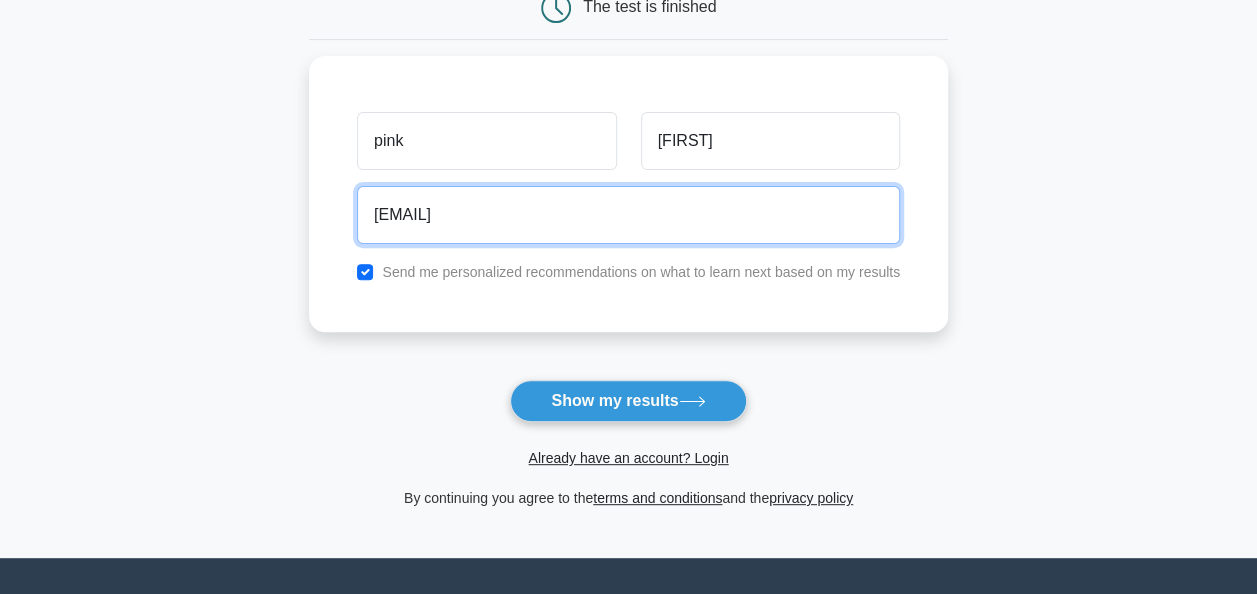 scroll, scrollTop: 240, scrollLeft: 0, axis: vertical 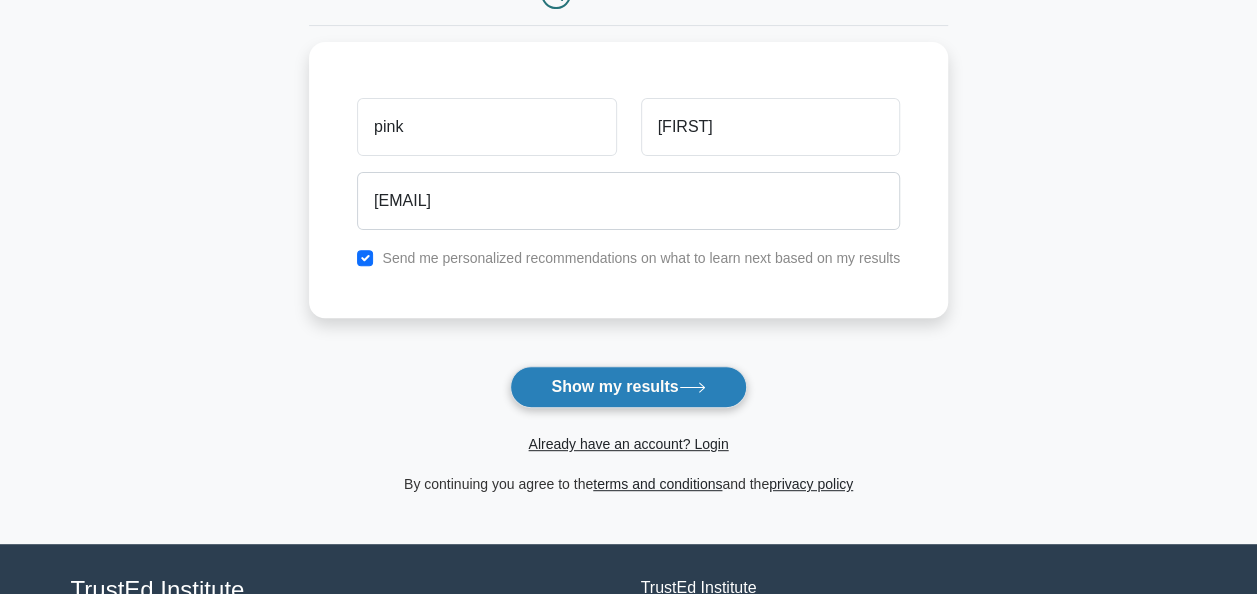 click on "Show my results" at bounding box center (628, 387) 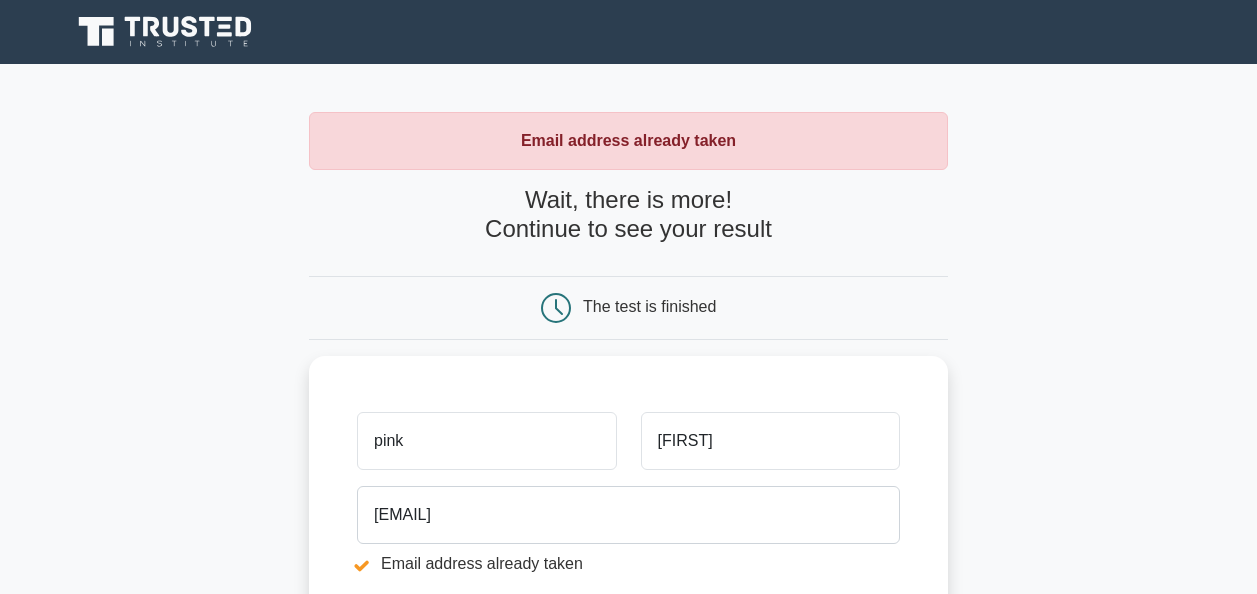 scroll, scrollTop: 0, scrollLeft: 0, axis: both 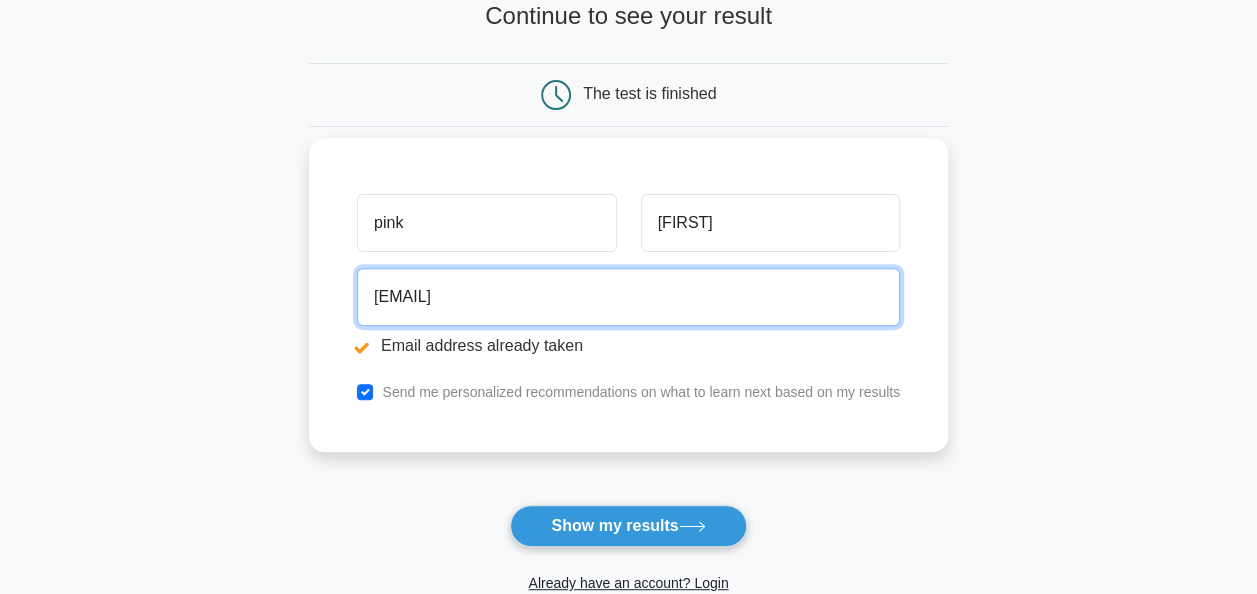 click on "pinkannacoco@gmail.com" at bounding box center [628, 297] 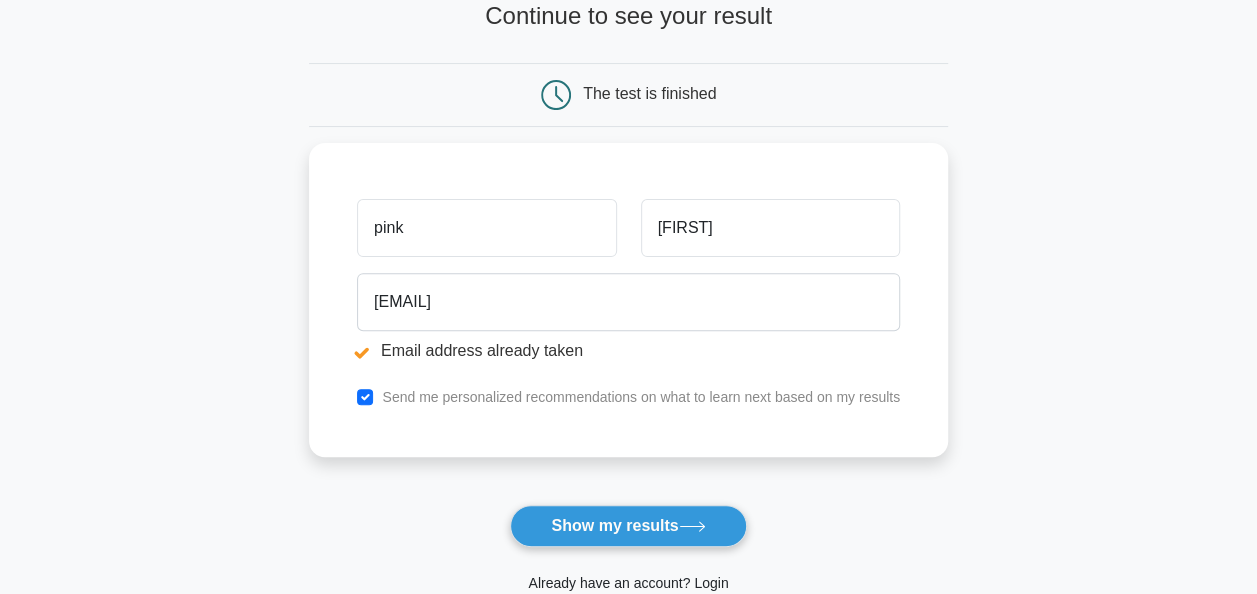 click on "Already have an account? Login" at bounding box center [628, 583] 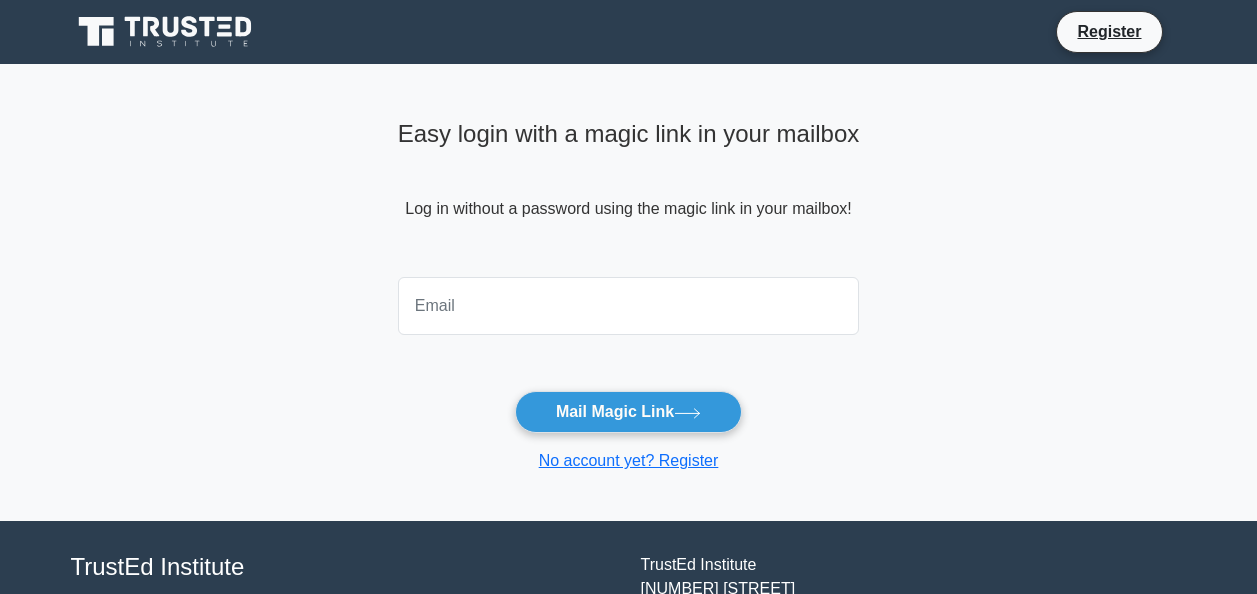 scroll, scrollTop: 0, scrollLeft: 0, axis: both 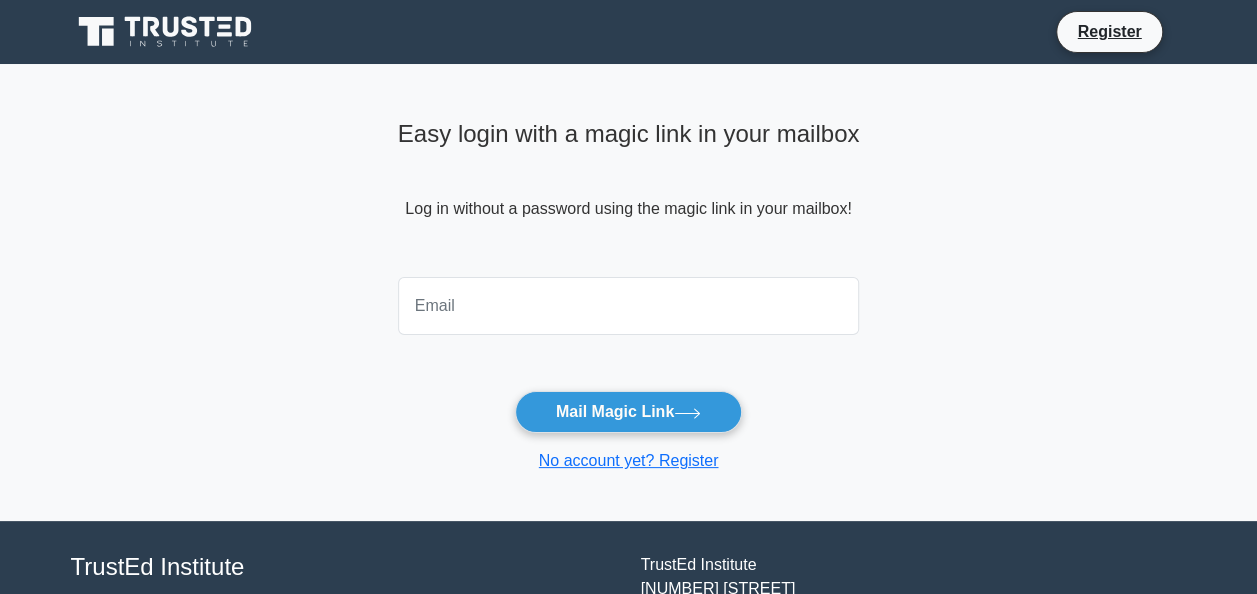 click at bounding box center [629, 306] 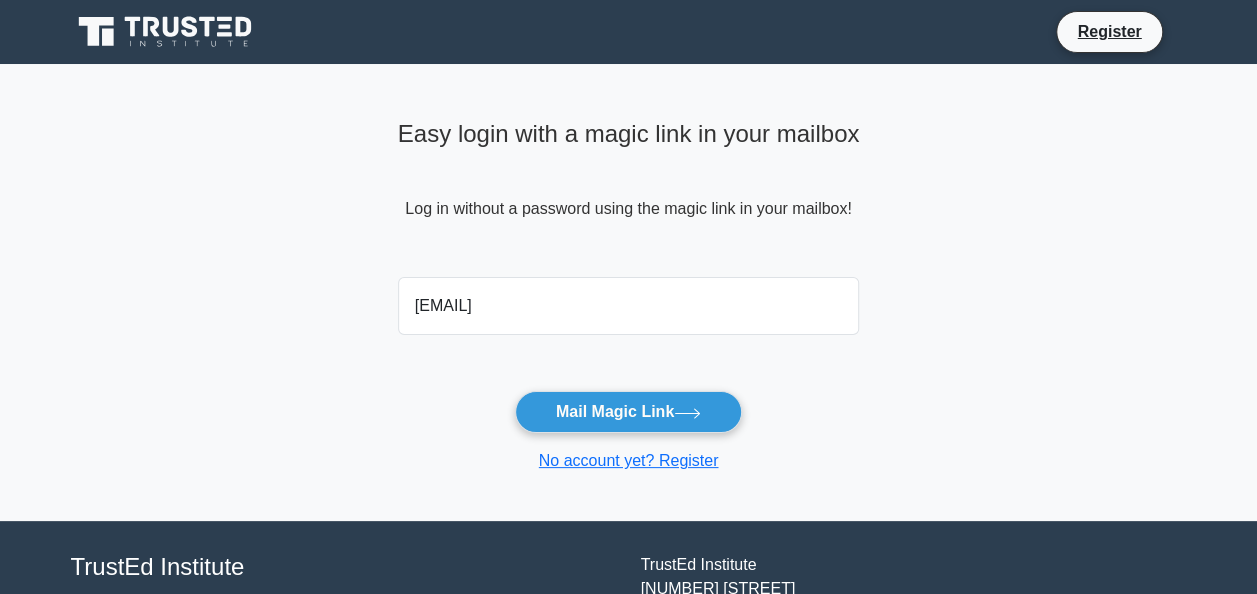 click on "cocomiumiu@msn.com" at bounding box center [629, 306] 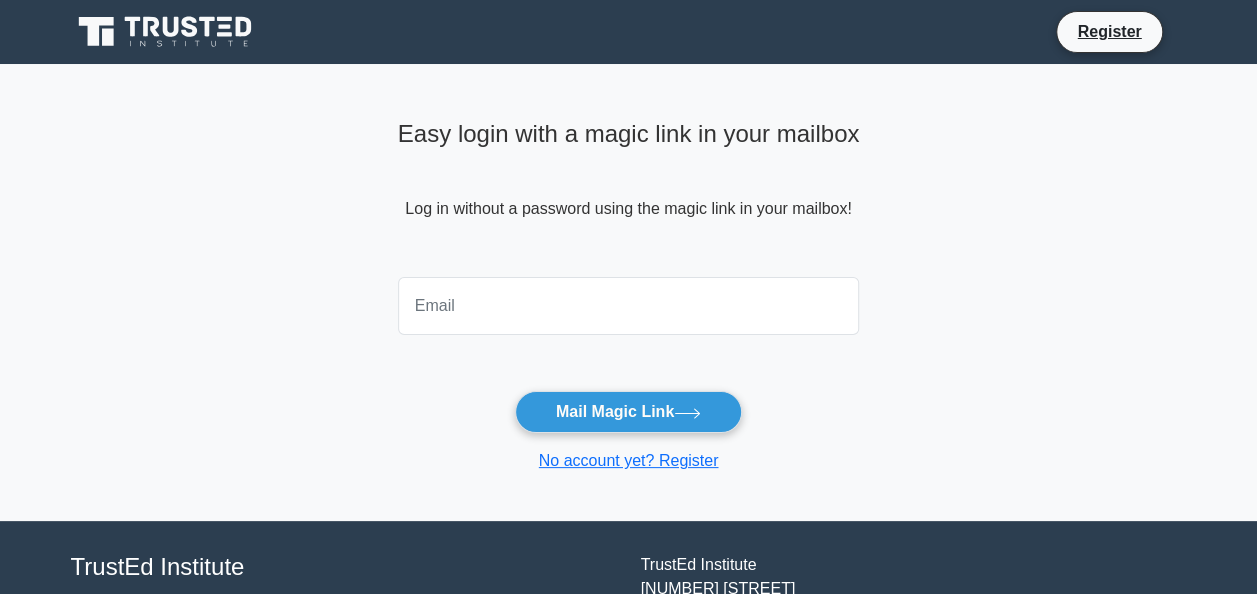 click at bounding box center (629, 306) 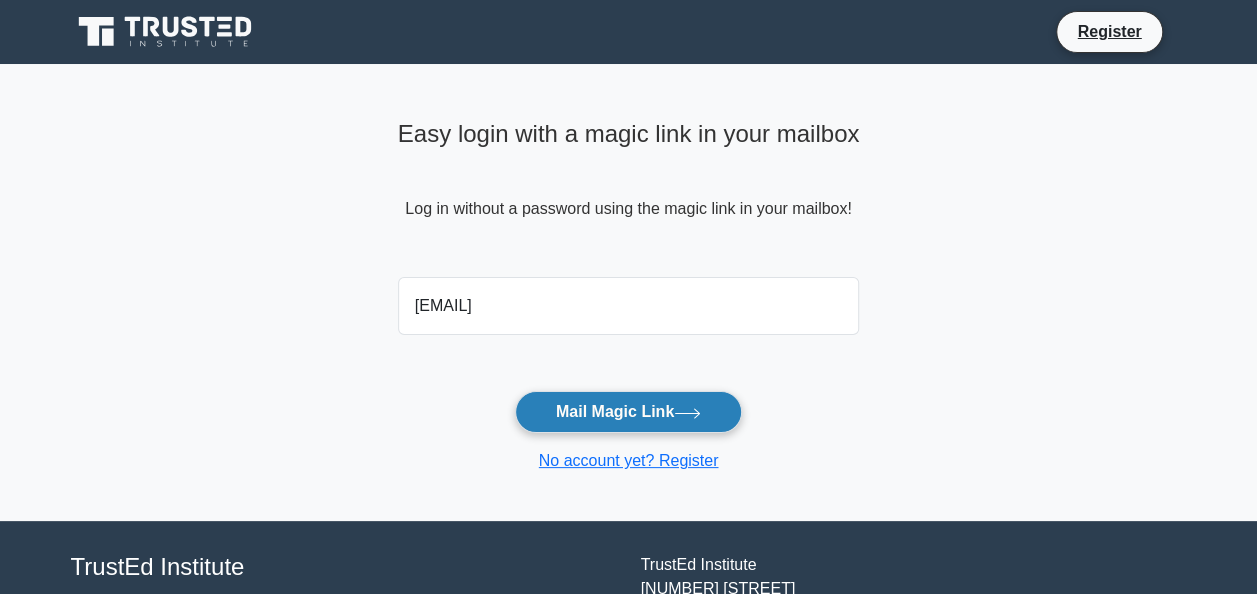 click on "Mail Magic Link" at bounding box center (628, 412) 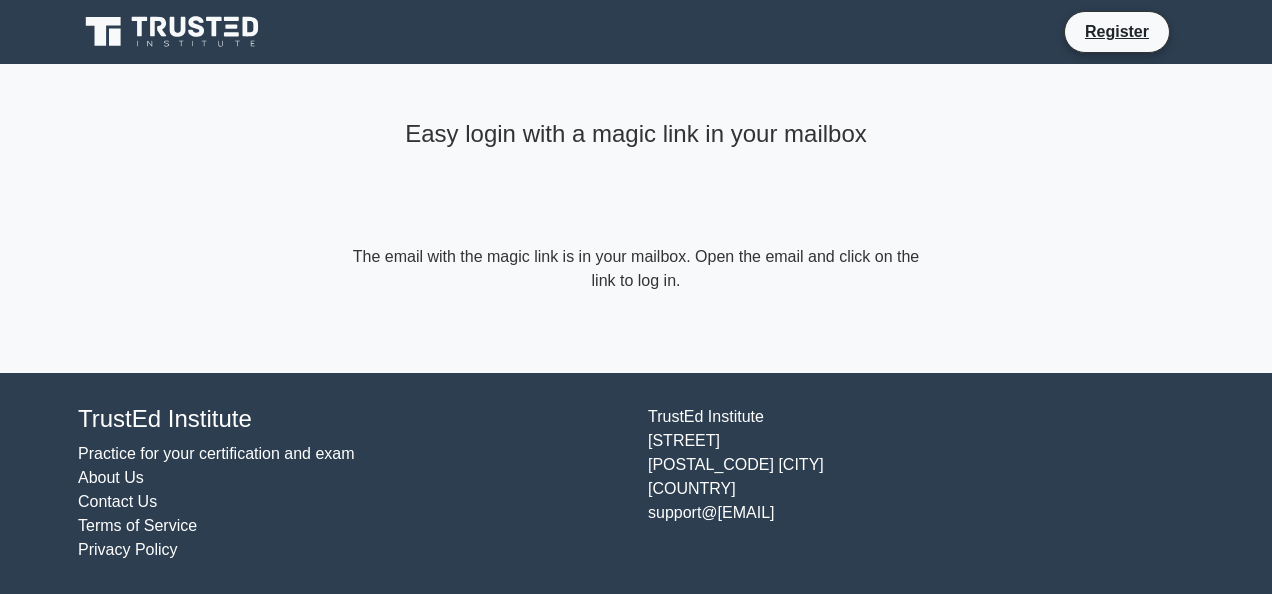 scroll, scrollTop: 0, scrollLeft: 0, axis: both 